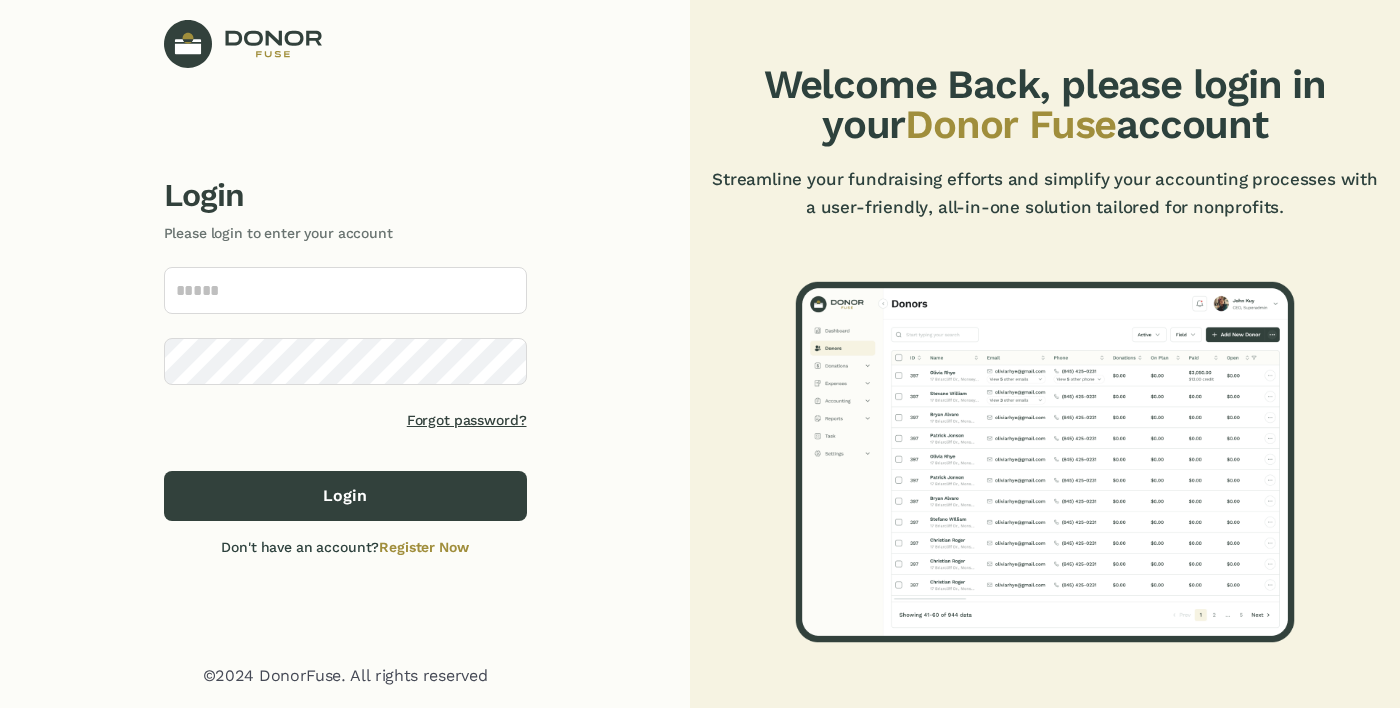 scroll, scrollTop: 0, scrollLeft: 0, axis: both 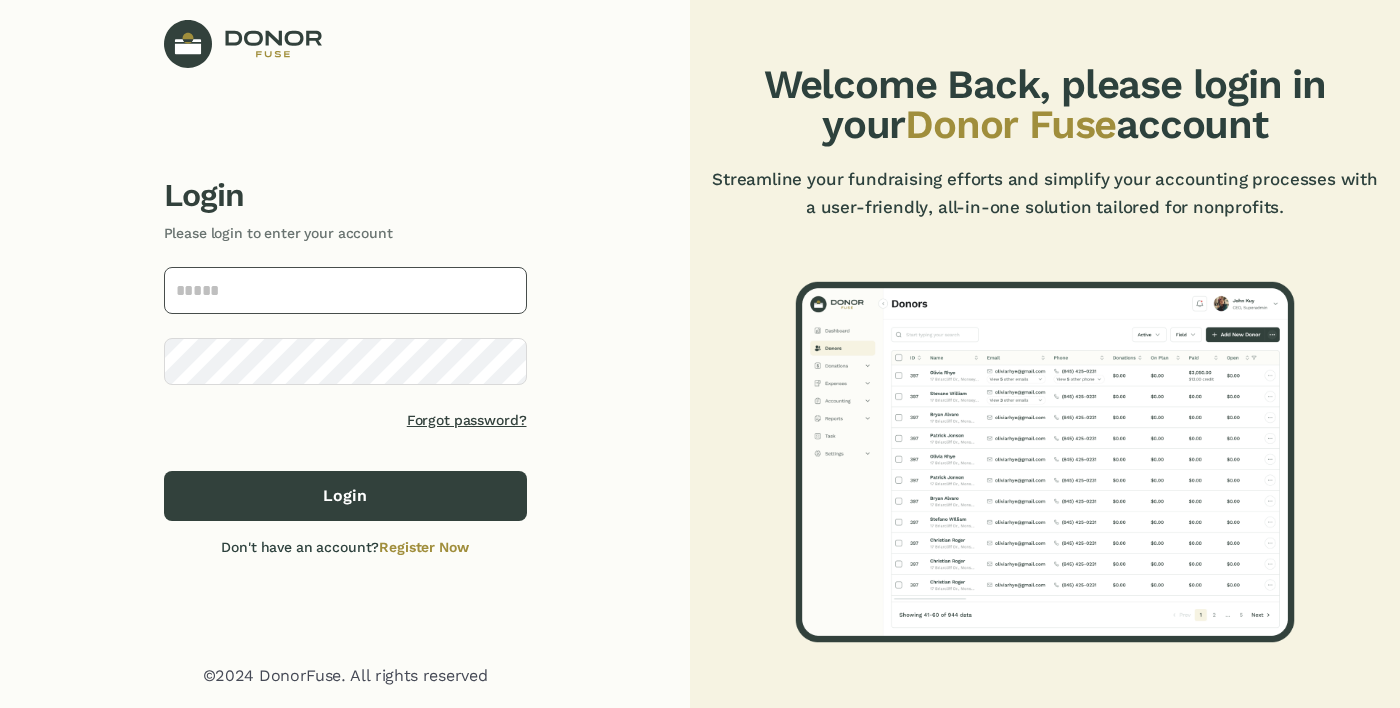 click at bounding box center [345, 290] 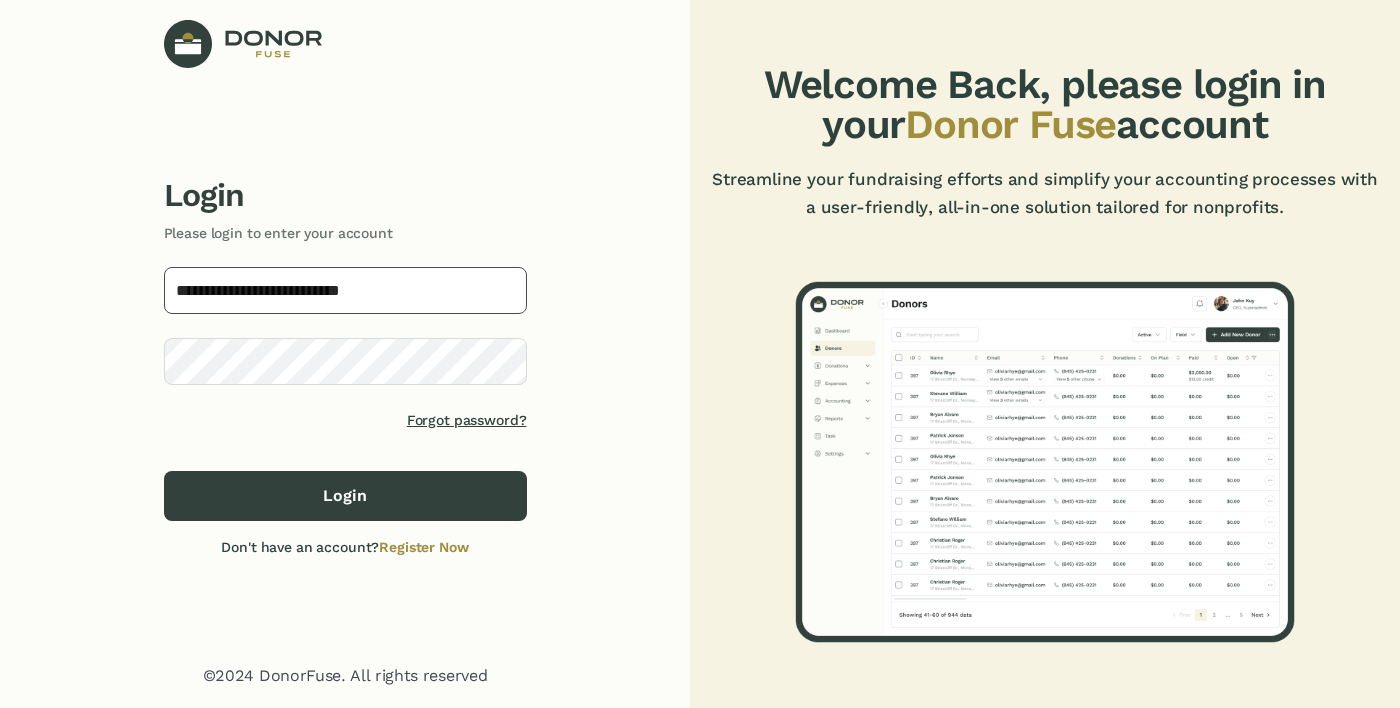 click on "Login" at bounding box center (345, 496) 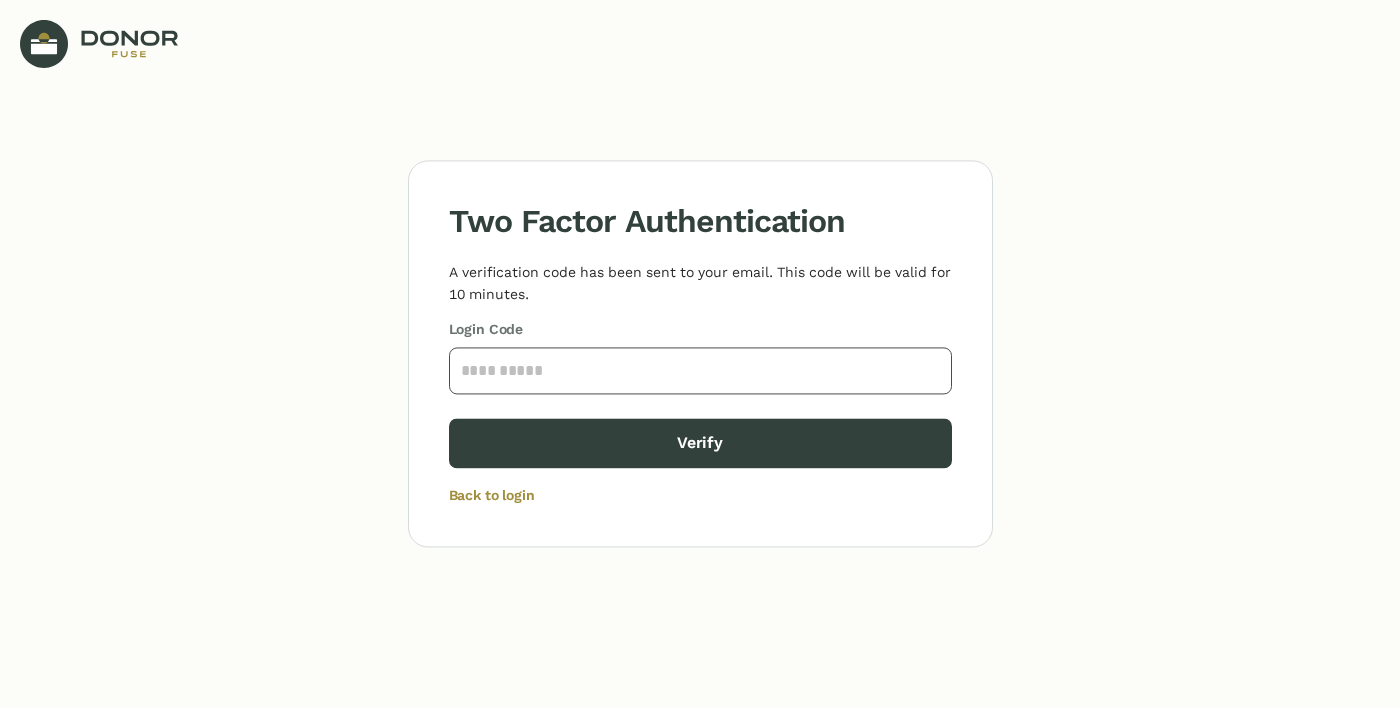 click at bounding box center (700, 370) 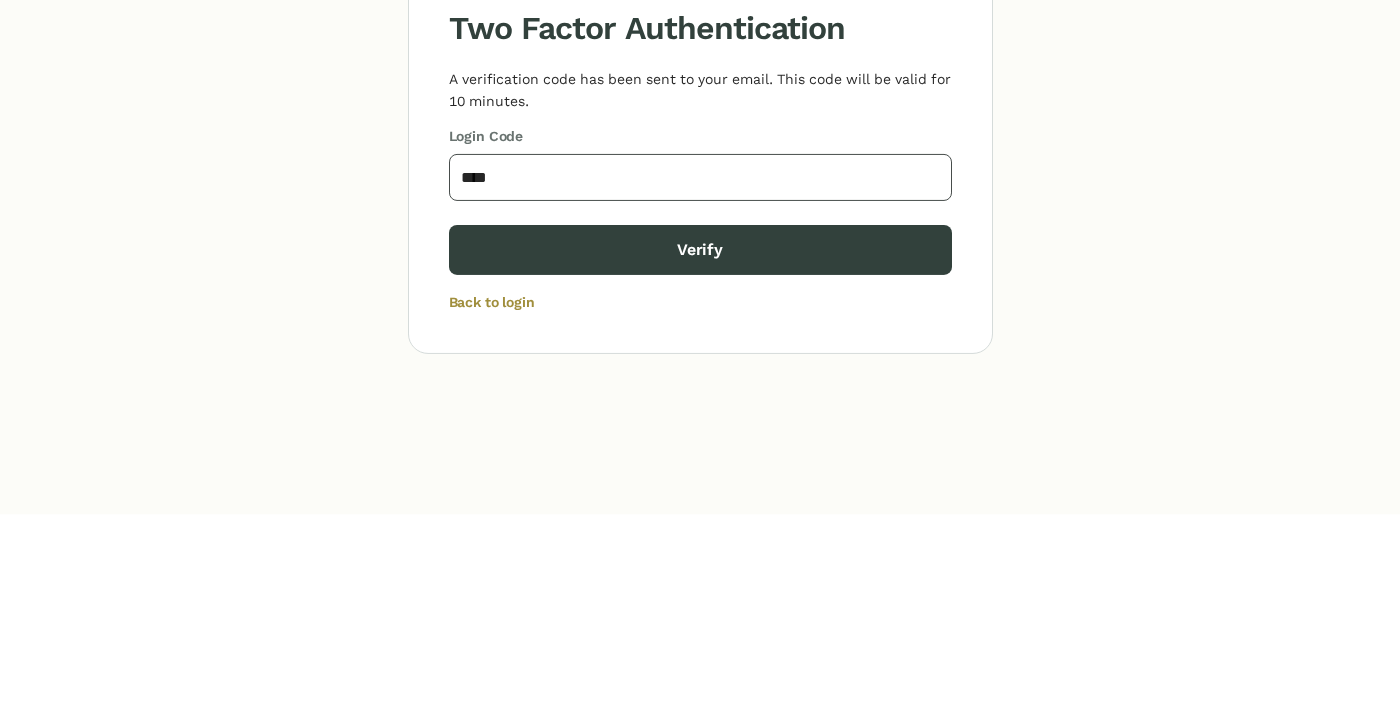 type on "****" 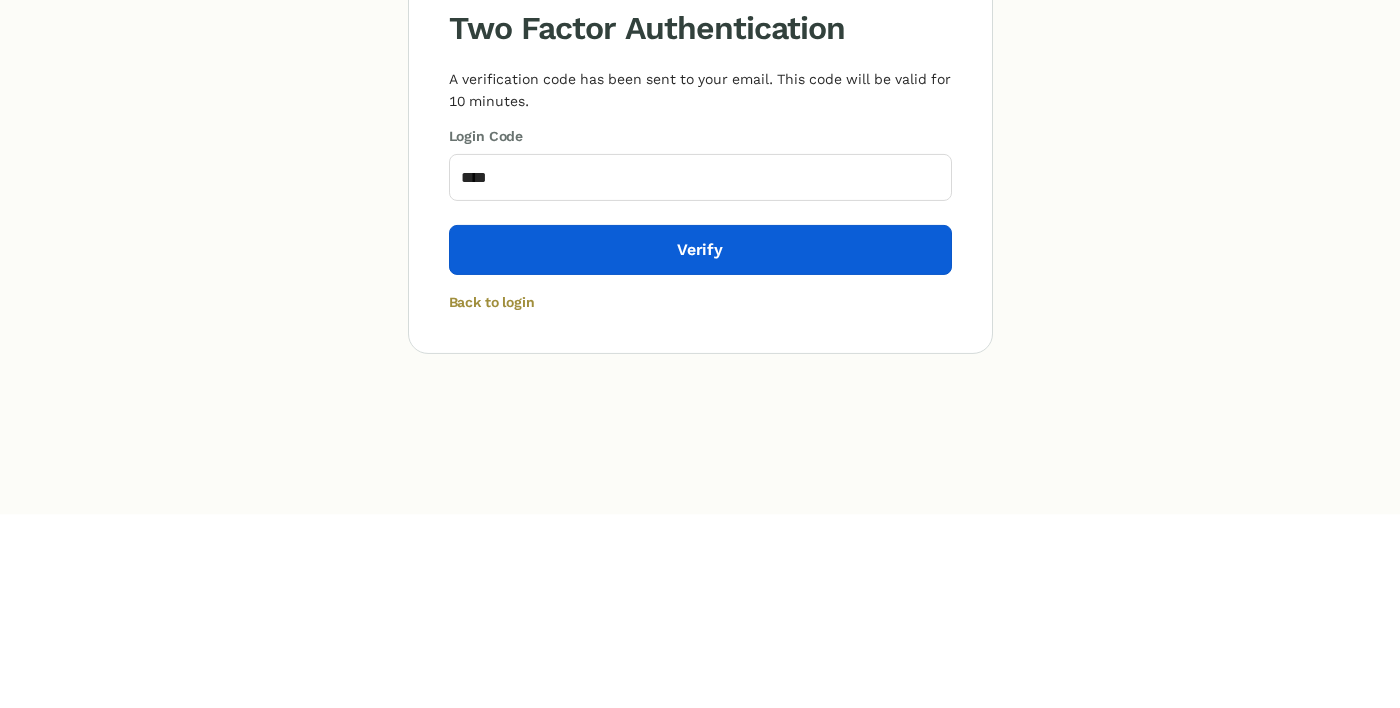 click on "Verify" at bounding box center (700, 444) 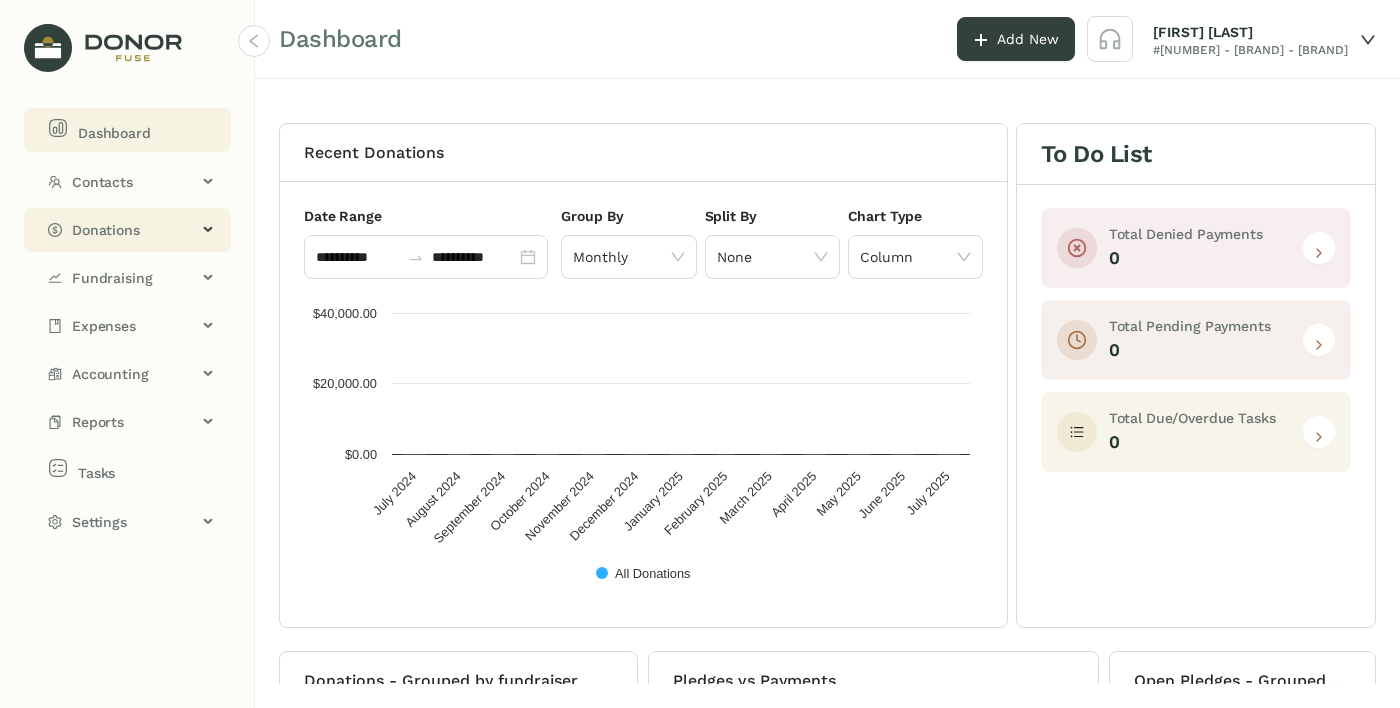 click on "Donations" at bounding box center [127, 182] 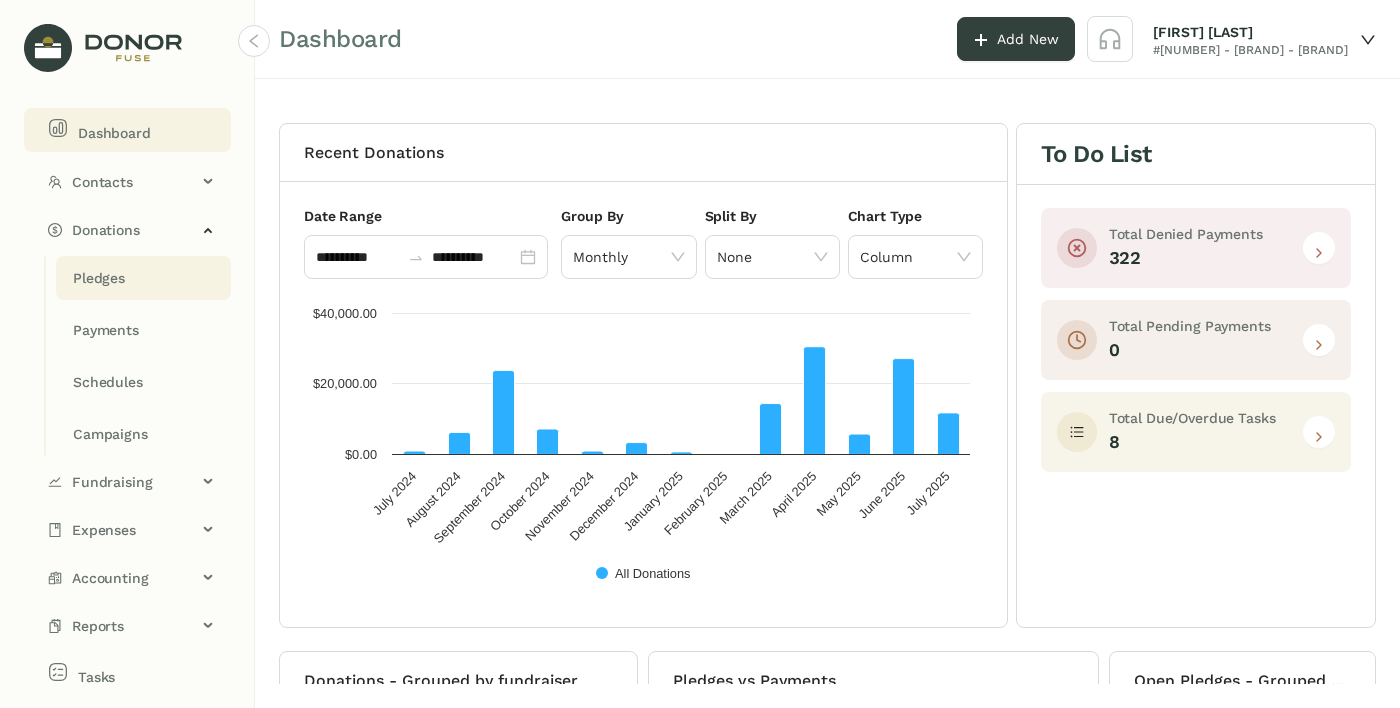 click on "Pledges" at bounding box center [99, 278] 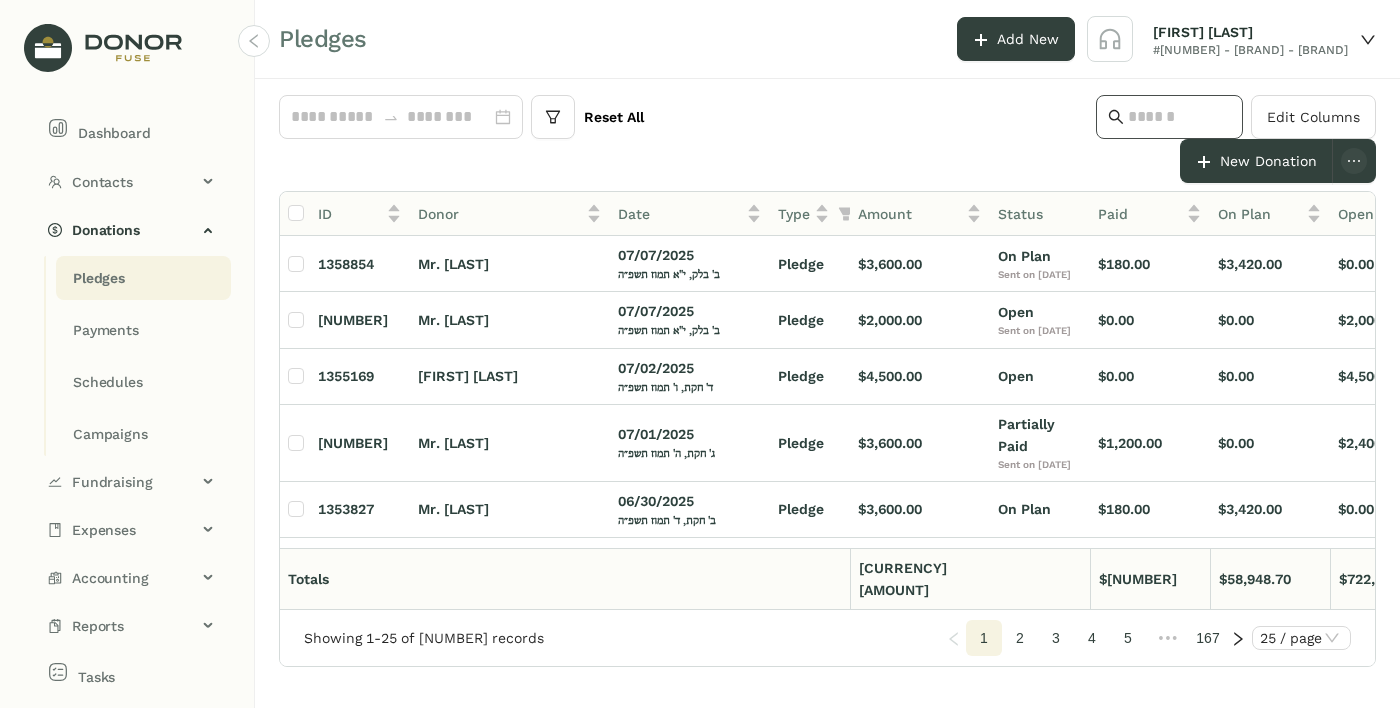 click at bounding box center (1179, 117) 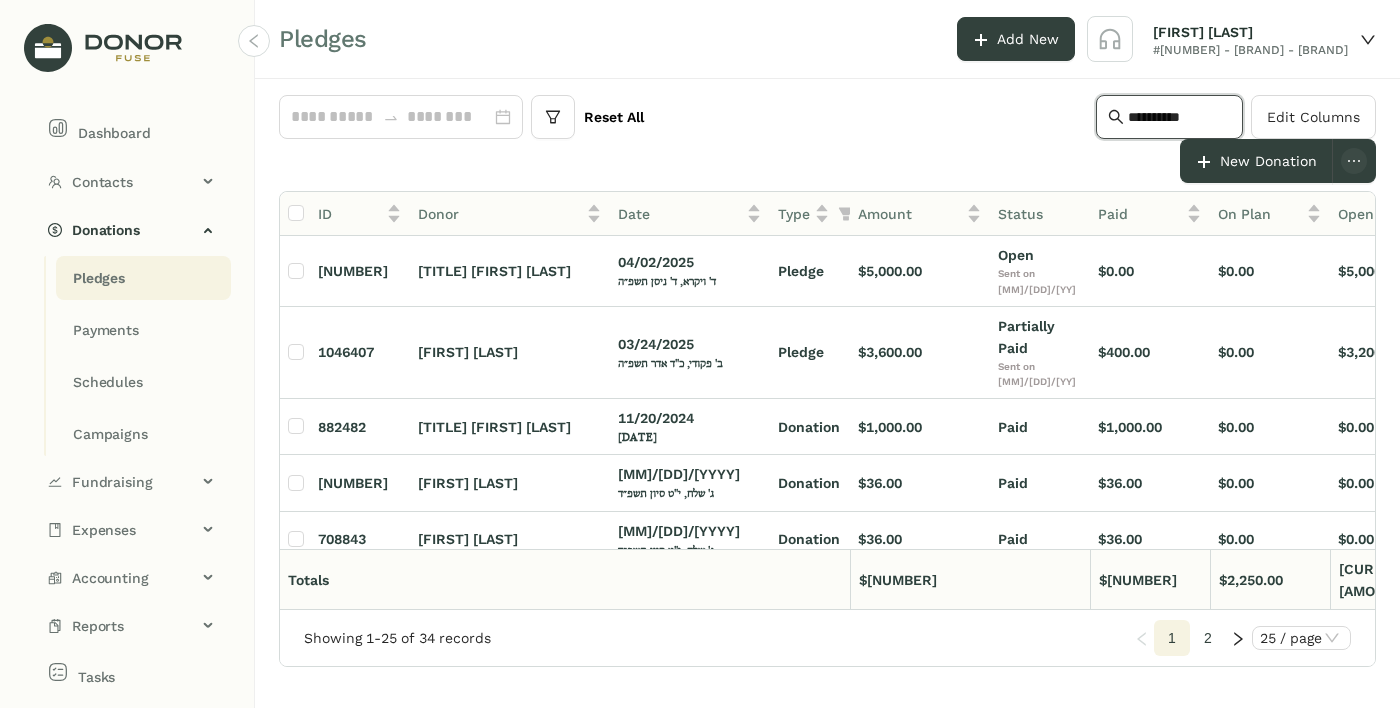 type on "**********" 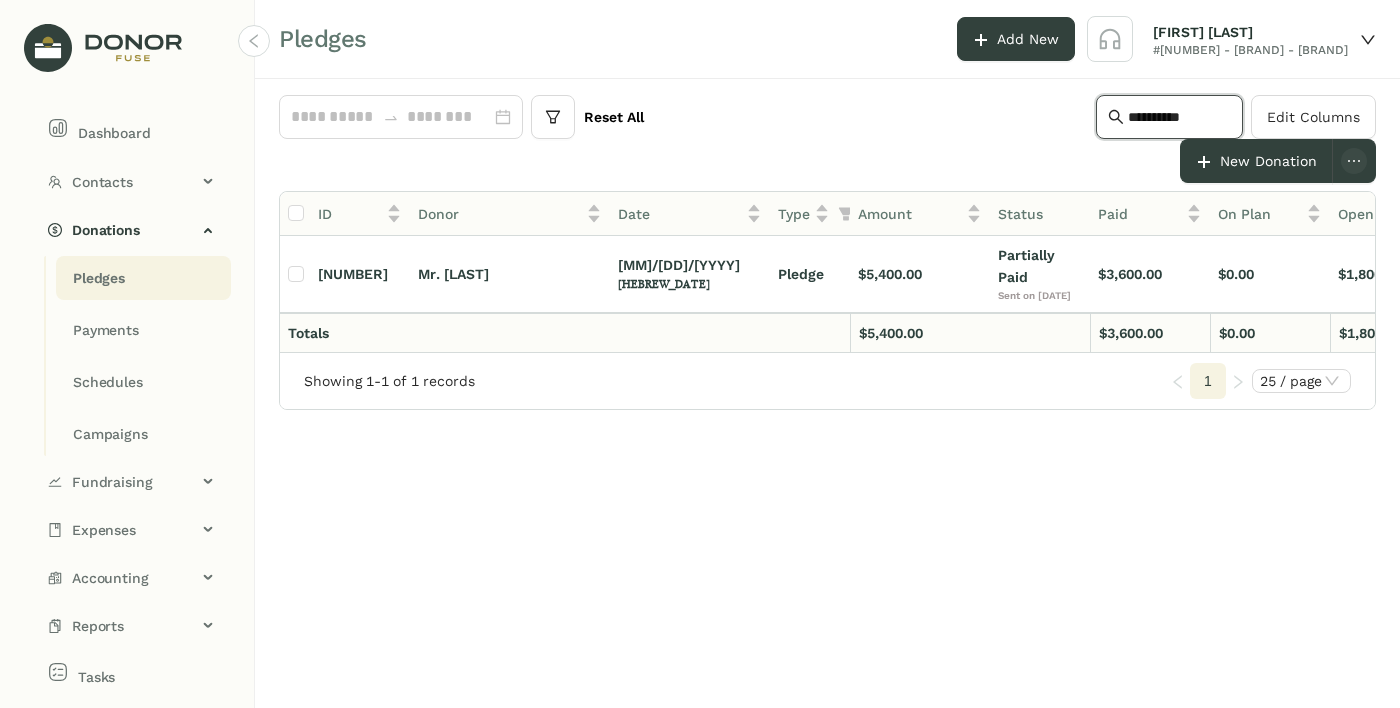 scroll, scrollTop: 0, scrollLeft: 84, axis: horizontal 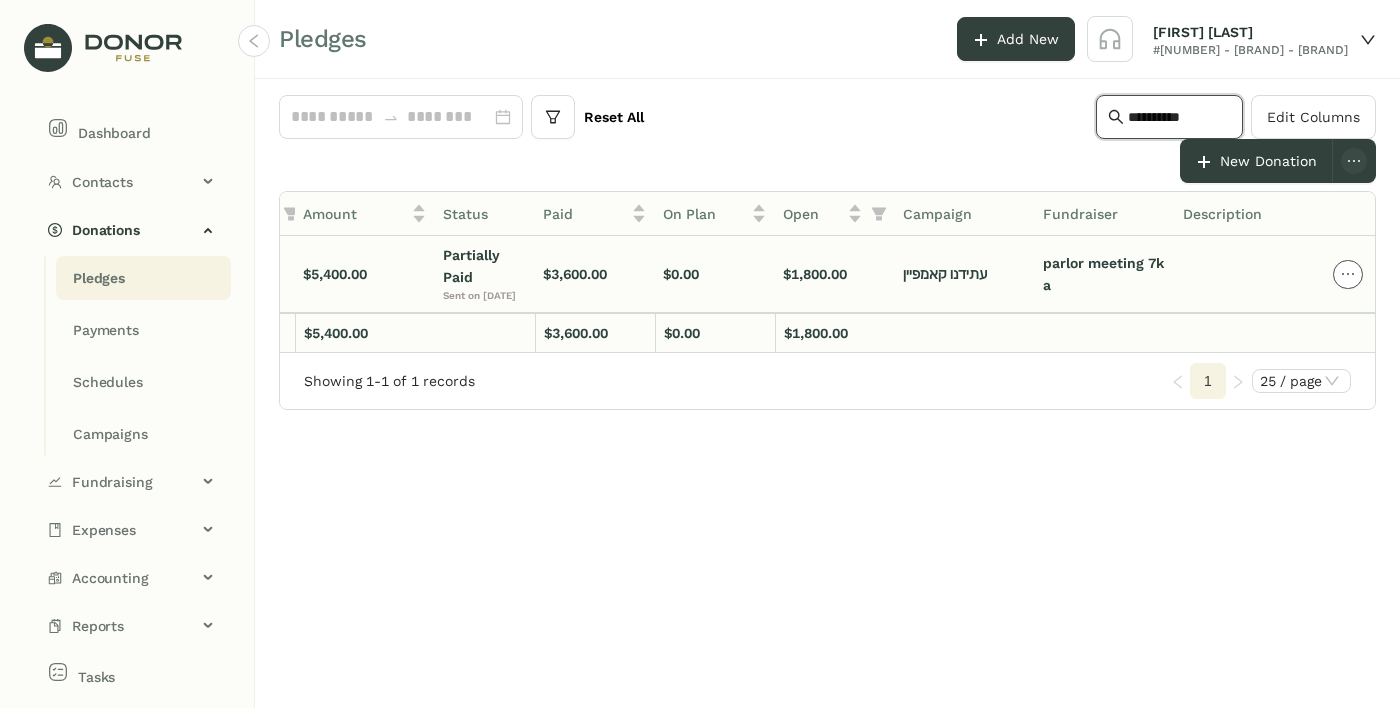 click at bounding box center (1348, 274) 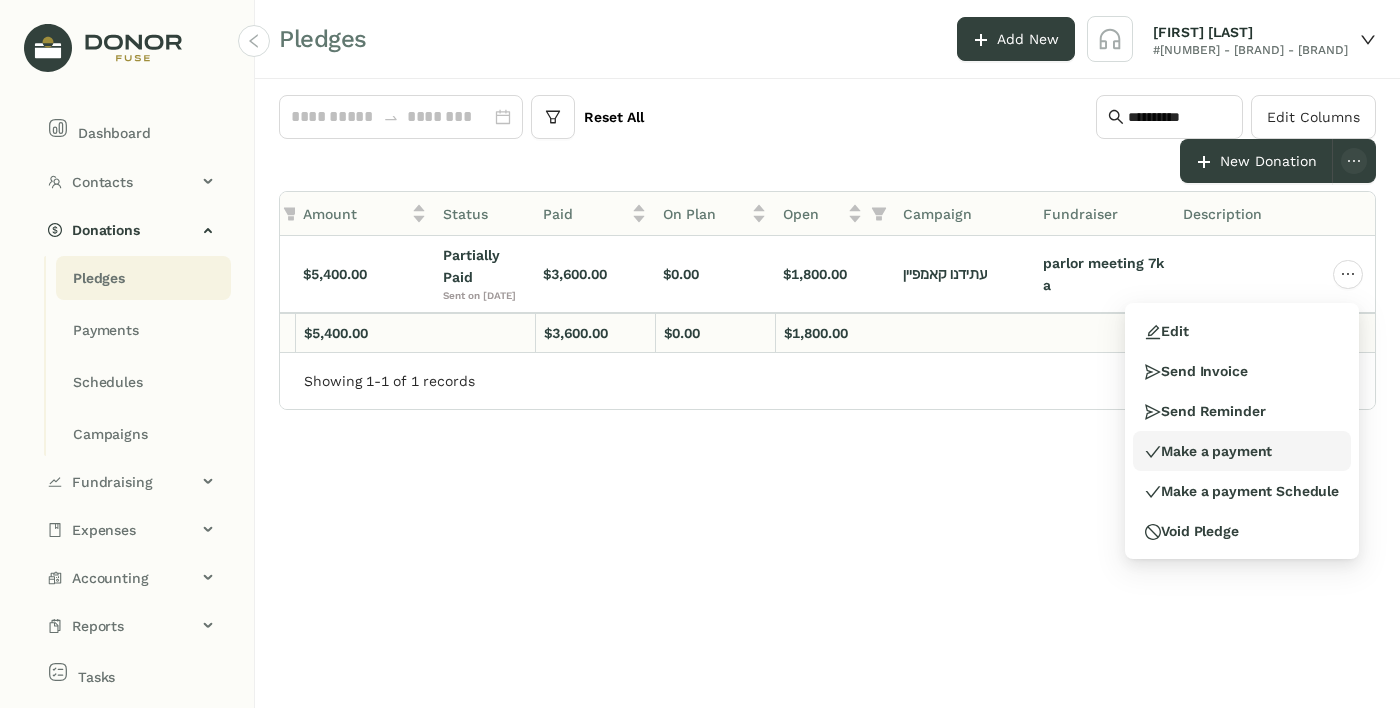 click on "Make a payment" at bounding box center [1242, 451] 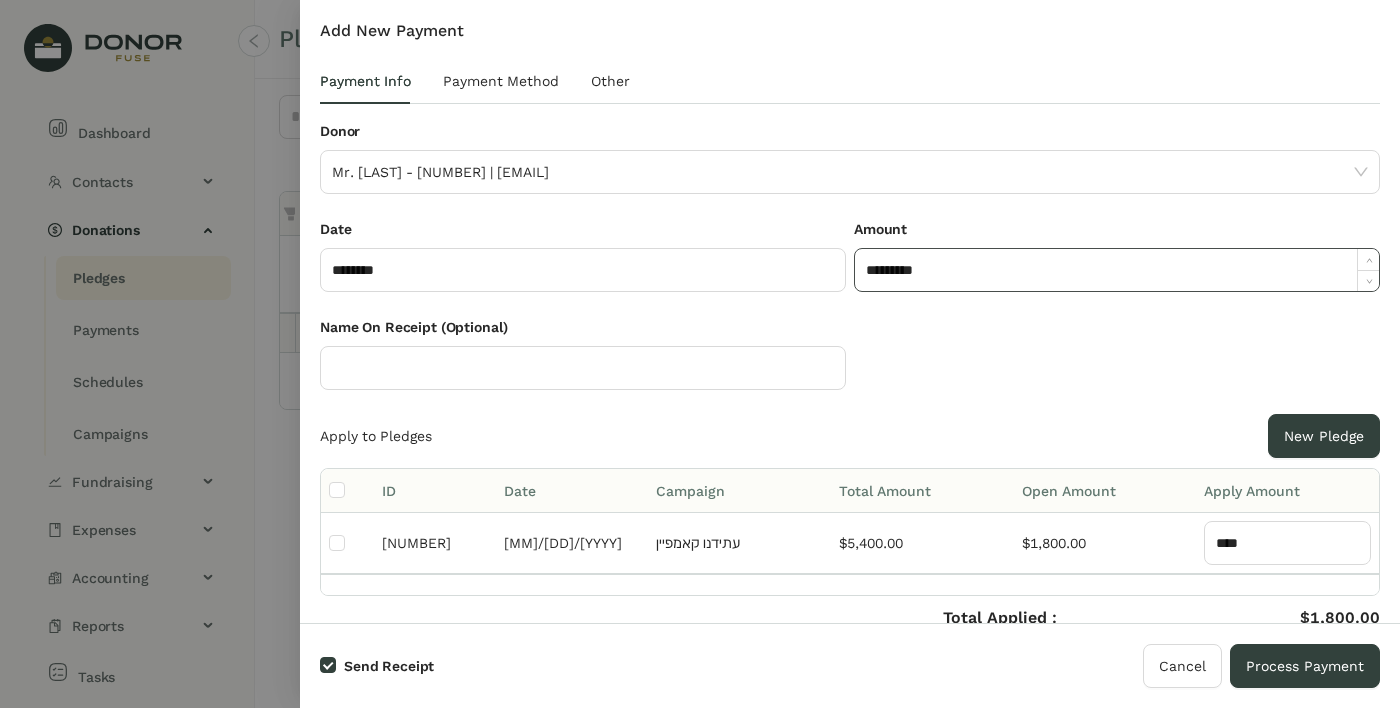 click on "*********" at bounding box center [1117, 270] 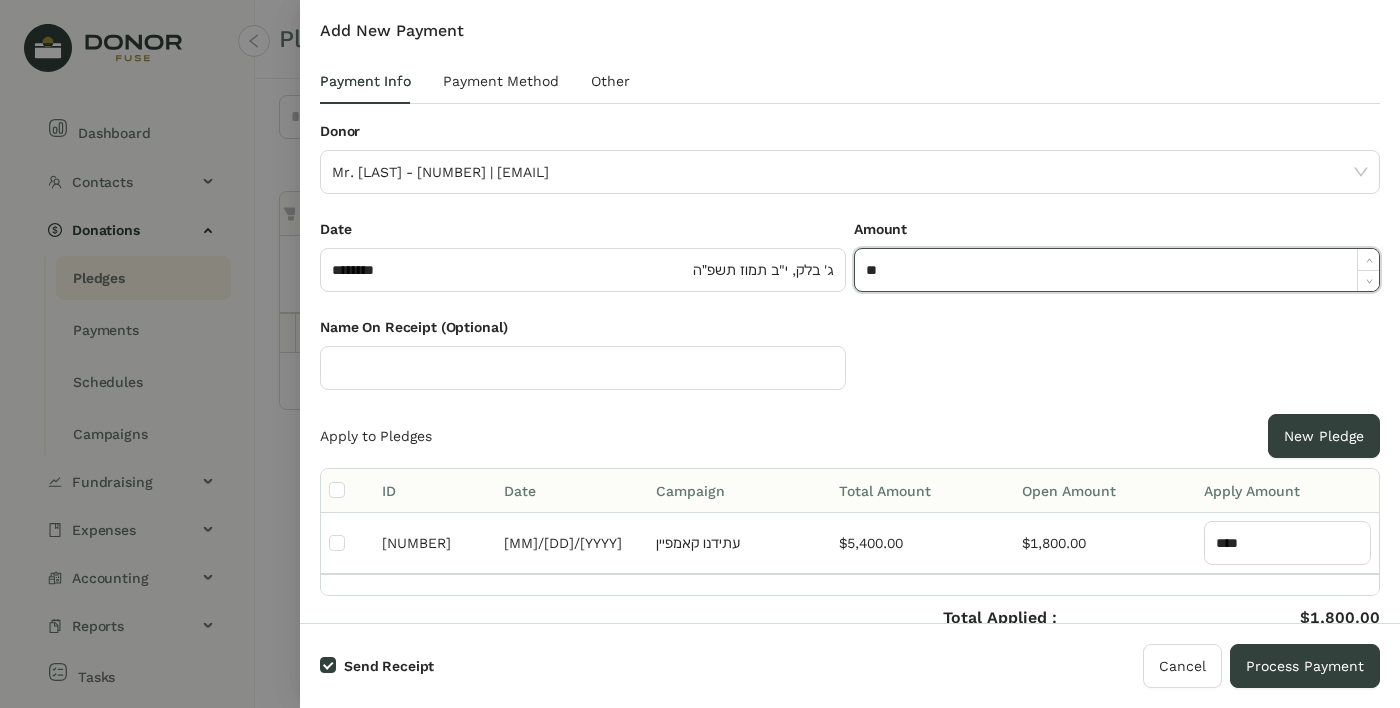 type on "*" 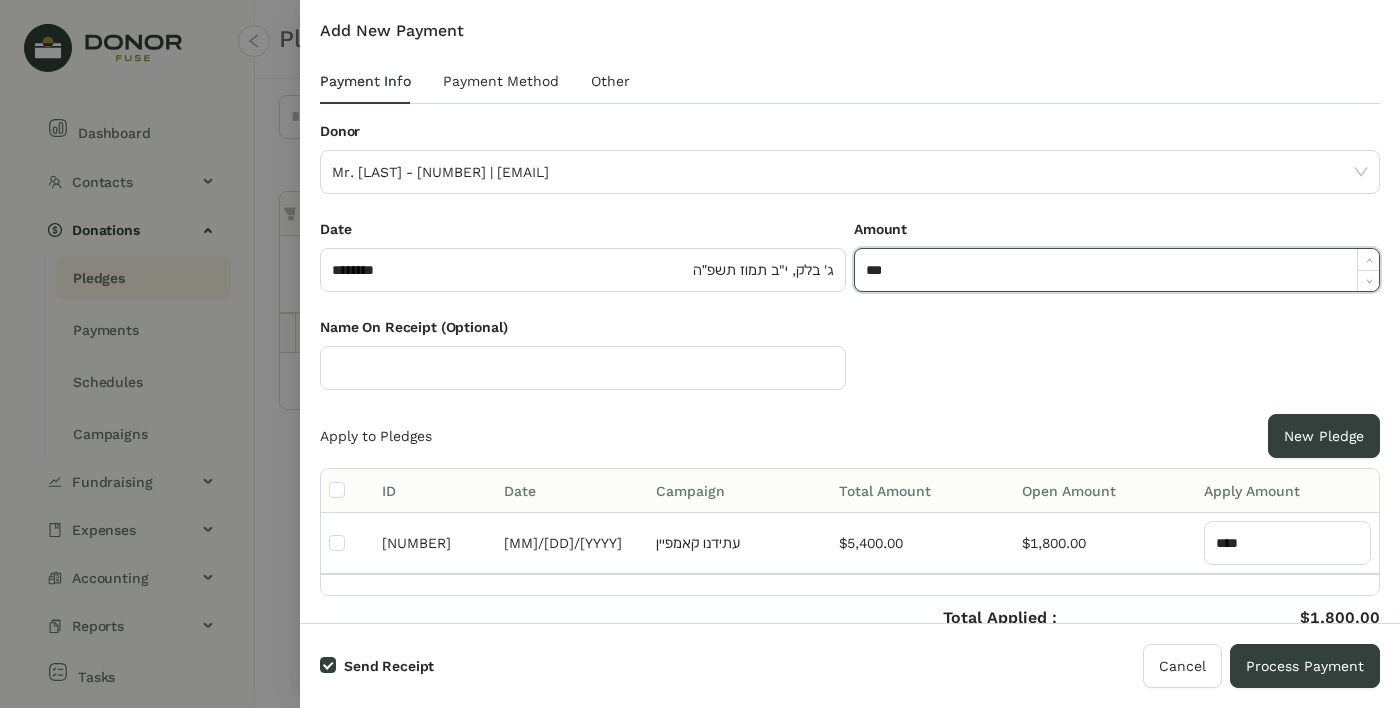 type on "***" 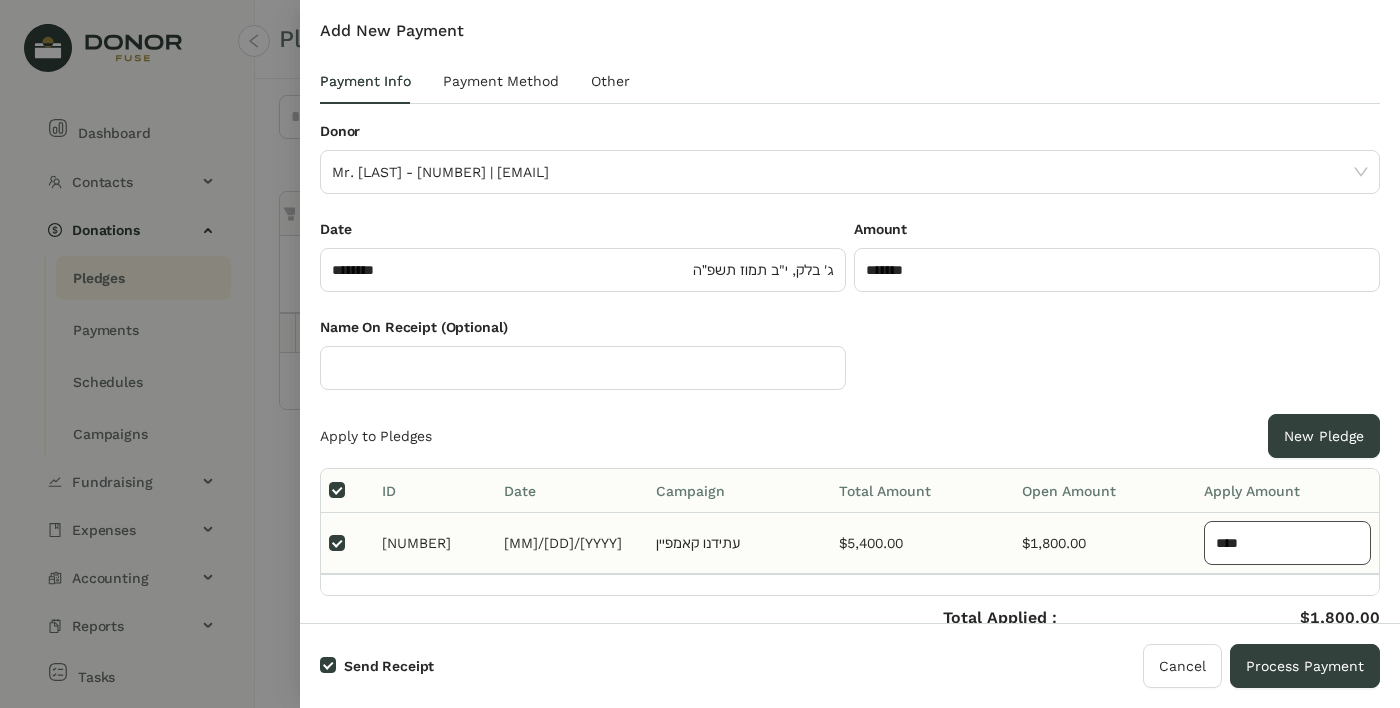 click on "****" at bounding box center (1287, 543) 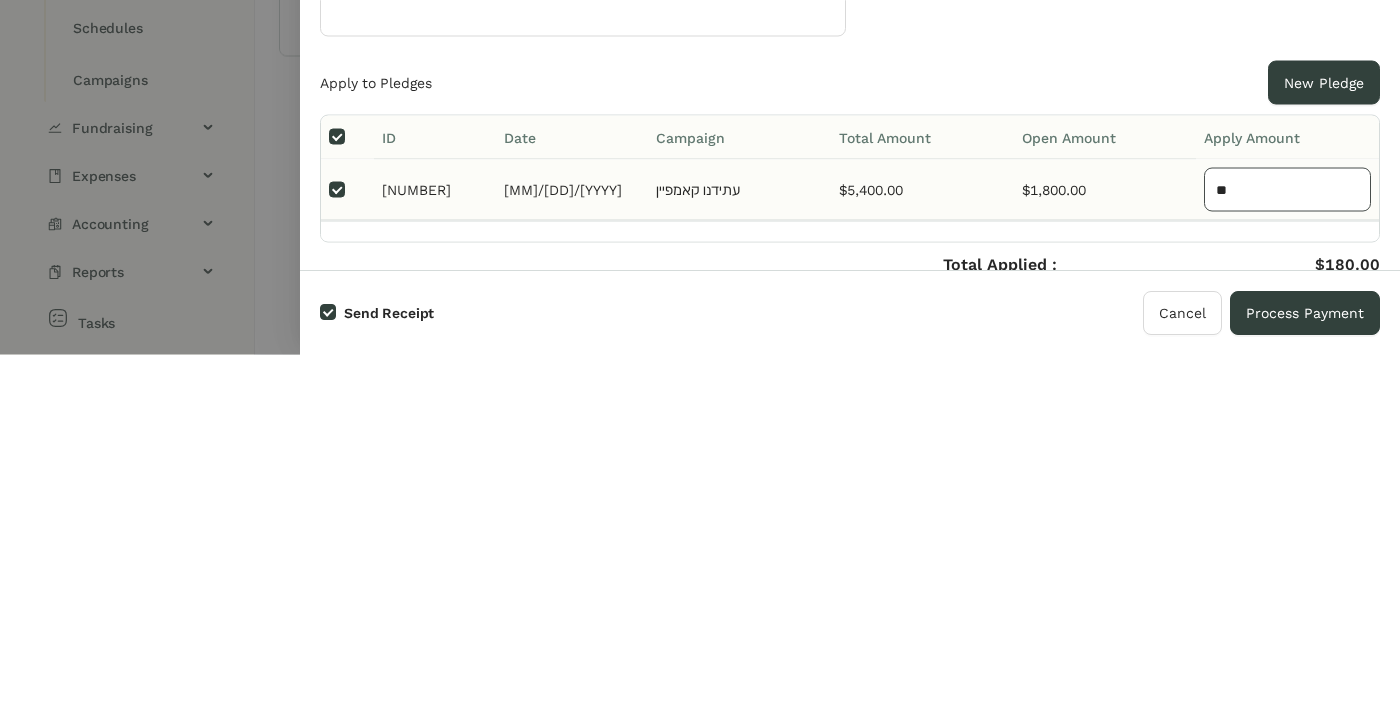 type on "*" 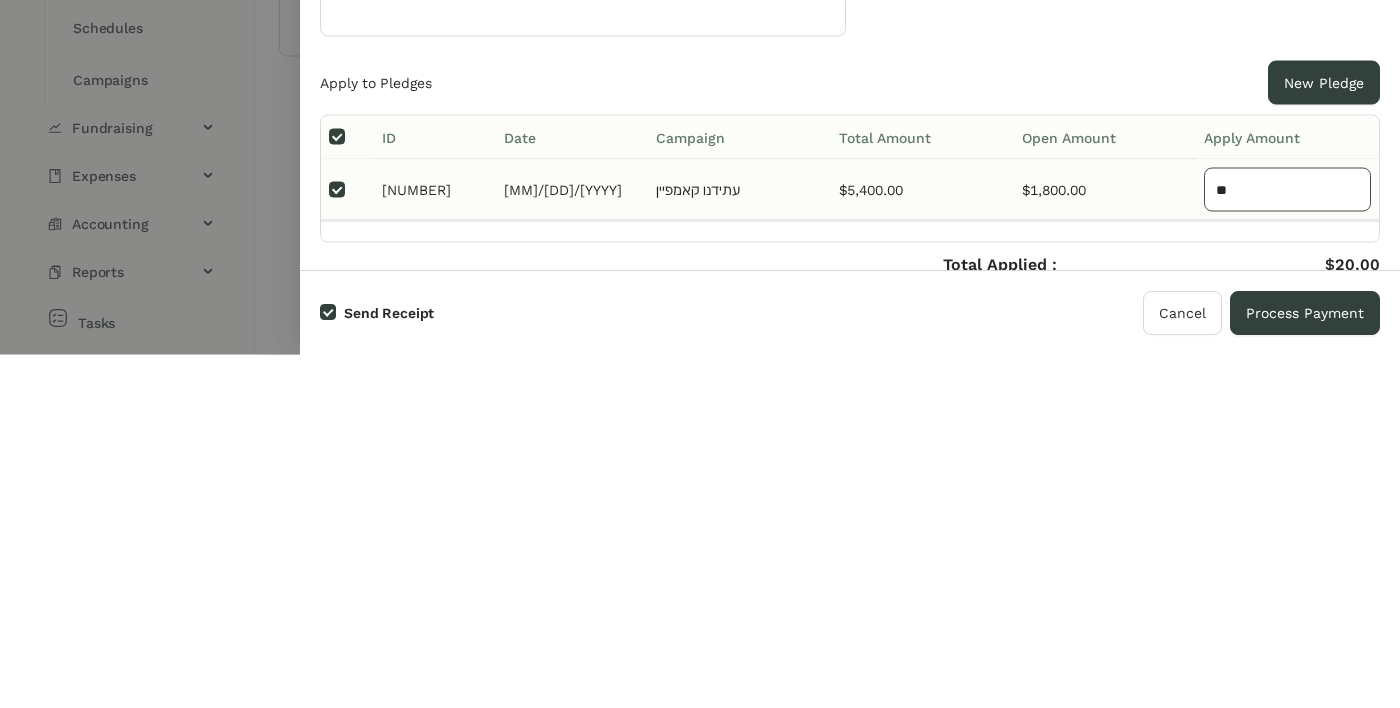 type on "***" 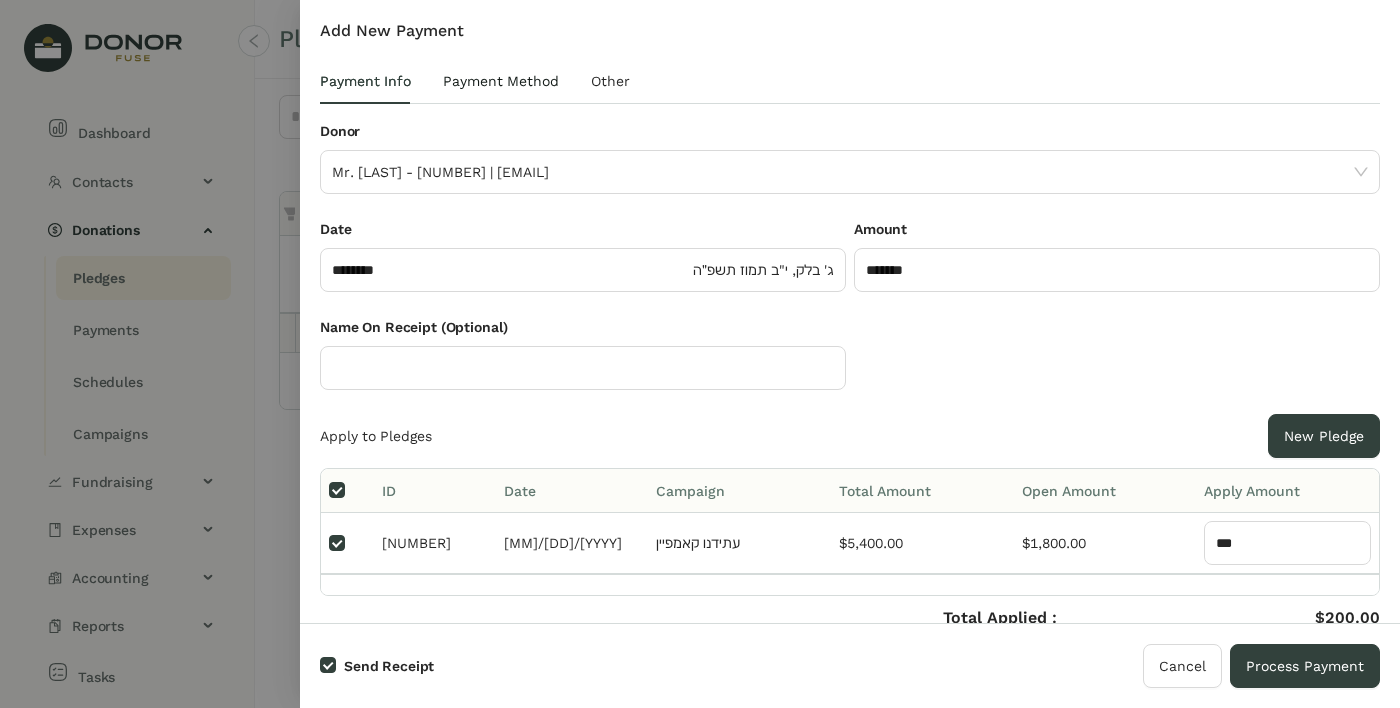 click on "Payment Method" at bounding box center (365, 81) 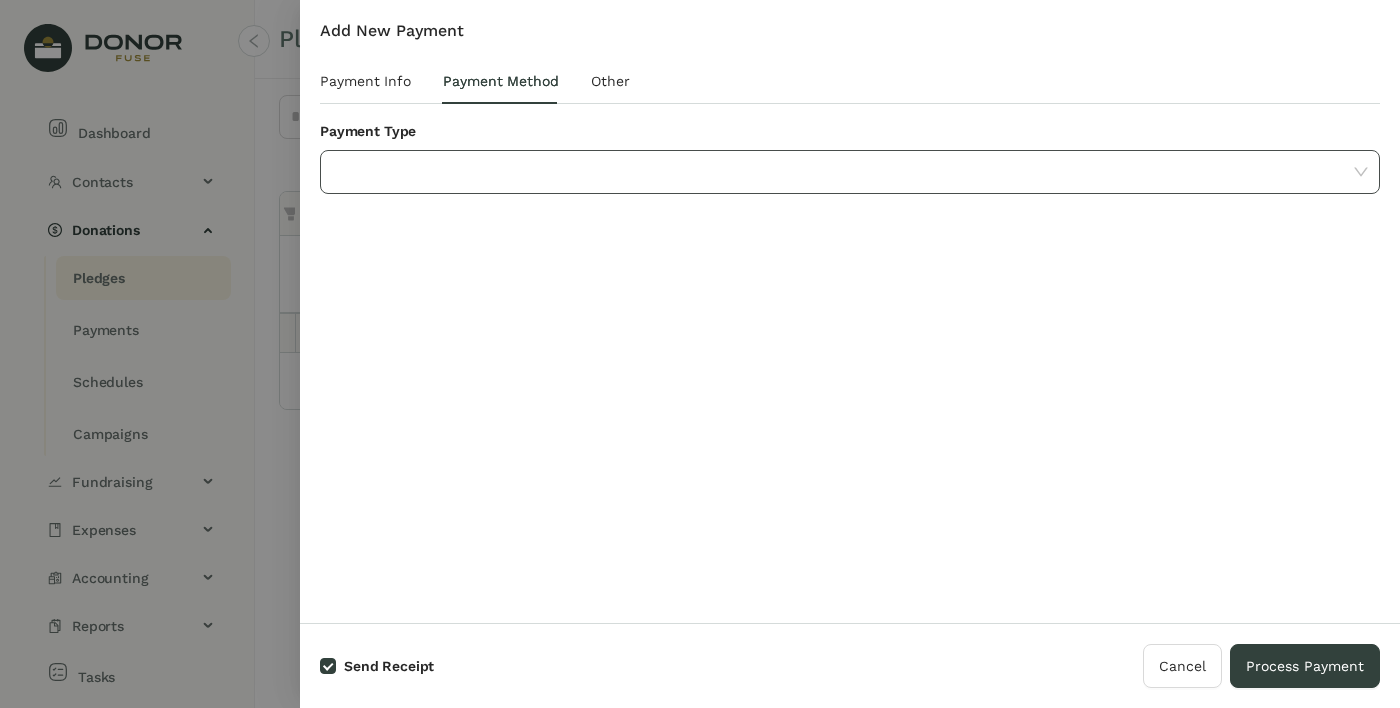 click at bounding box center (843, 172) 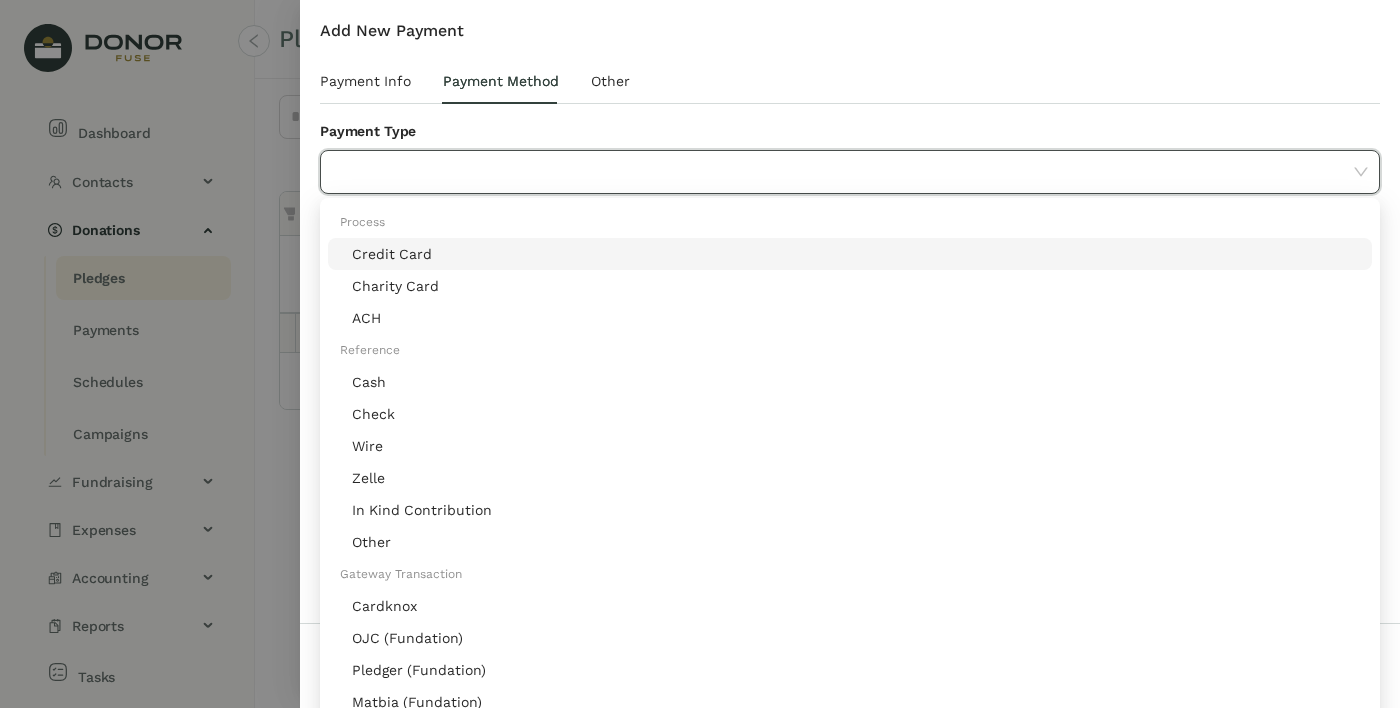 click on "Zelle" at bounding box center [856, 254] 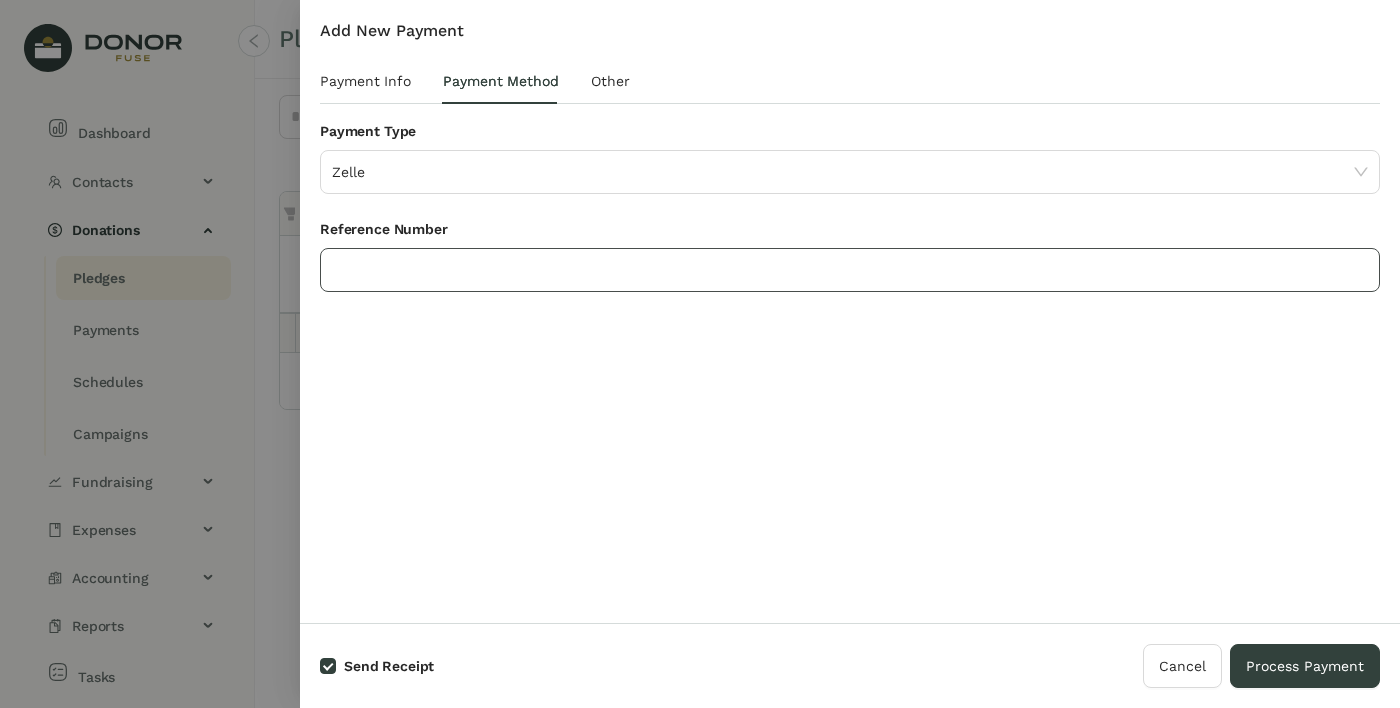 click at bounding box center [850, 270] 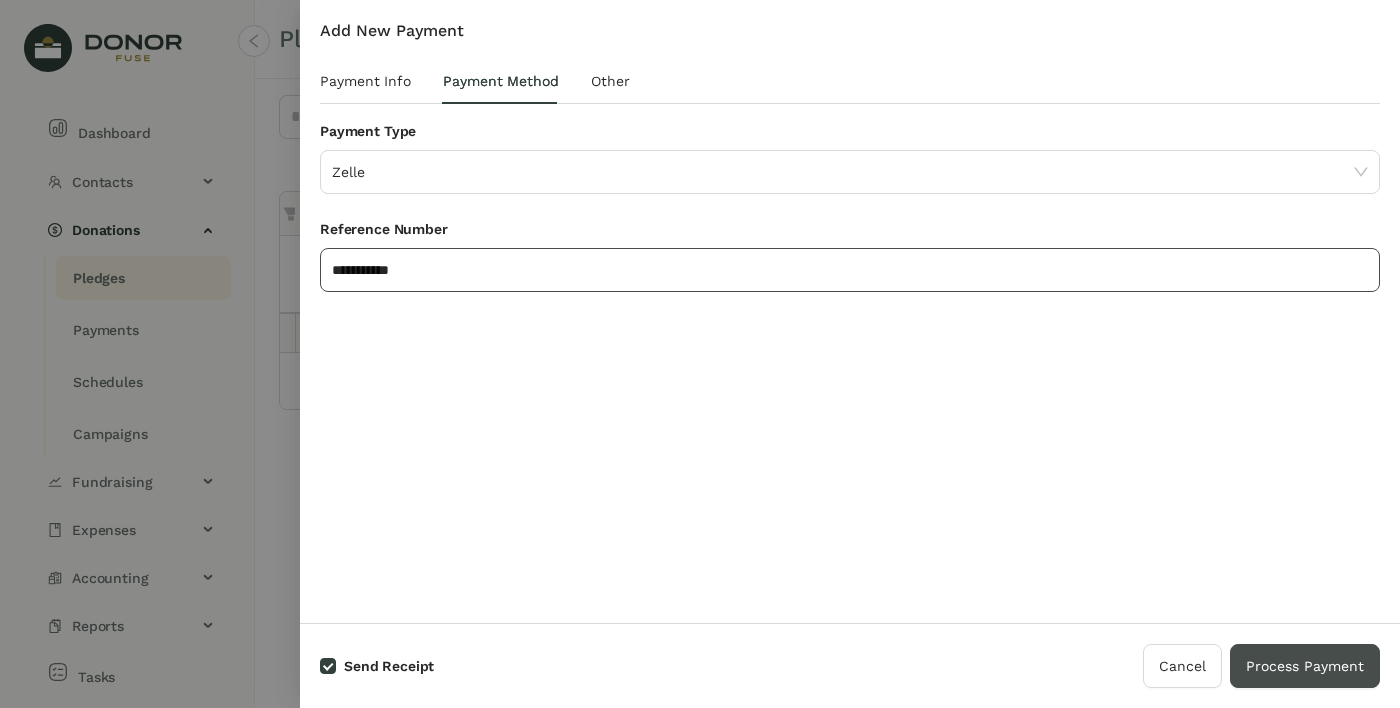 type on "**********" 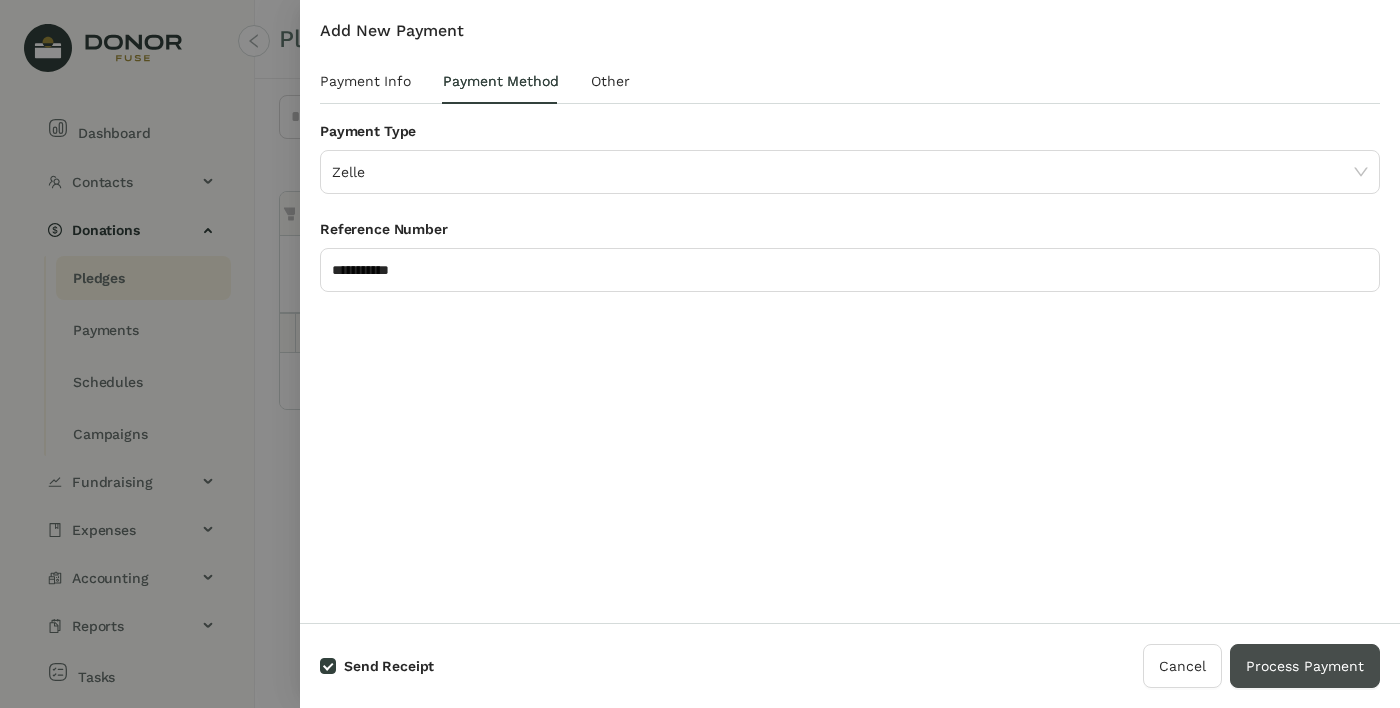 click on "Process Payment" at bounding box center [1305, 666] 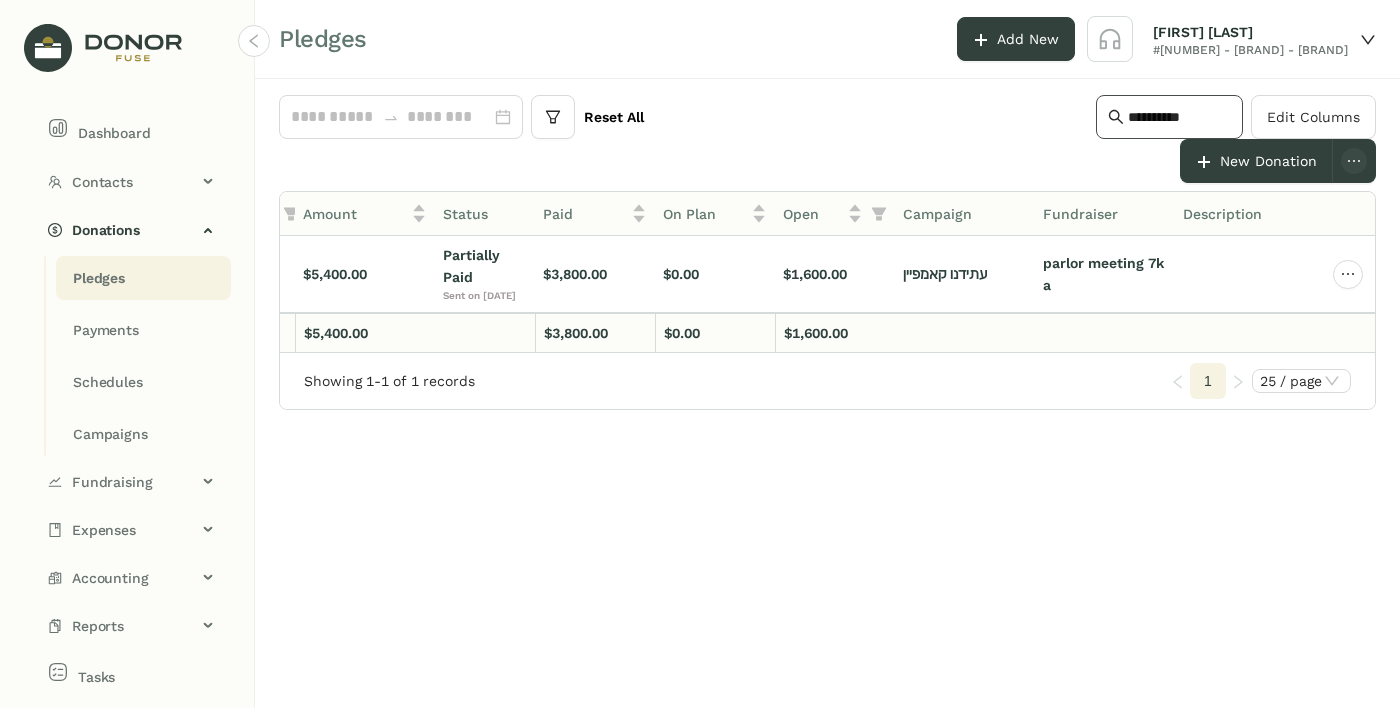 click on "**********" at bounding box center [1179, 117] 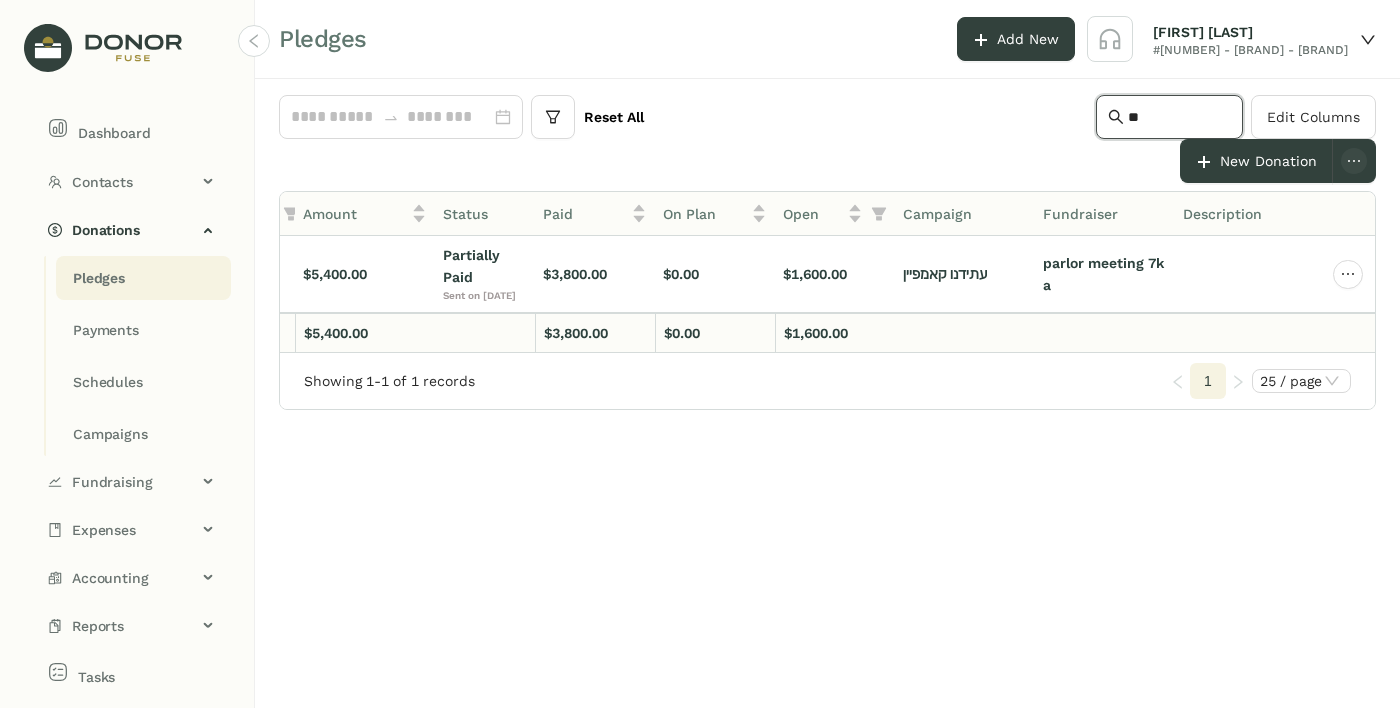type on "*" 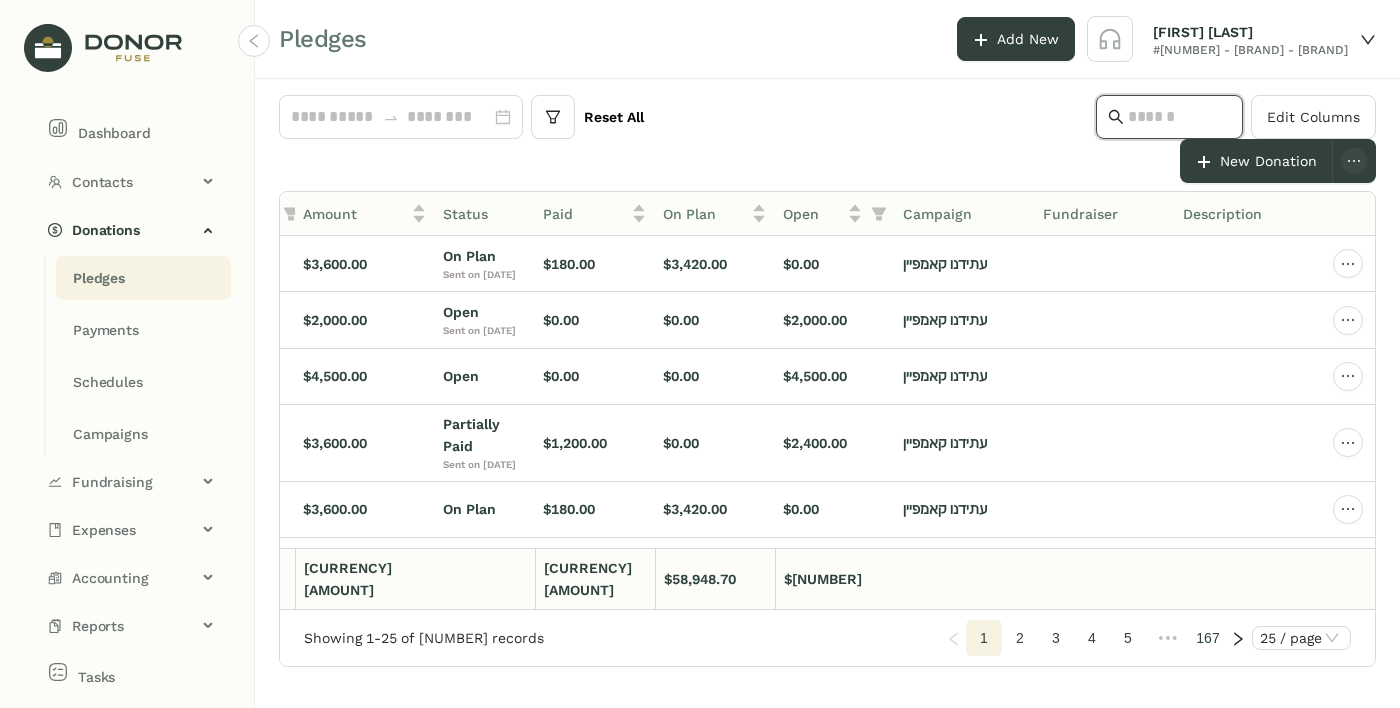 click at bounding box center [1179, 117] 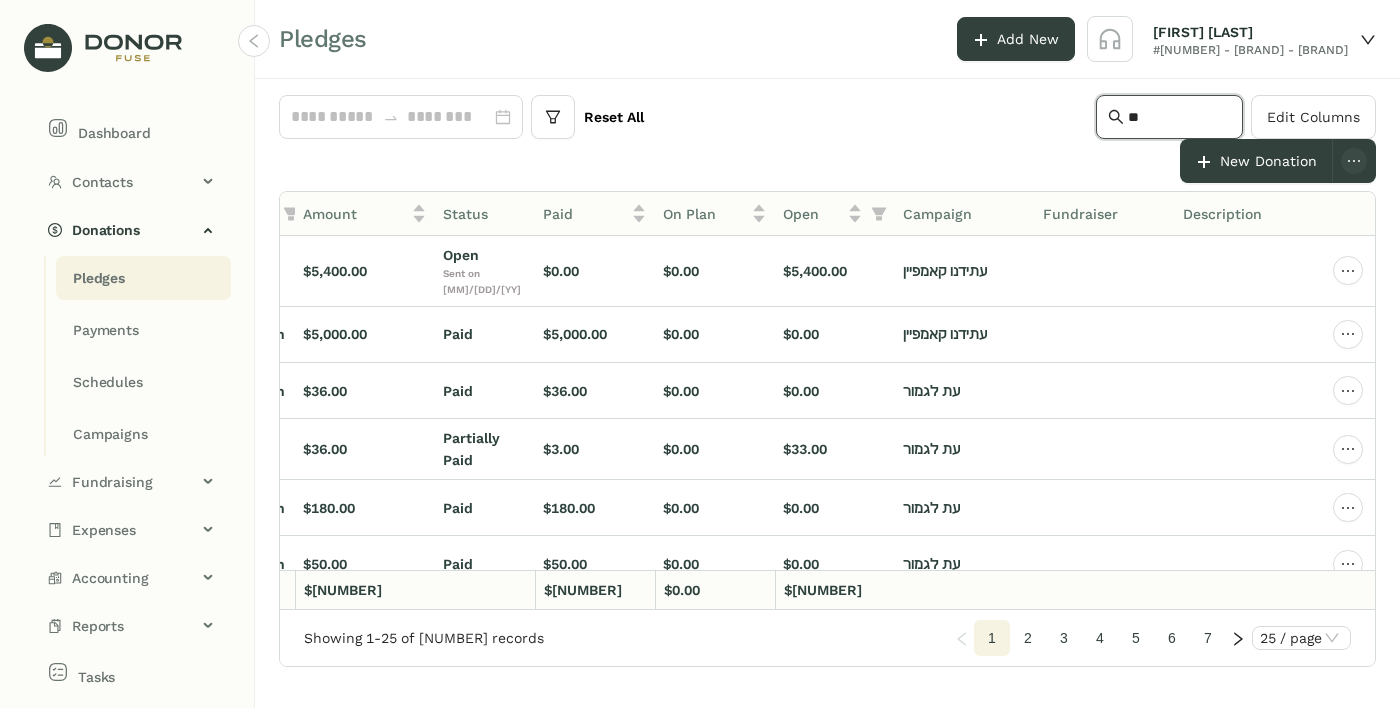 type on "*" 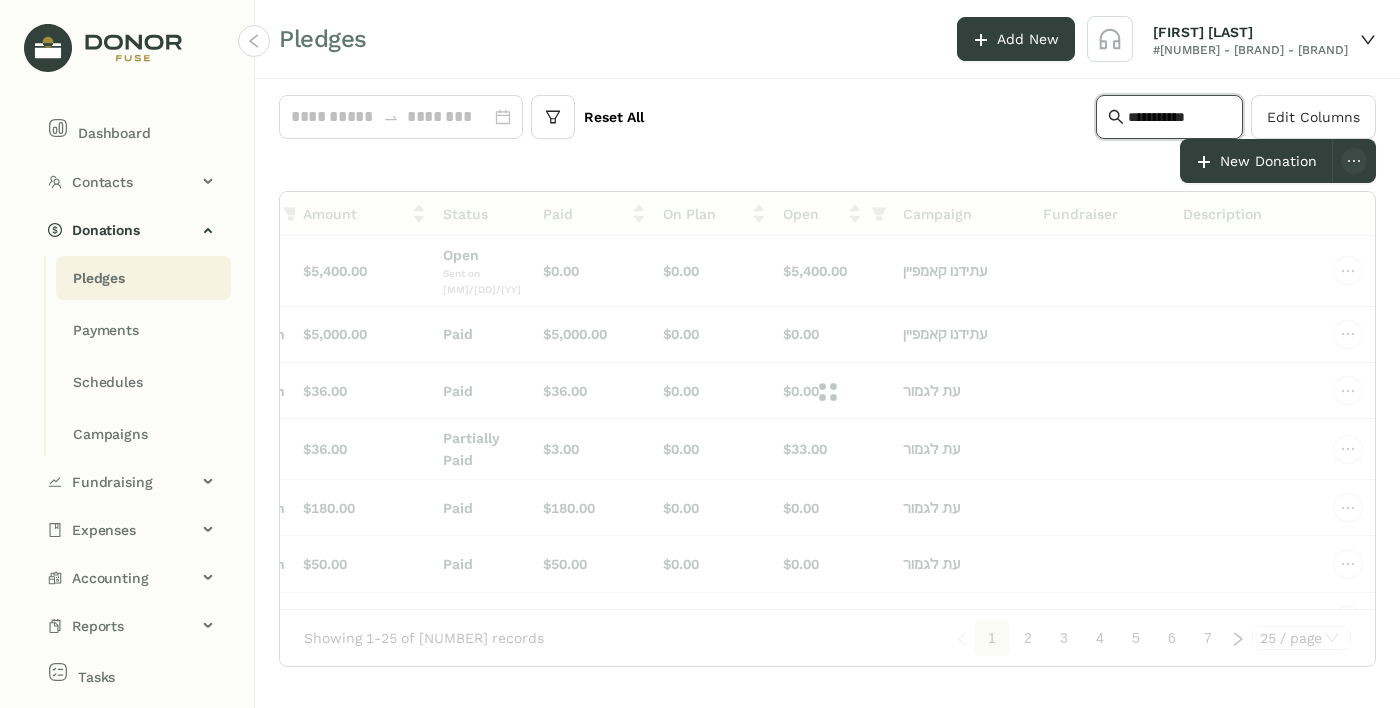 type on "**********" 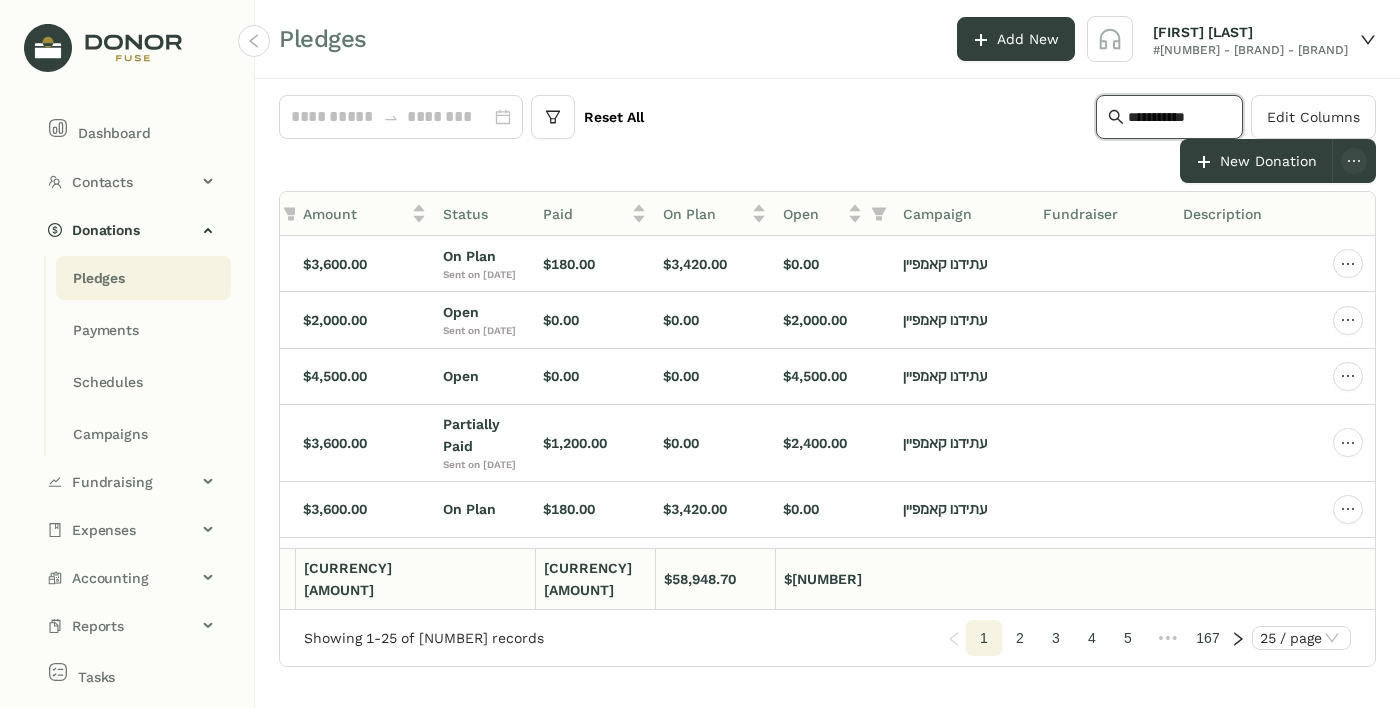scroll, scrollTop: 0, scrollLeft: 488, axis: horizontal 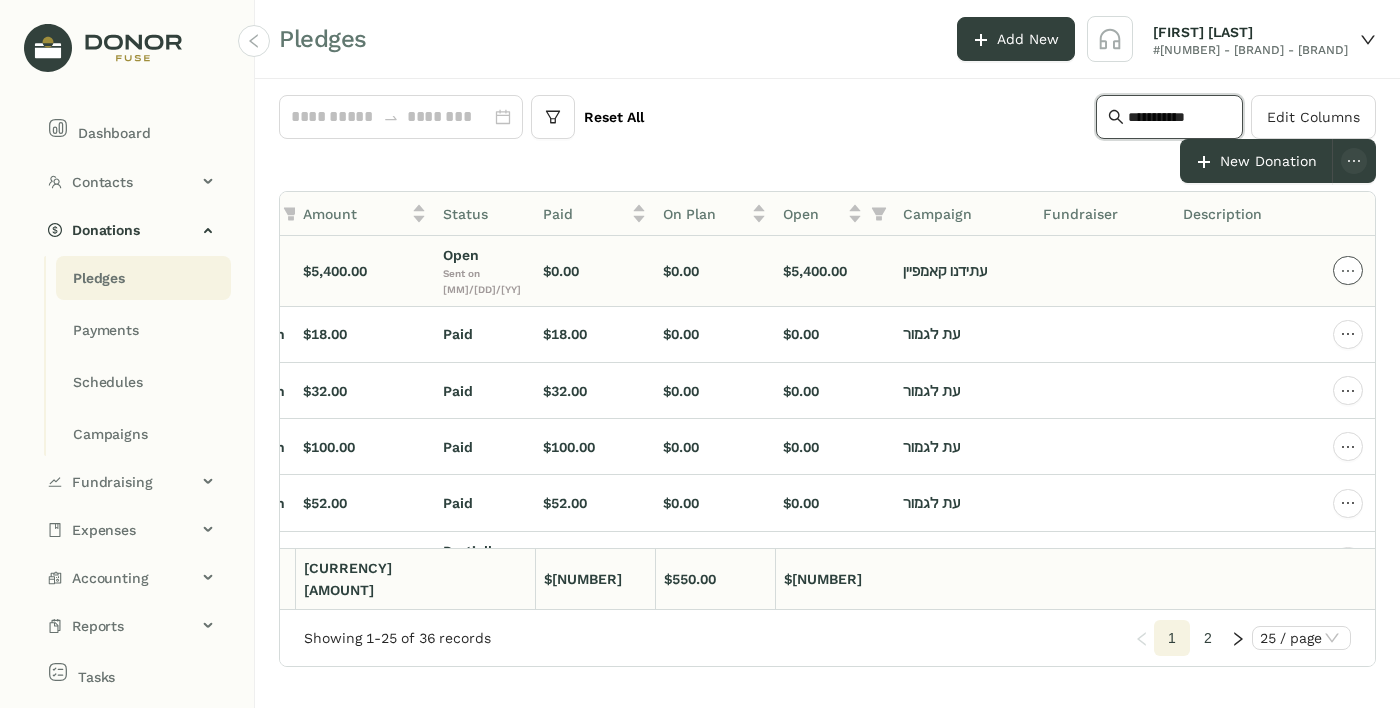 click at bounding box center (1348, 270) 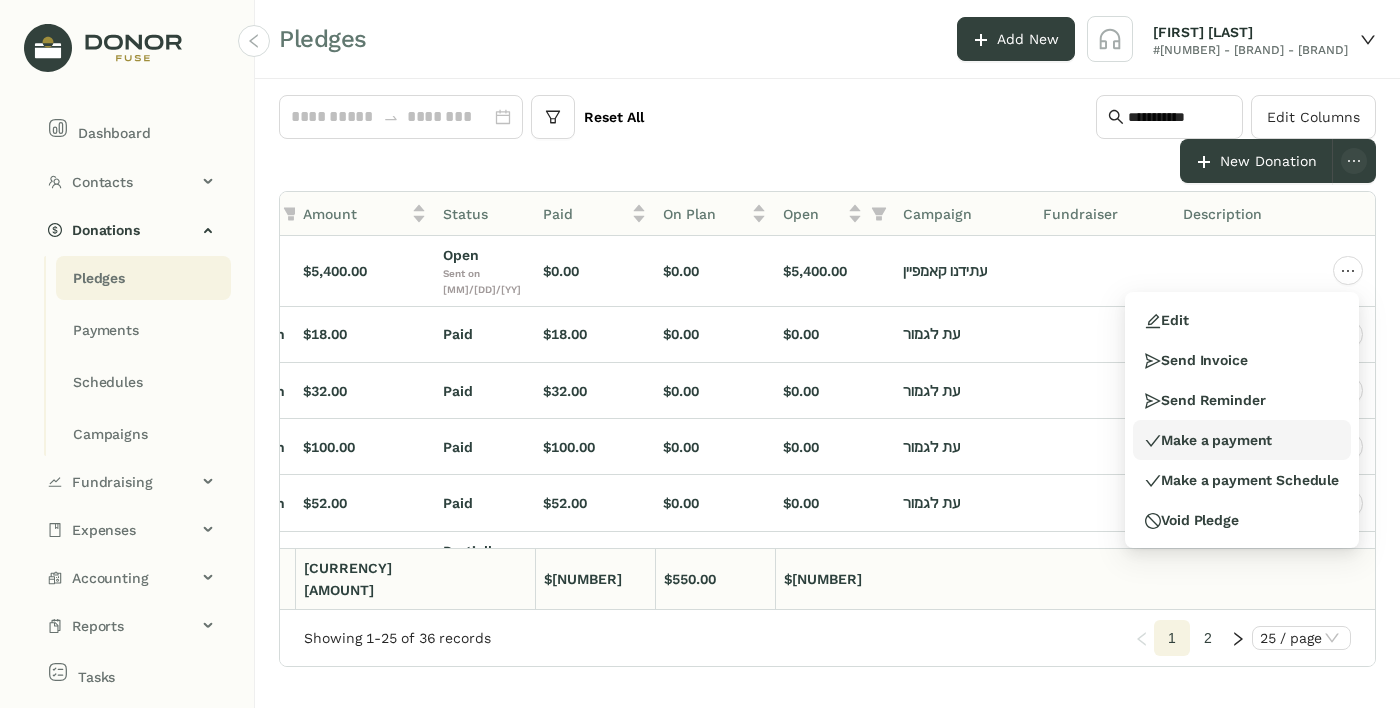 click on "Make a payment" at bounding box center (1242, 440) 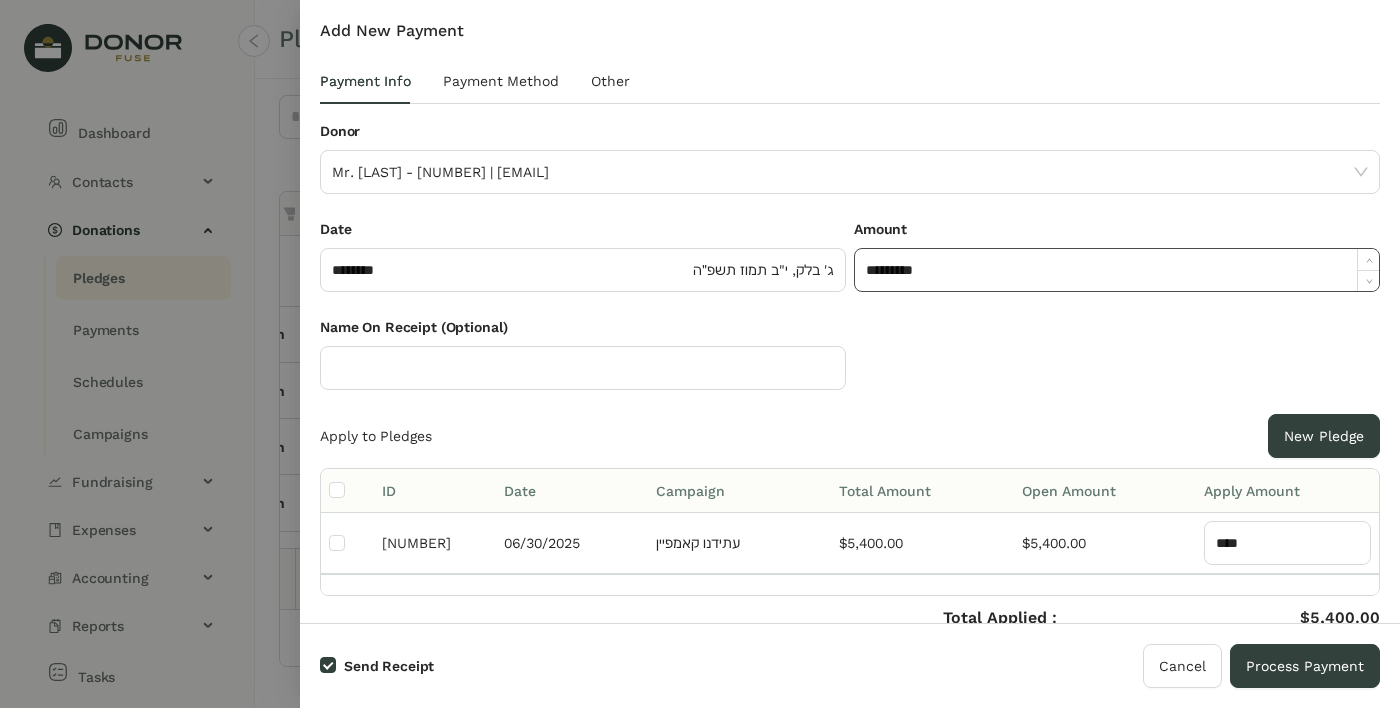 click on "*********" at bounding box center [1117, 270] 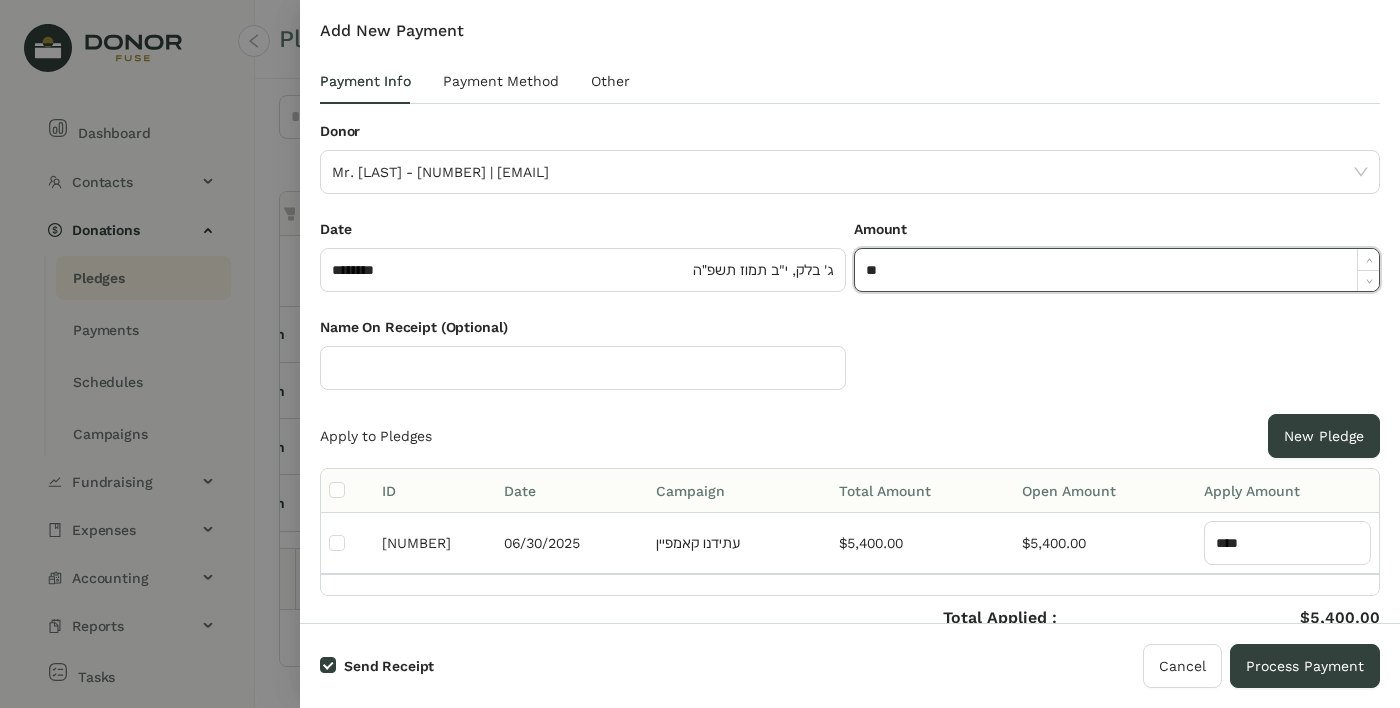 type on "*" 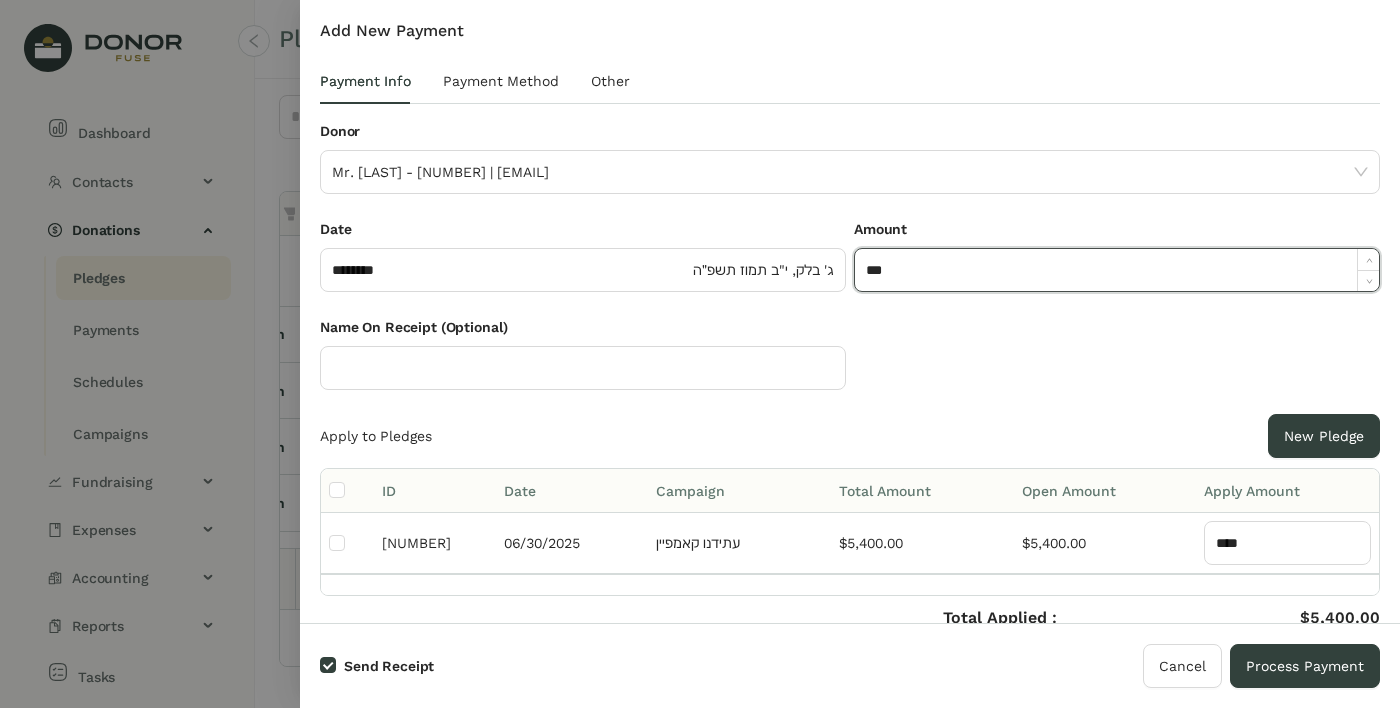 type on "***" 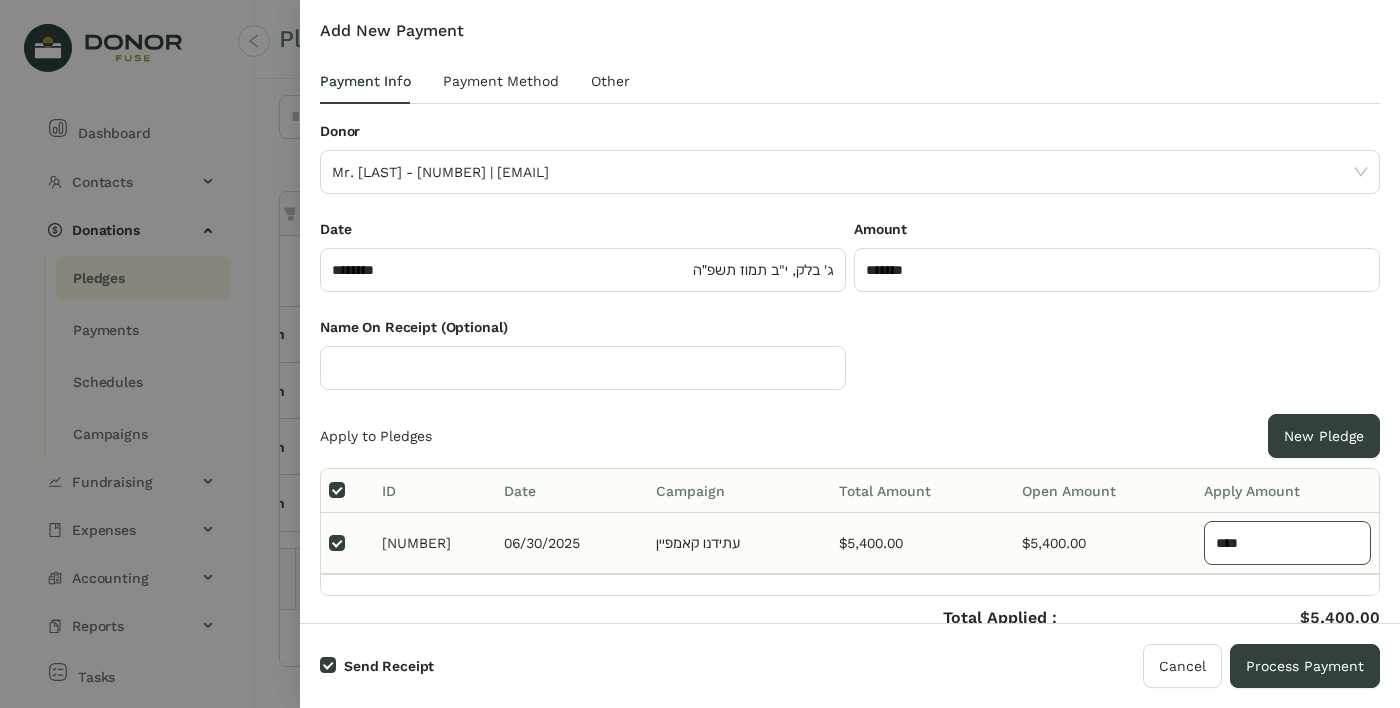 click on "****" at bounding box center [1287, 543] 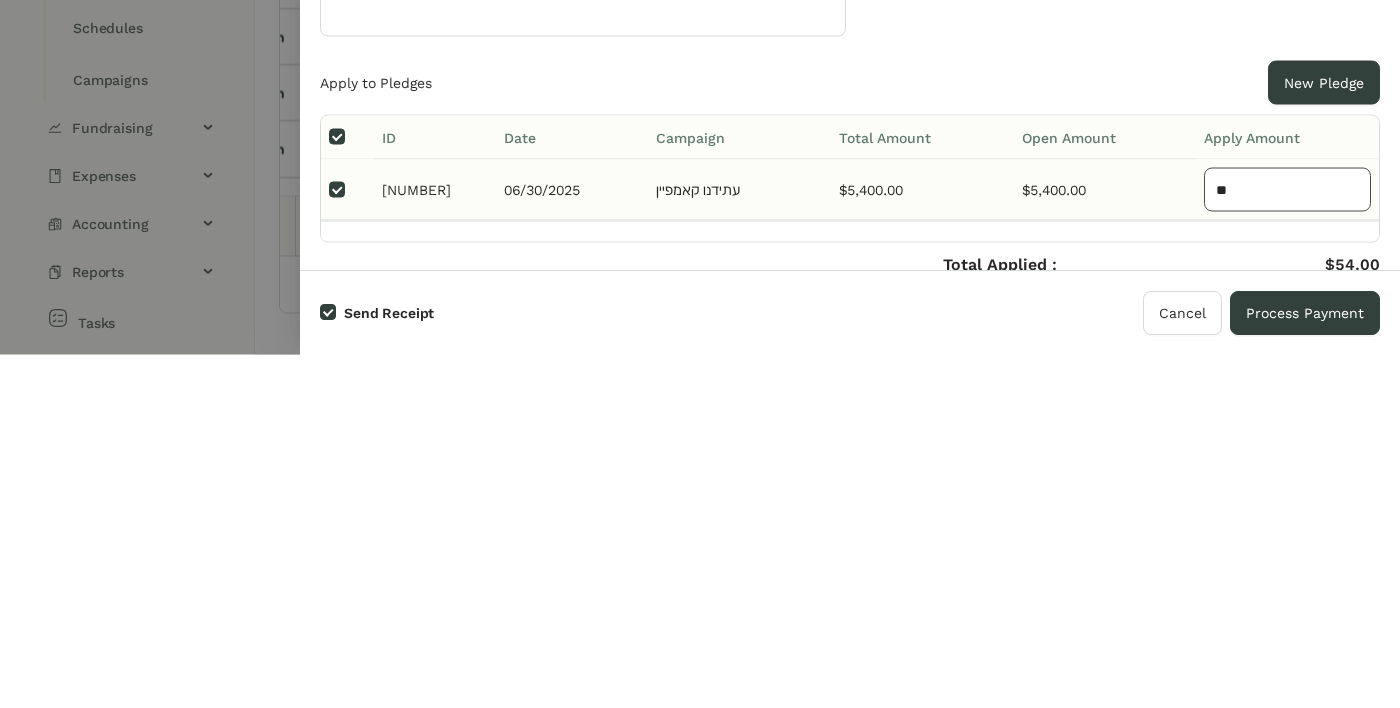 type on "*" 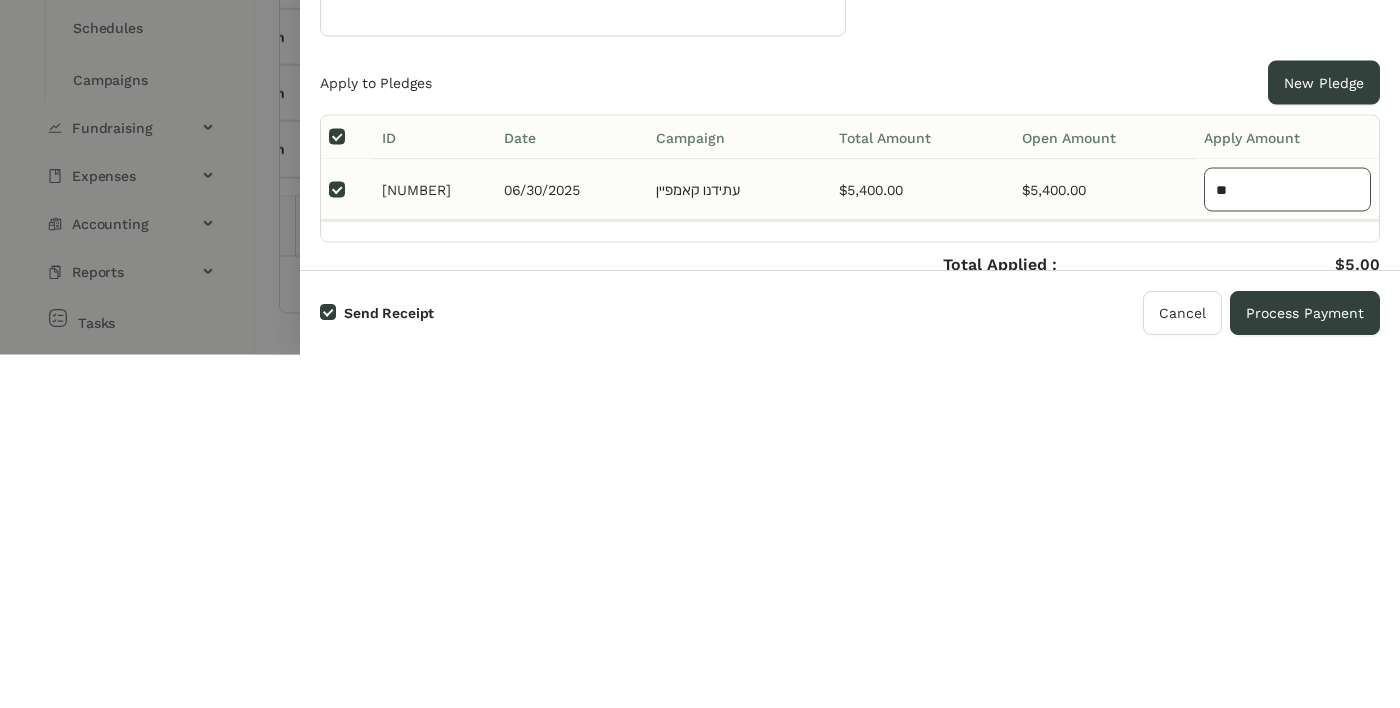 type on "***" 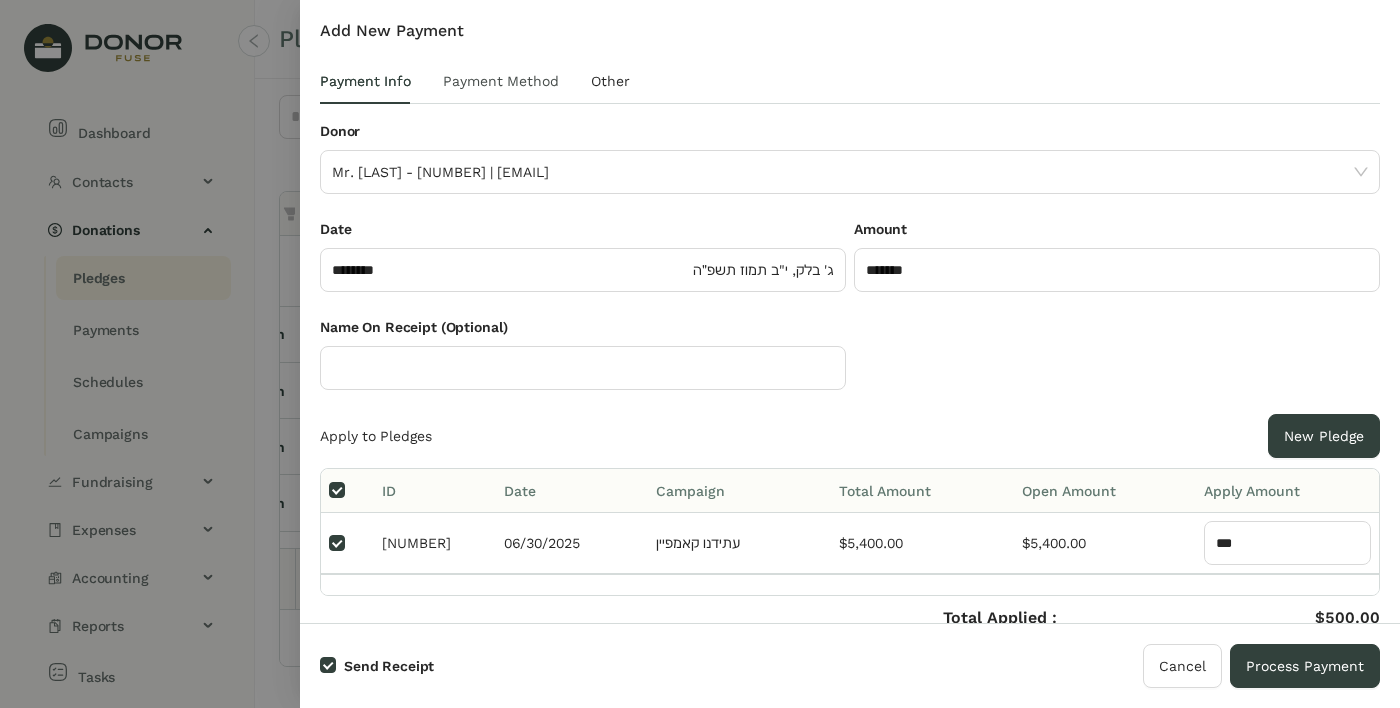 click on "Payment Method" at bounding box center (501, 81) 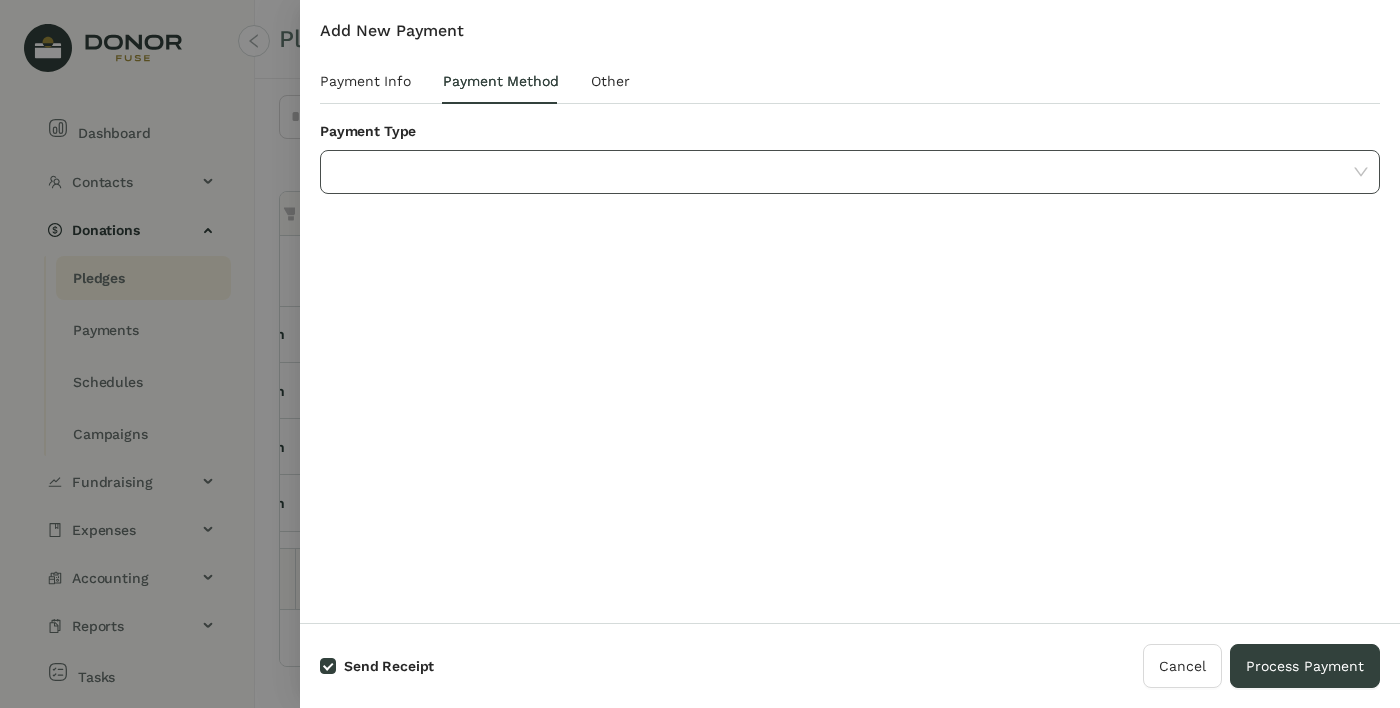 click at bounding box center (843, 172) 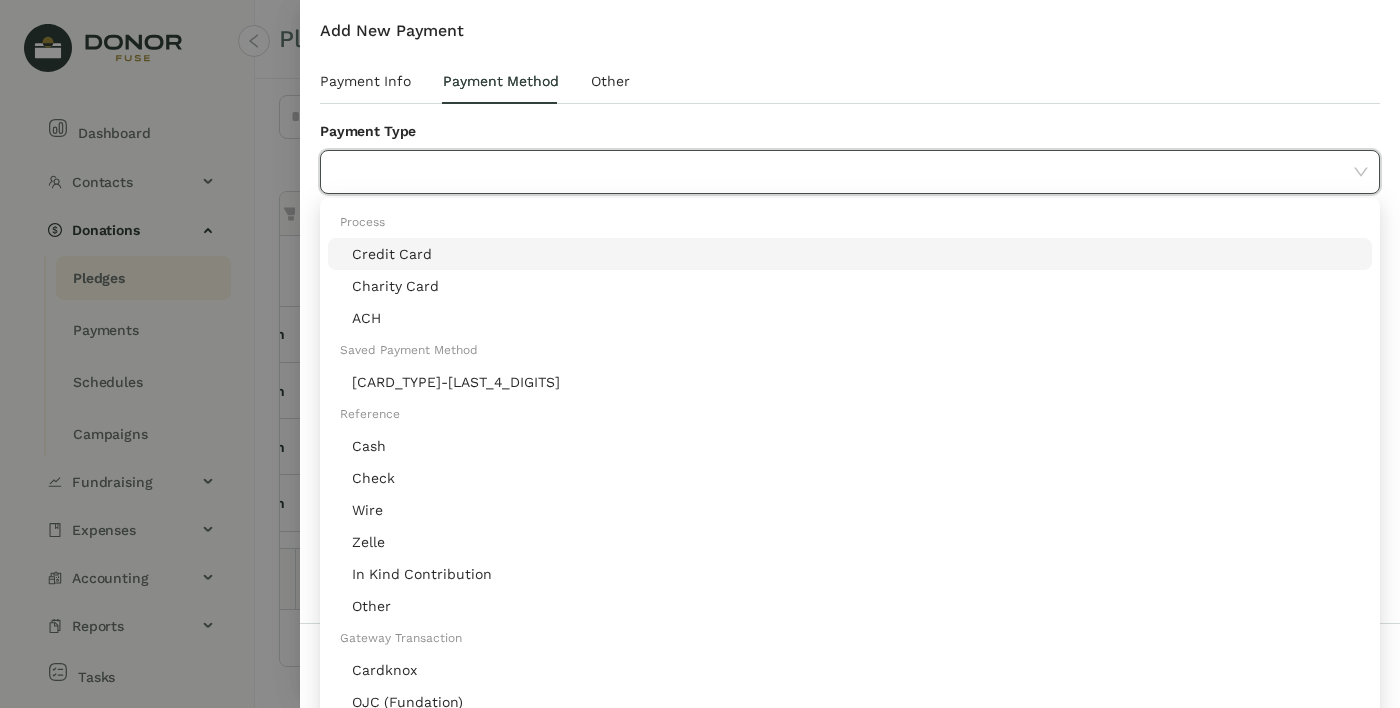click on "Zelle" at bounding box center (856, 254) 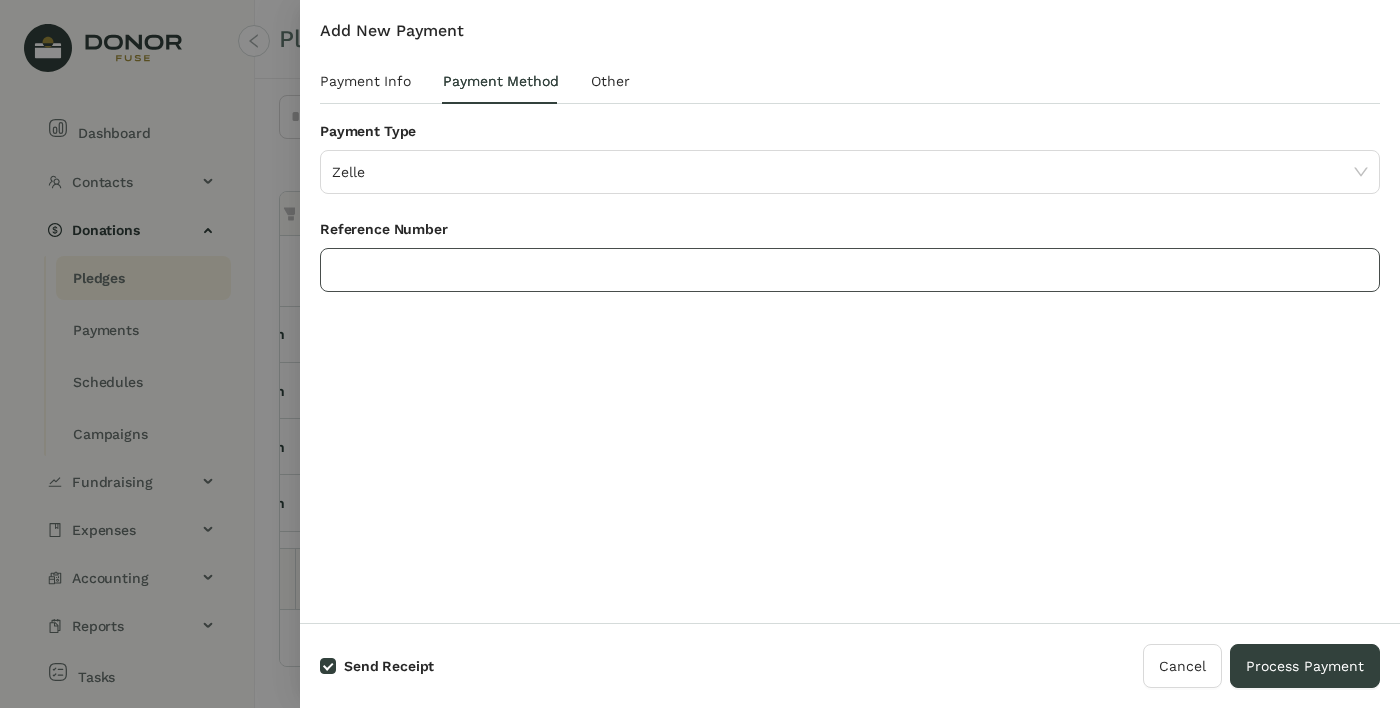 click at bounding box center [850, 270] 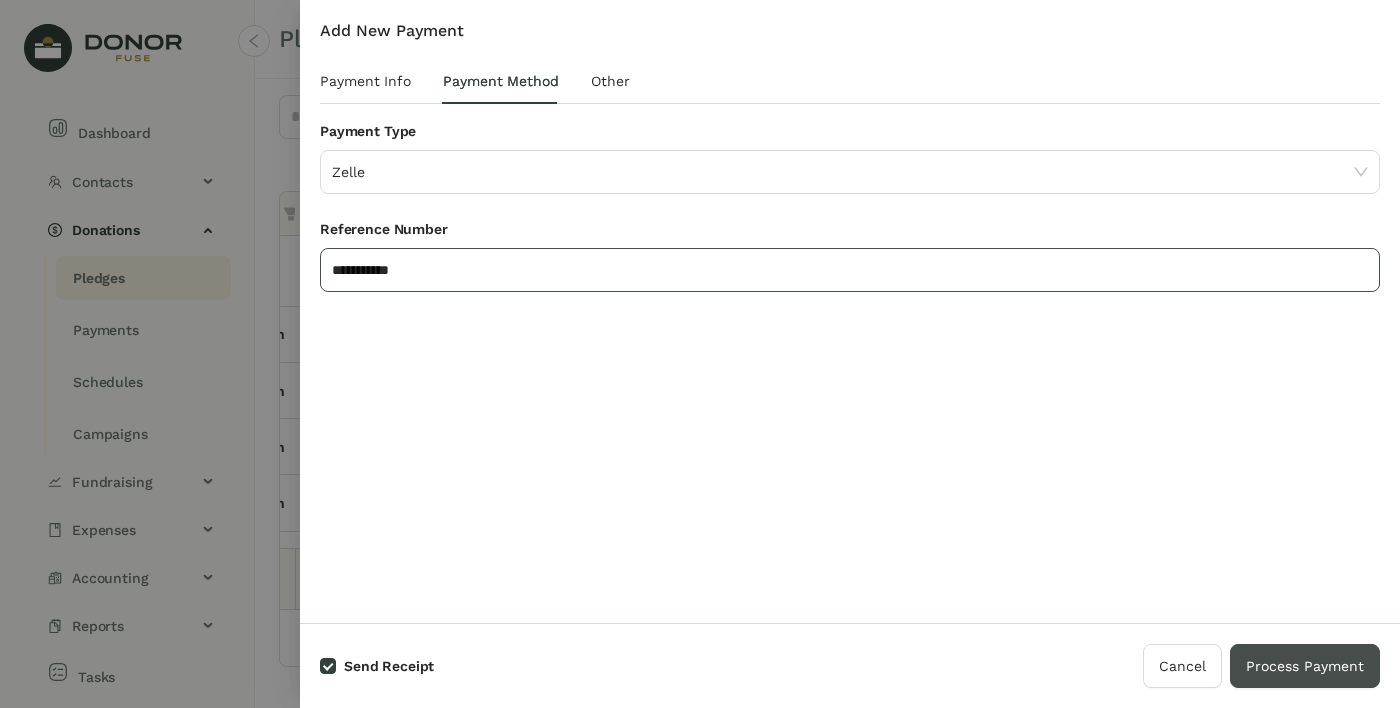type on "**********" 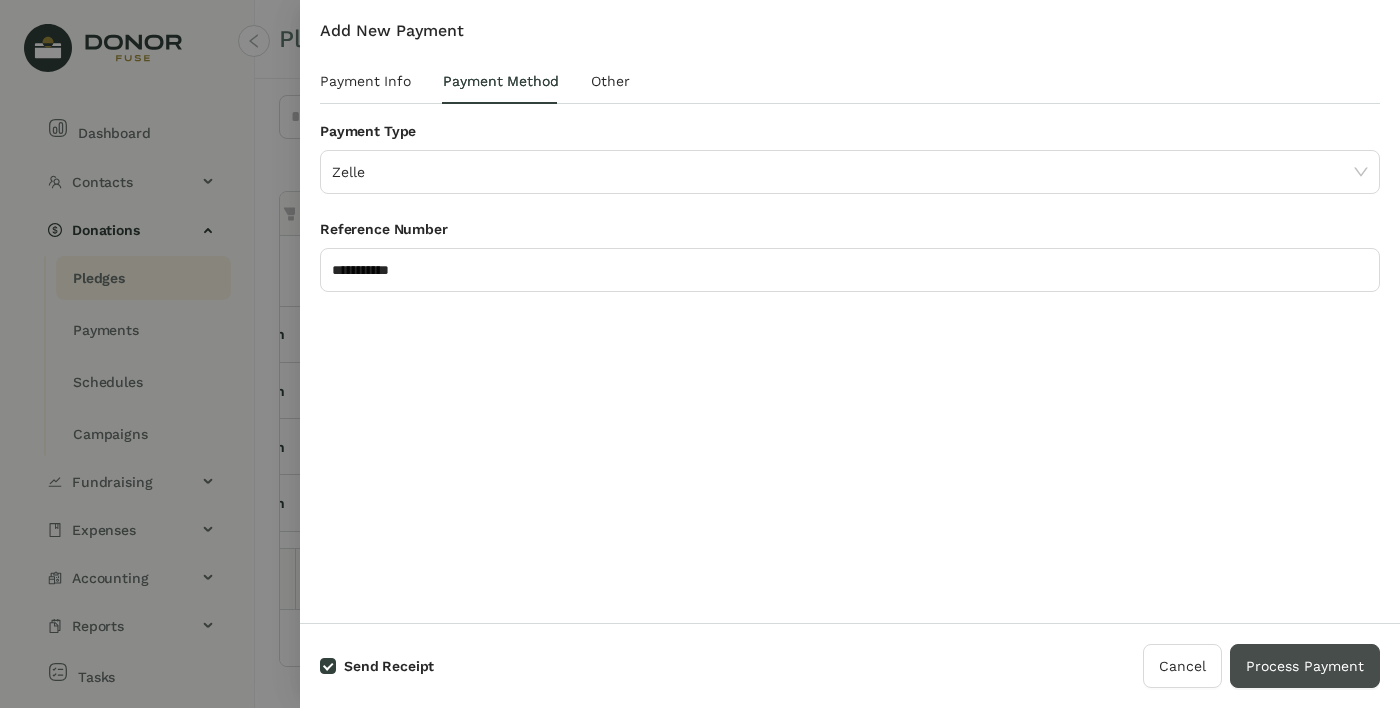 click on "Process Payment" at bounding box center [1305, 666] 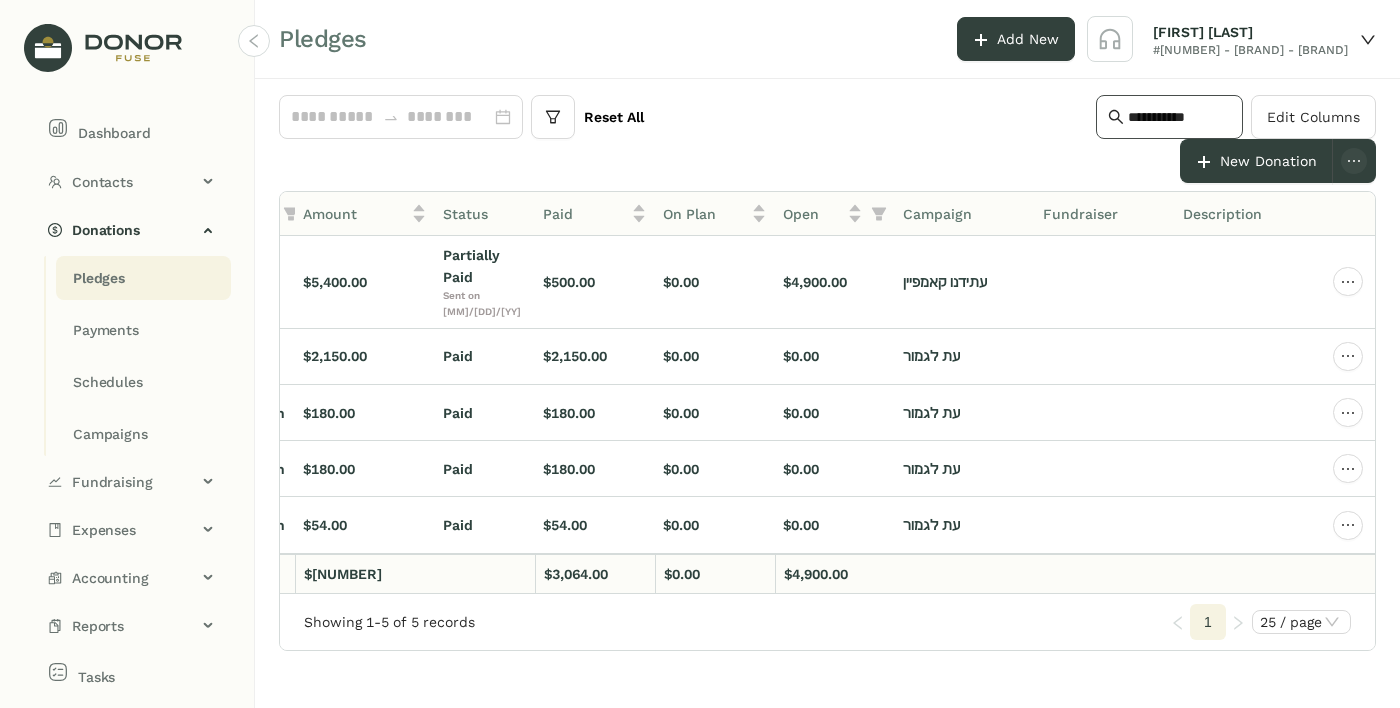 click on "**********" at bounding box center [1179, 117] 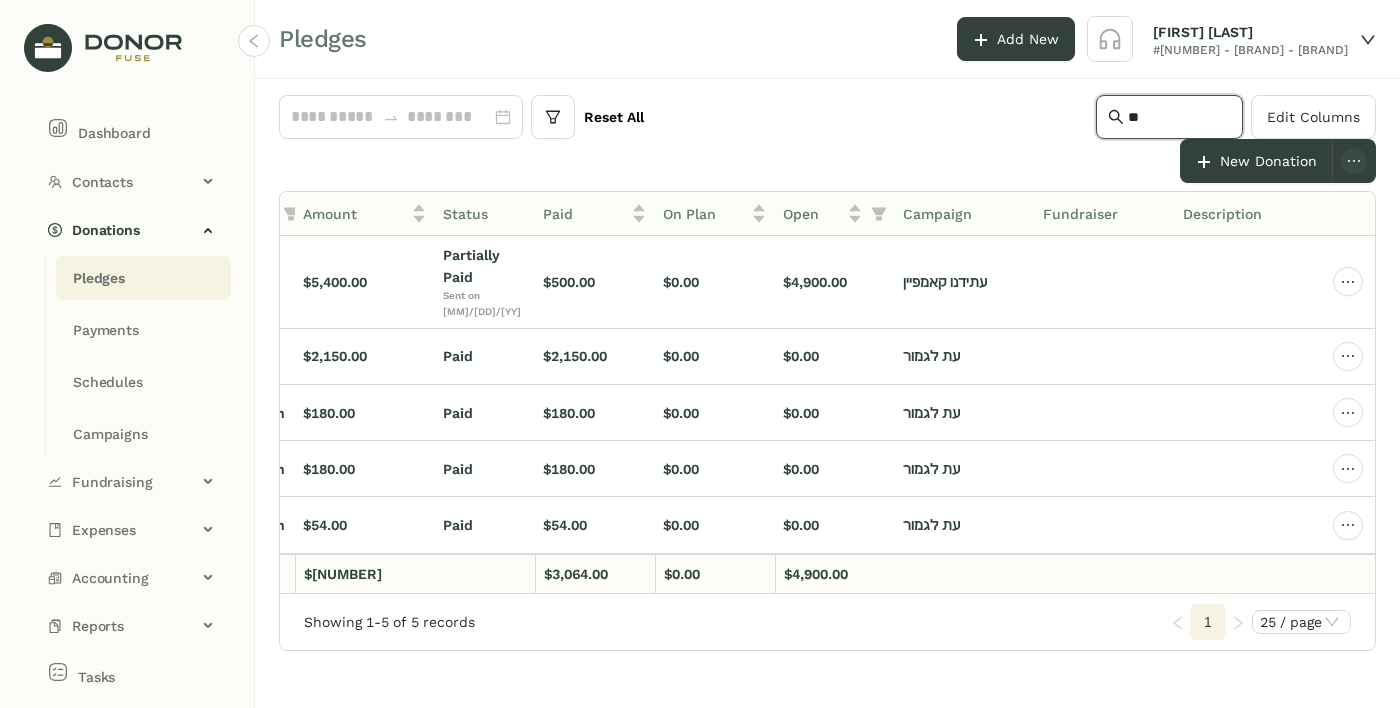 type on "*" 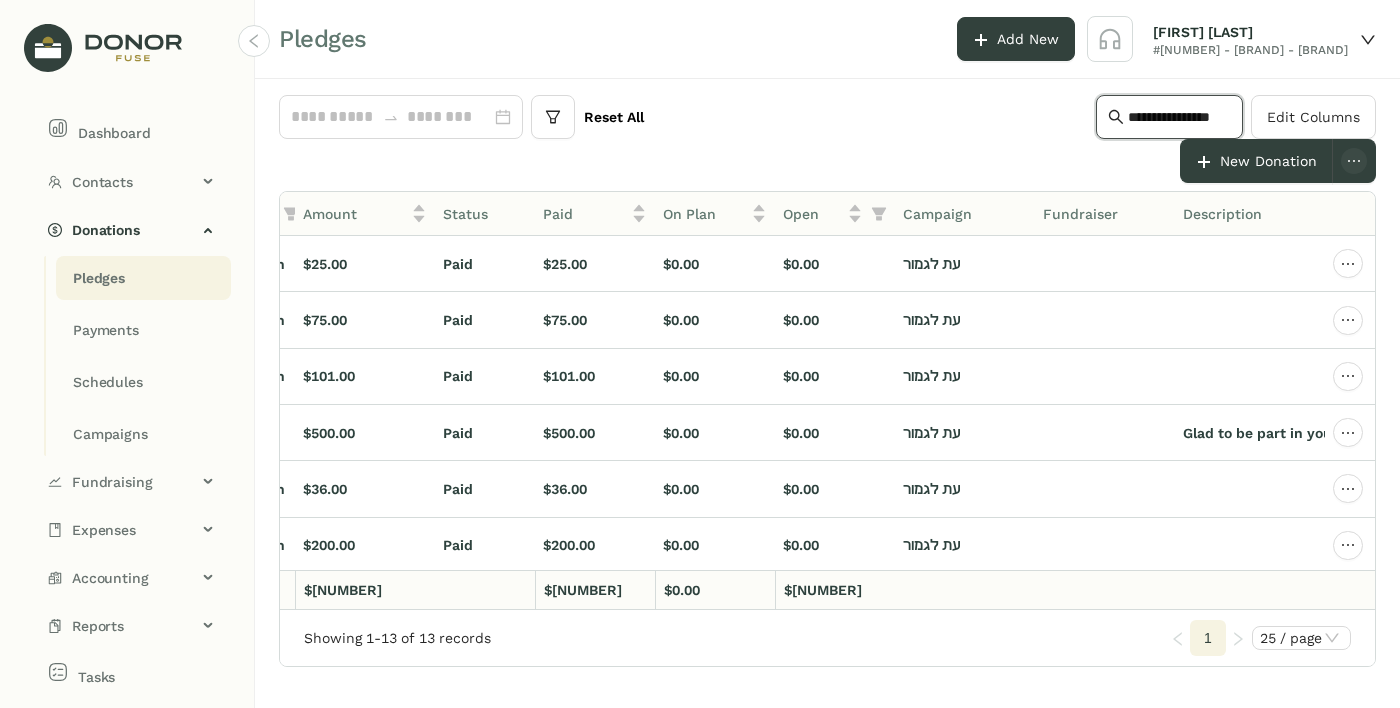 type on "**********" 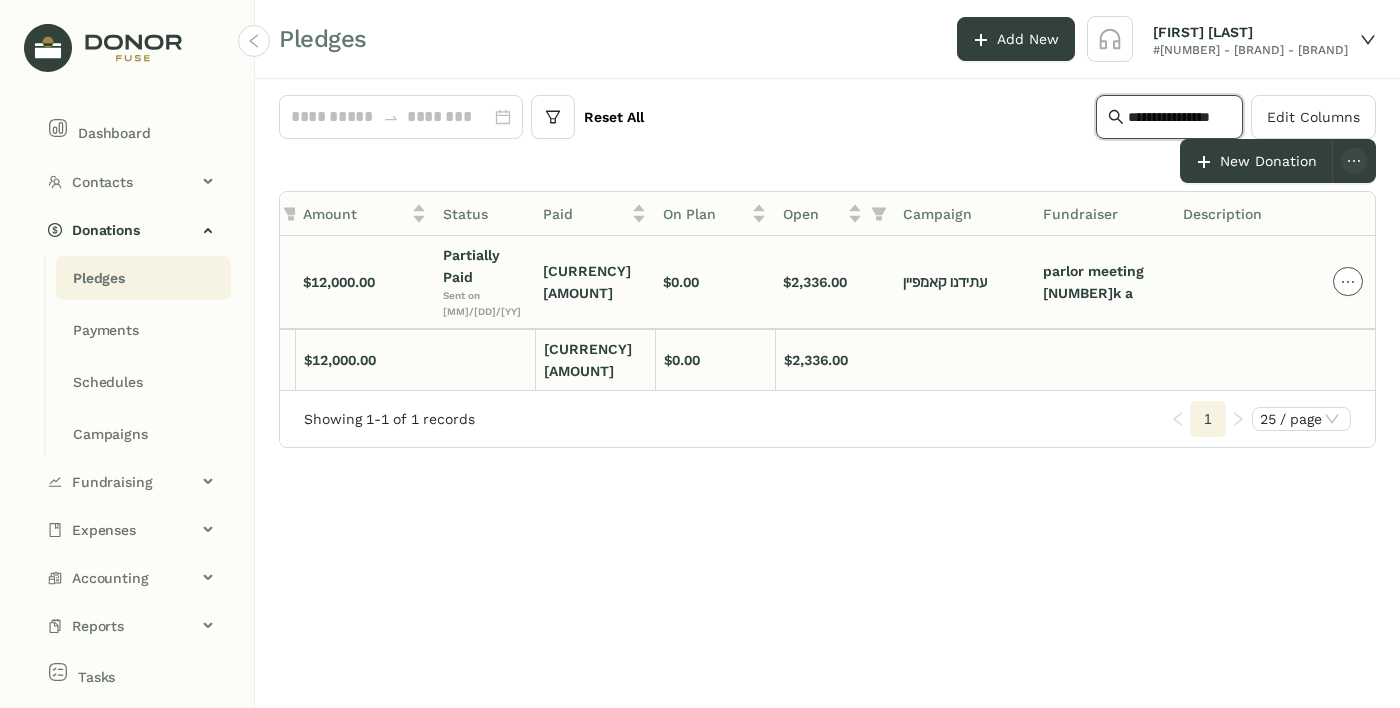 click at bounding box center [1348, 281] 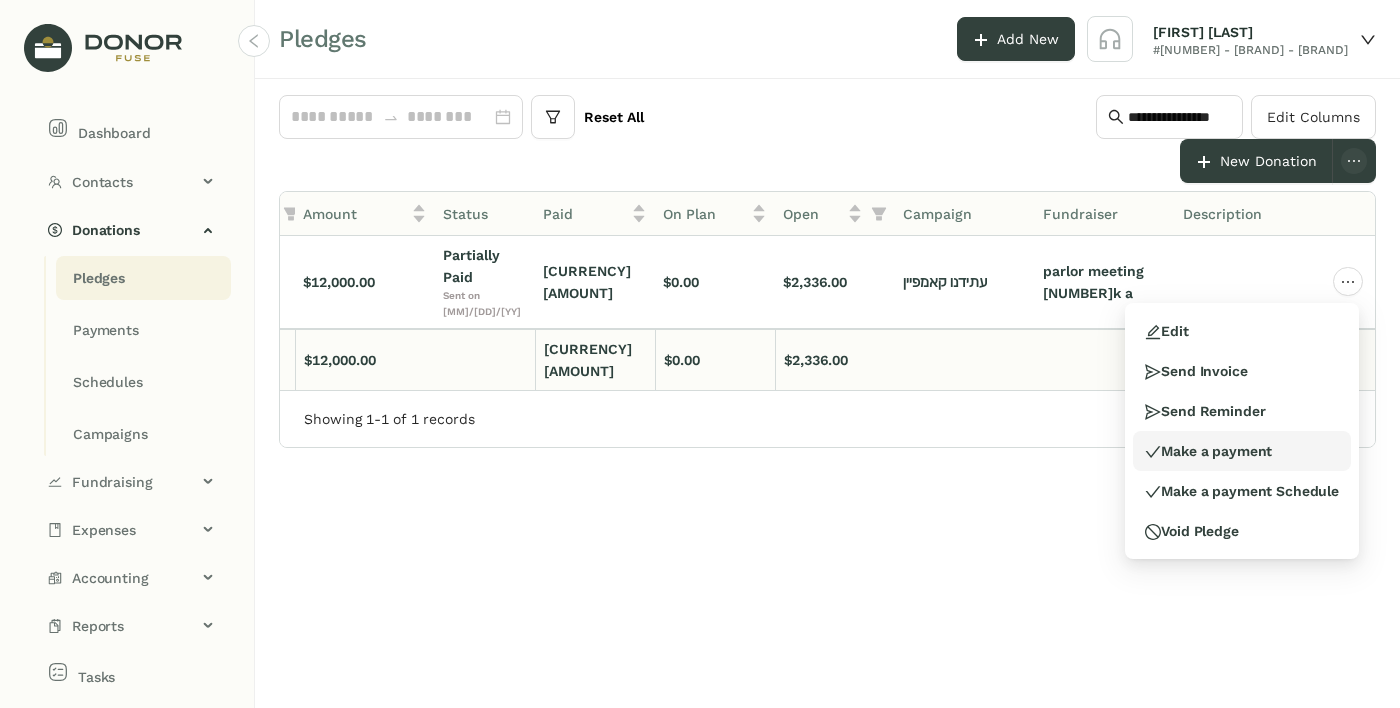 click on "Make a payment" at bounding box center (1196, 371) 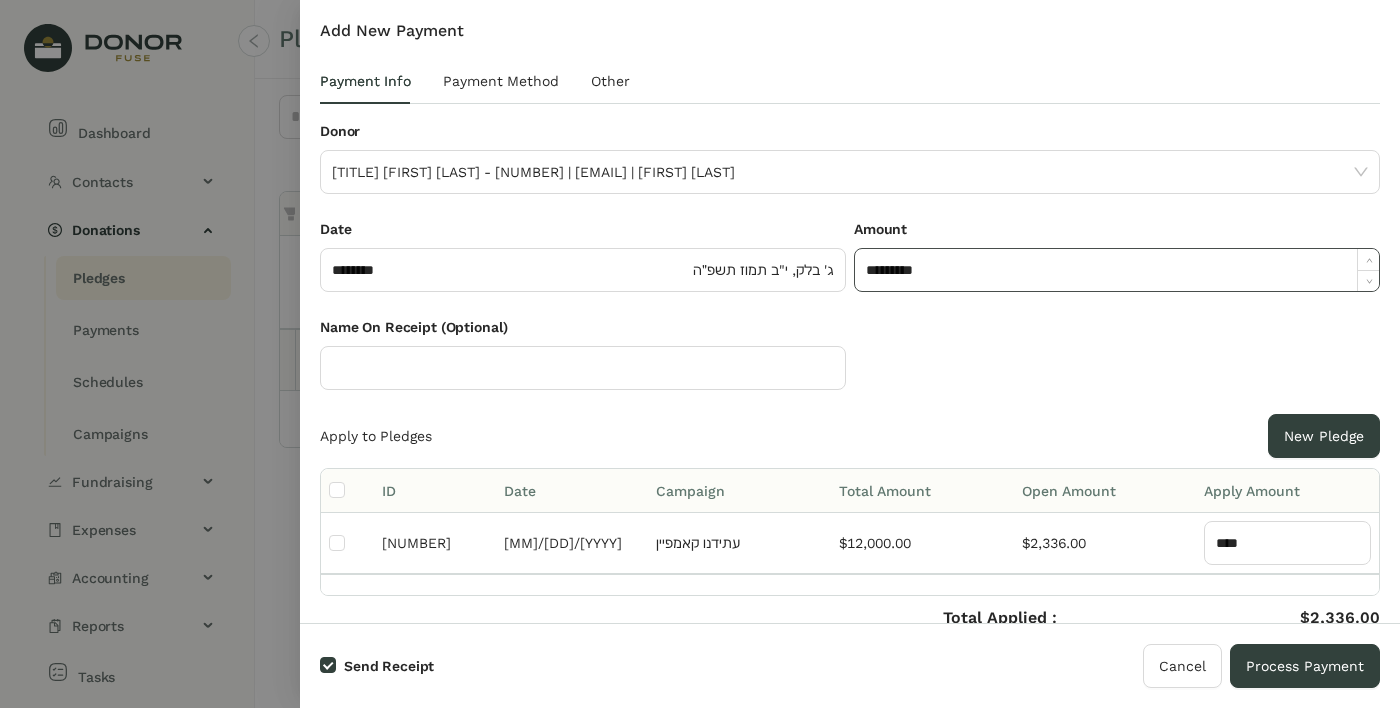 click on "*********" at bounding box center (1117, 270) 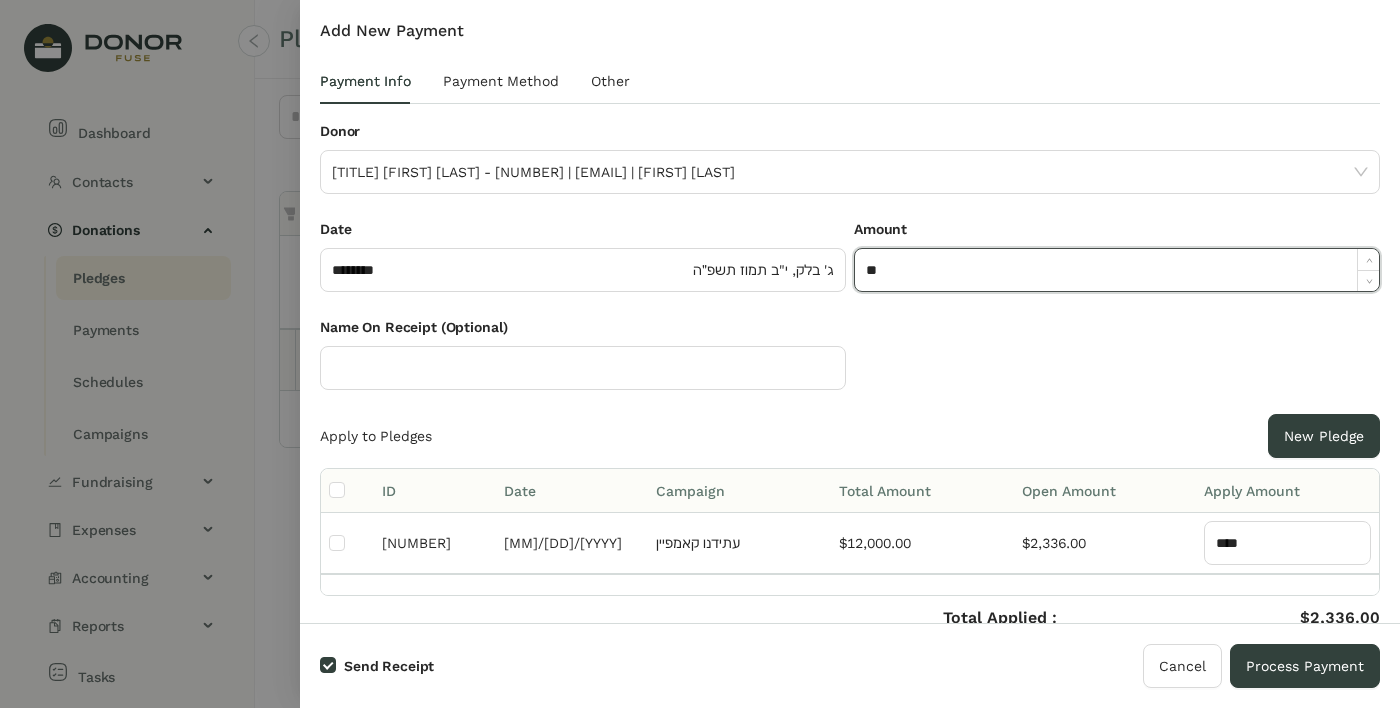 type on "*" 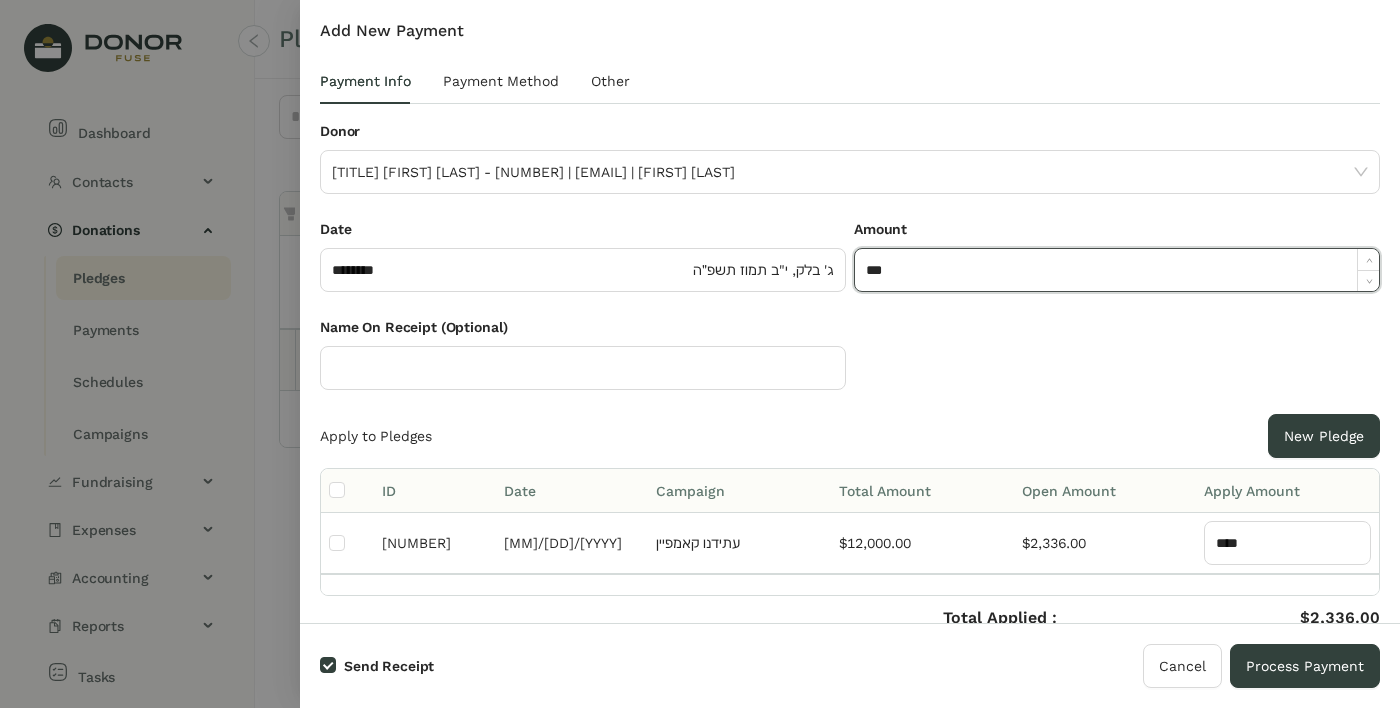 type on "***" 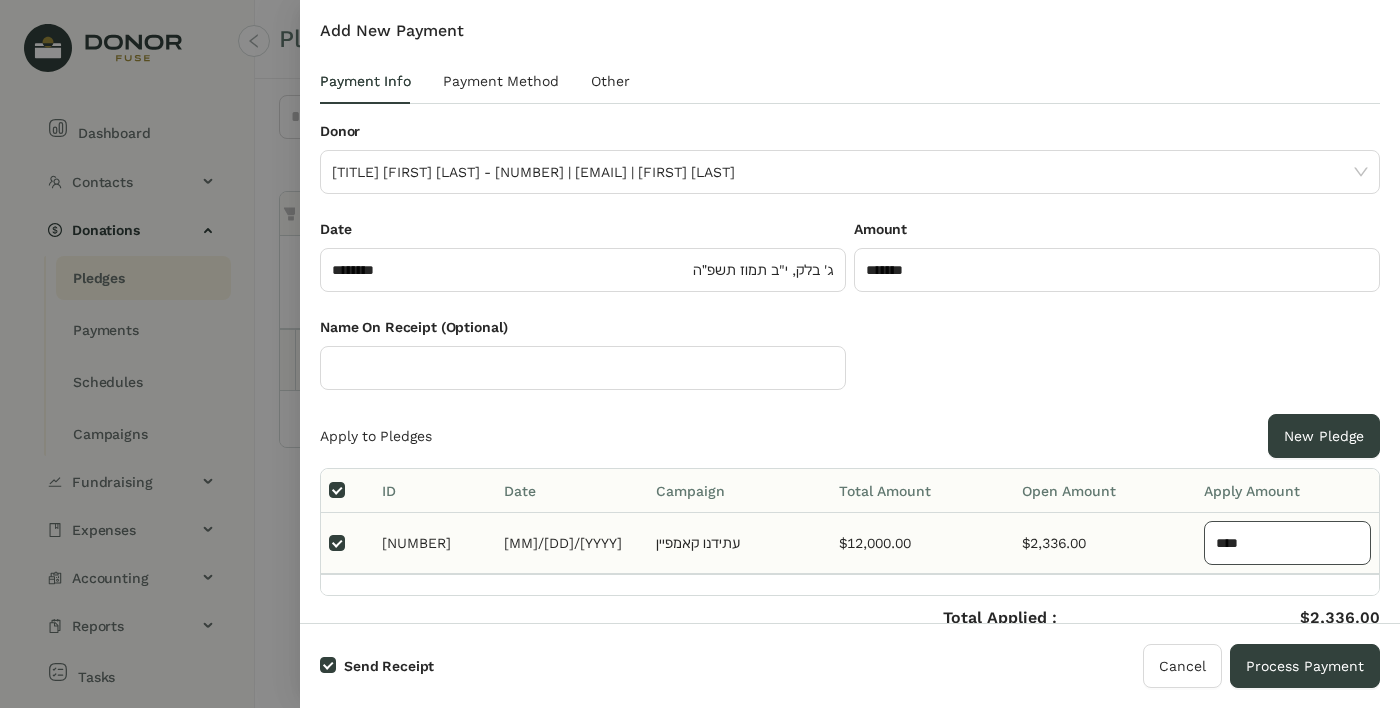 click on "****" at bounding box center [1287, 543] 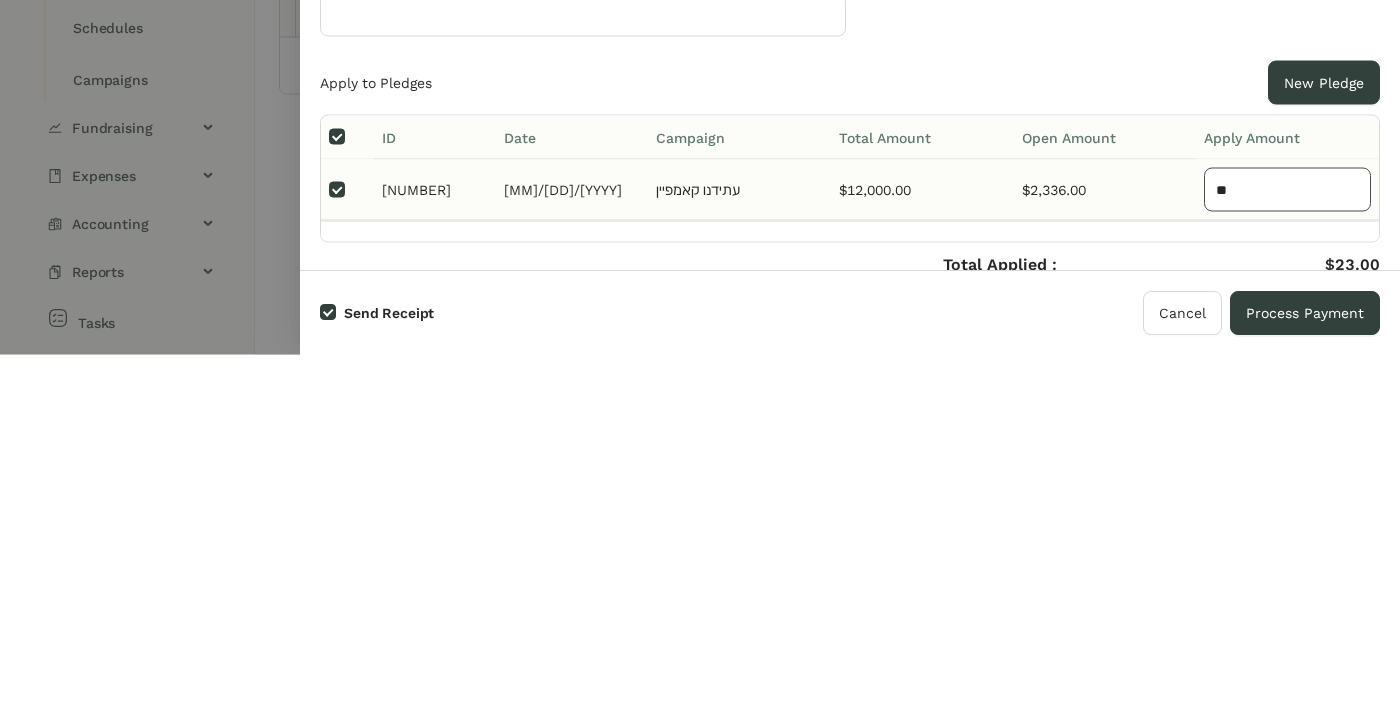 type on "*" 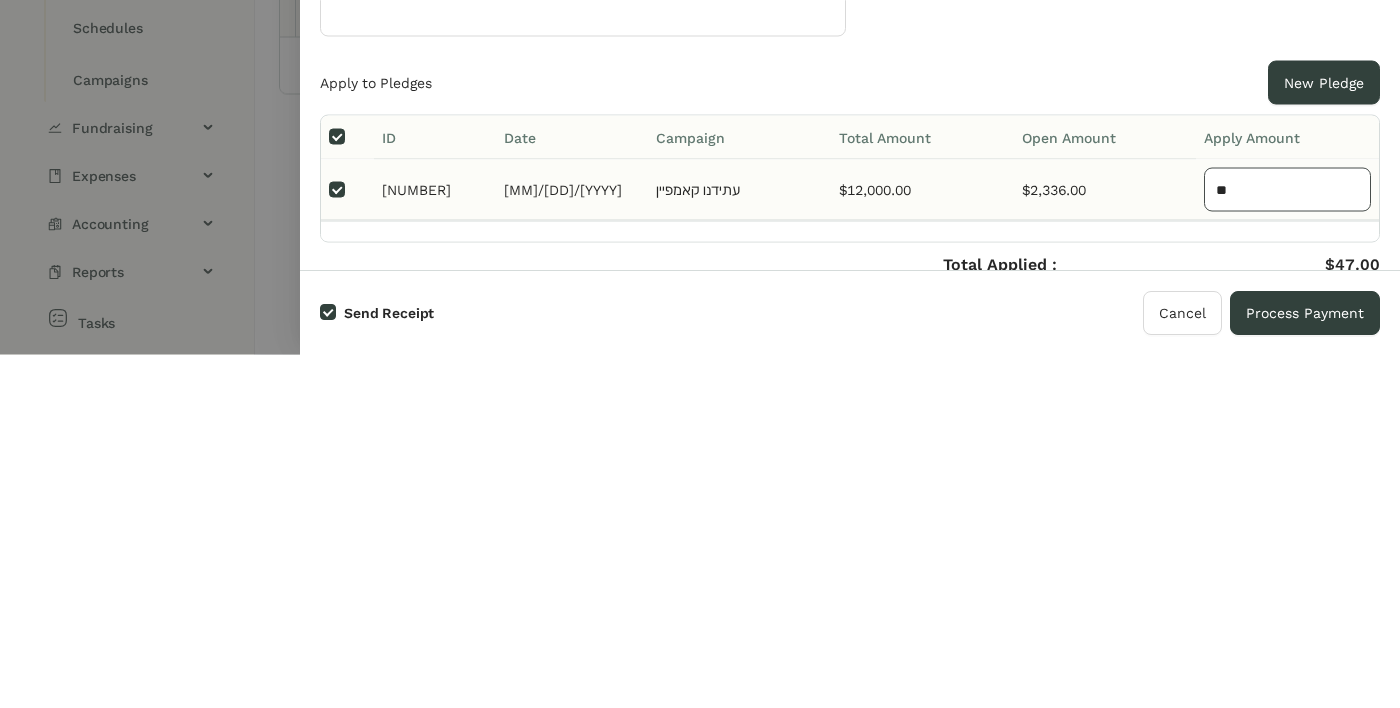 type on "***" 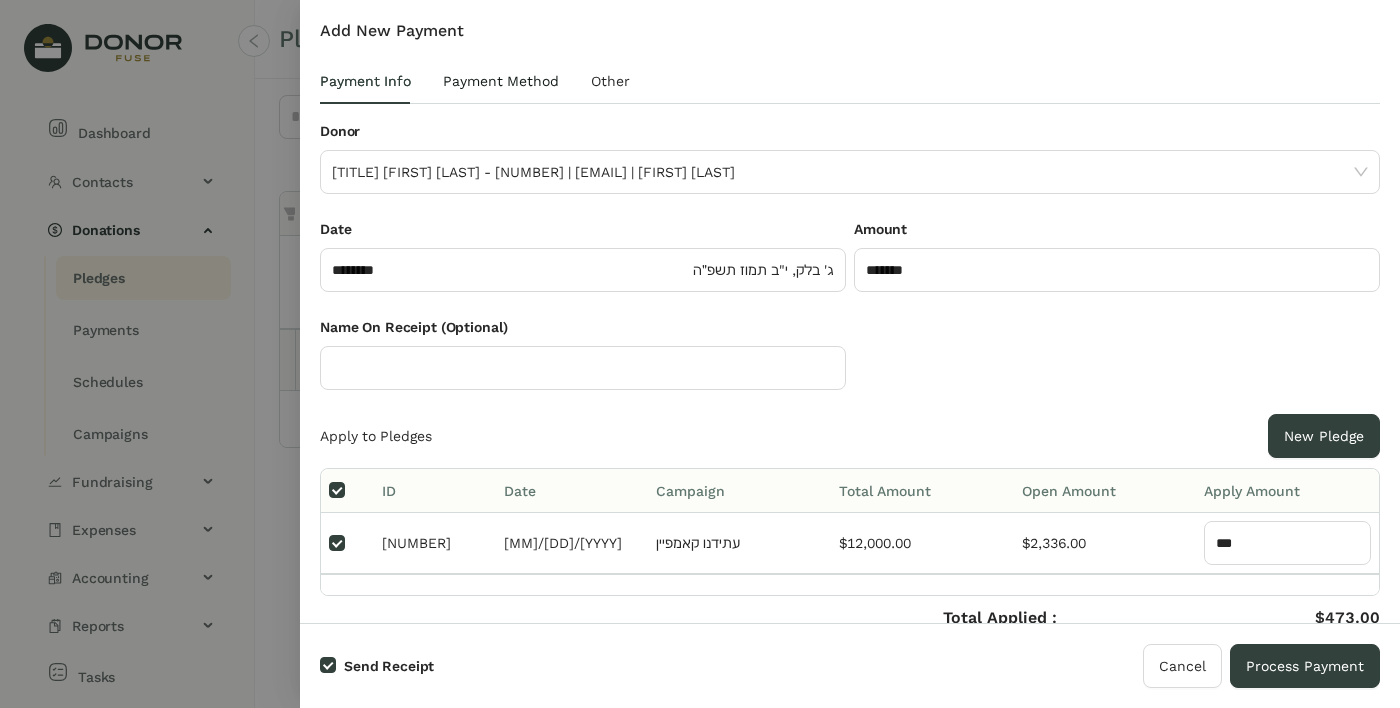 click on "Payment Method" at bounding box center (365, 81) 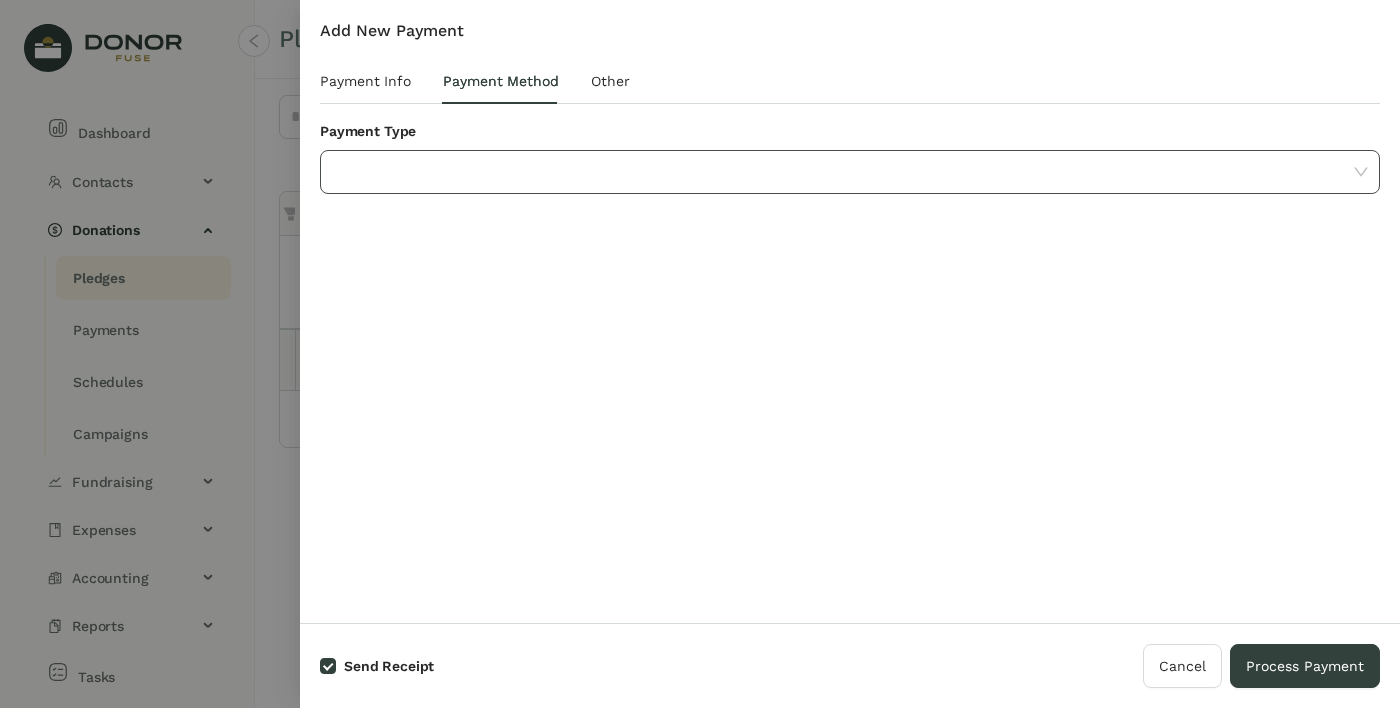 click at bounding box center (843, 172) 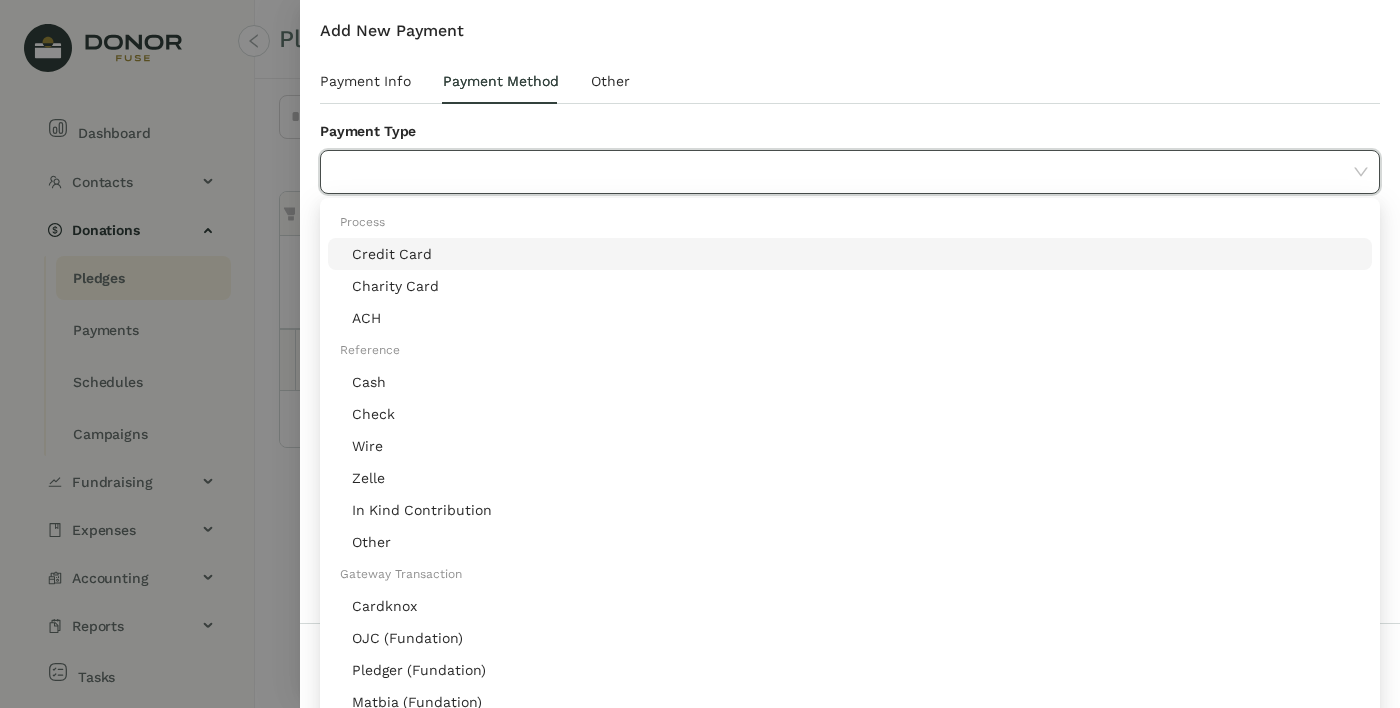 click on "Zelle" at bounding box center [856, 254] 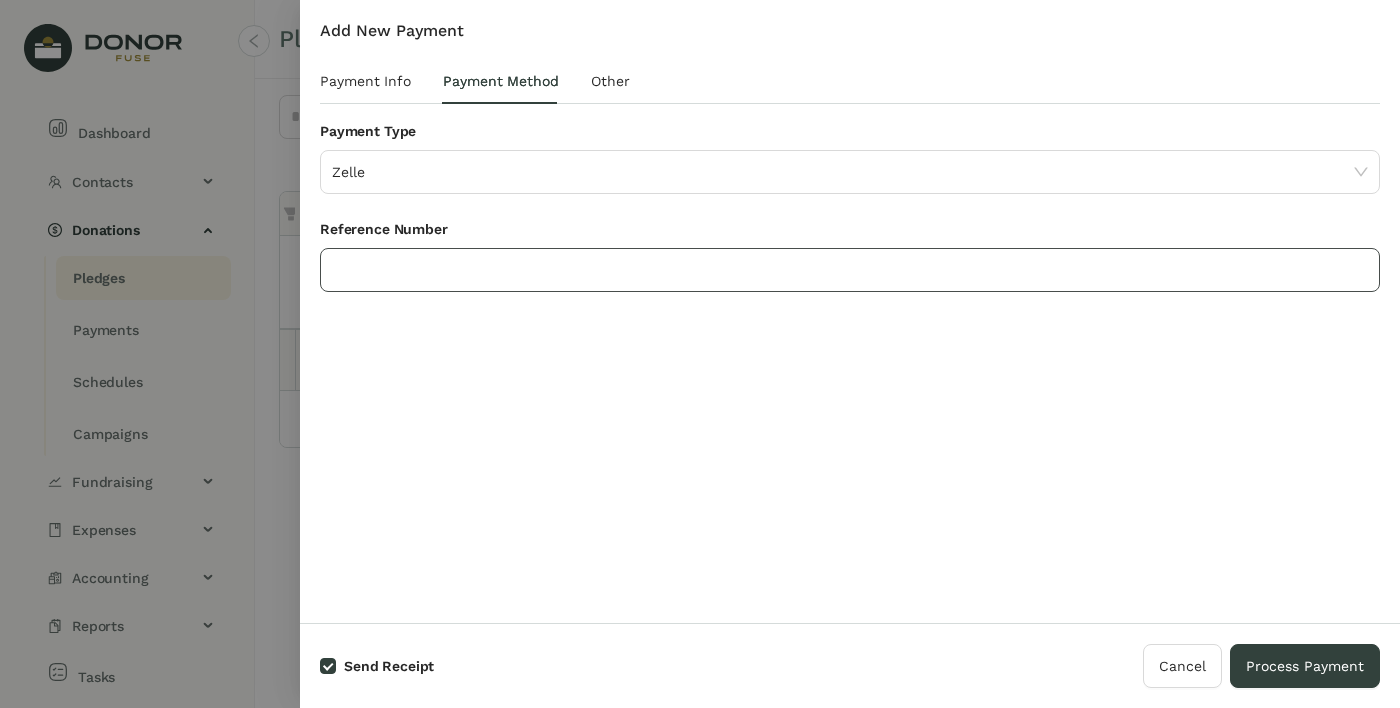click at bounding box center [850, 270] 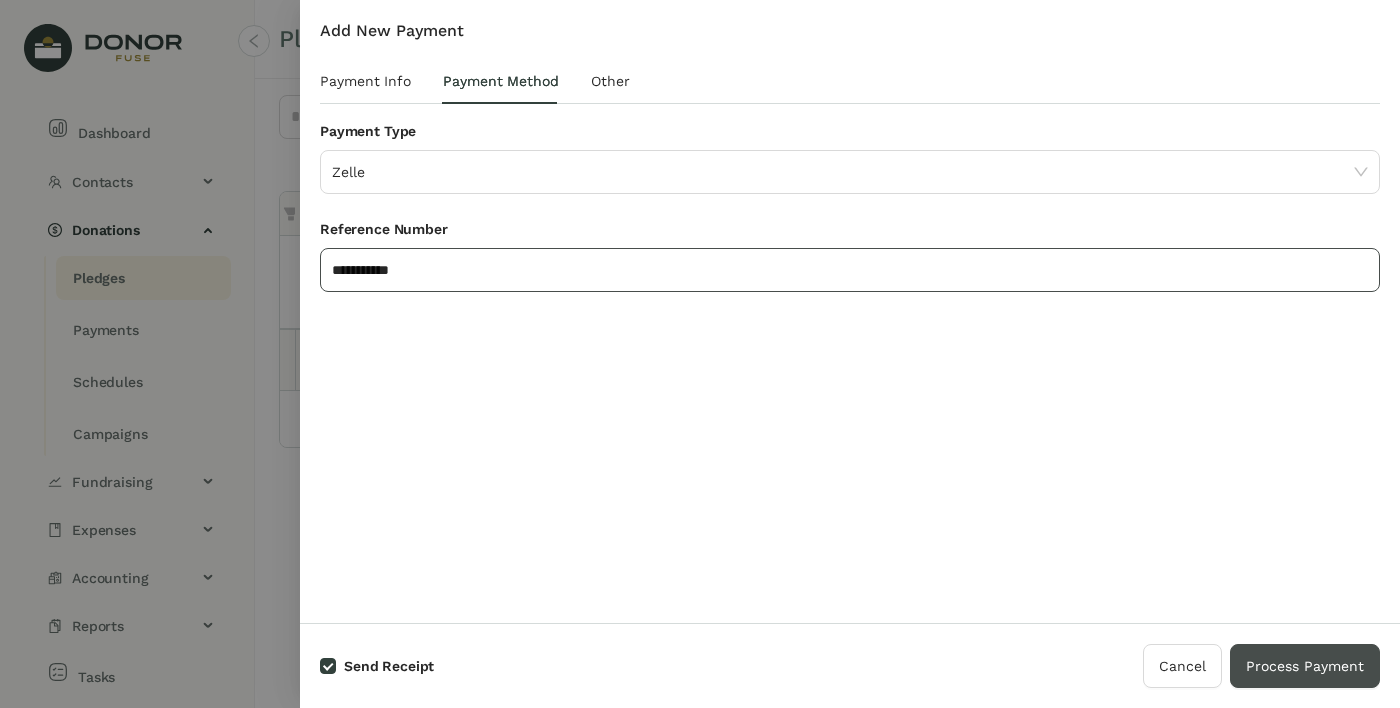 type on "**********" 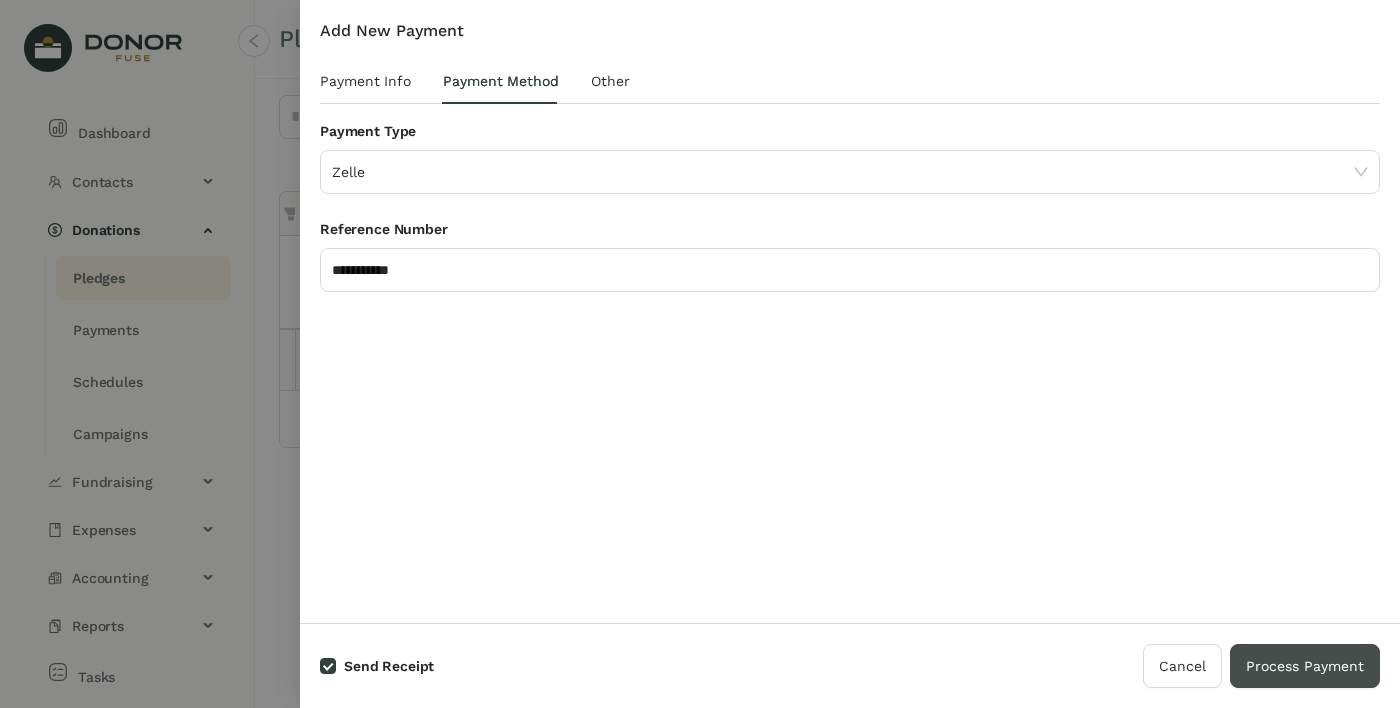 click on "Process Payment" at bounding box center (1305, 666) 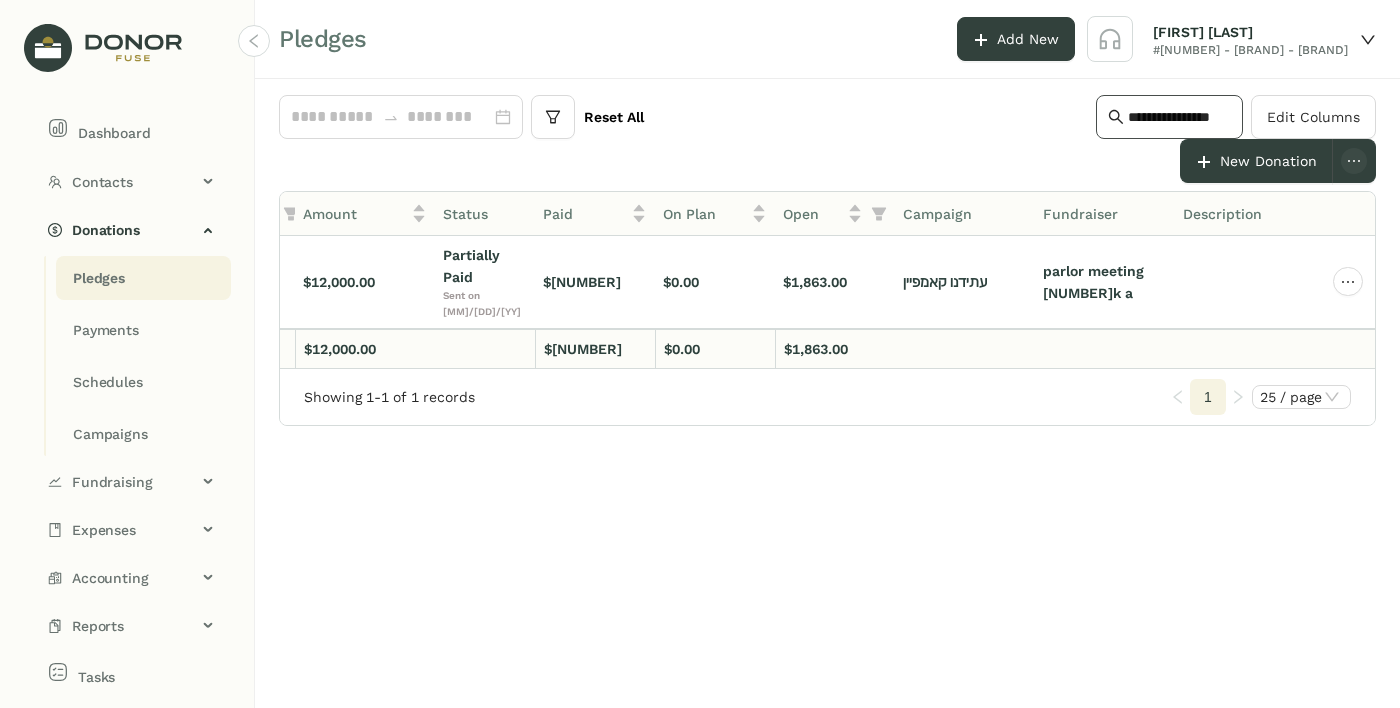 click on "**********" at bounding box center [1179, 117] 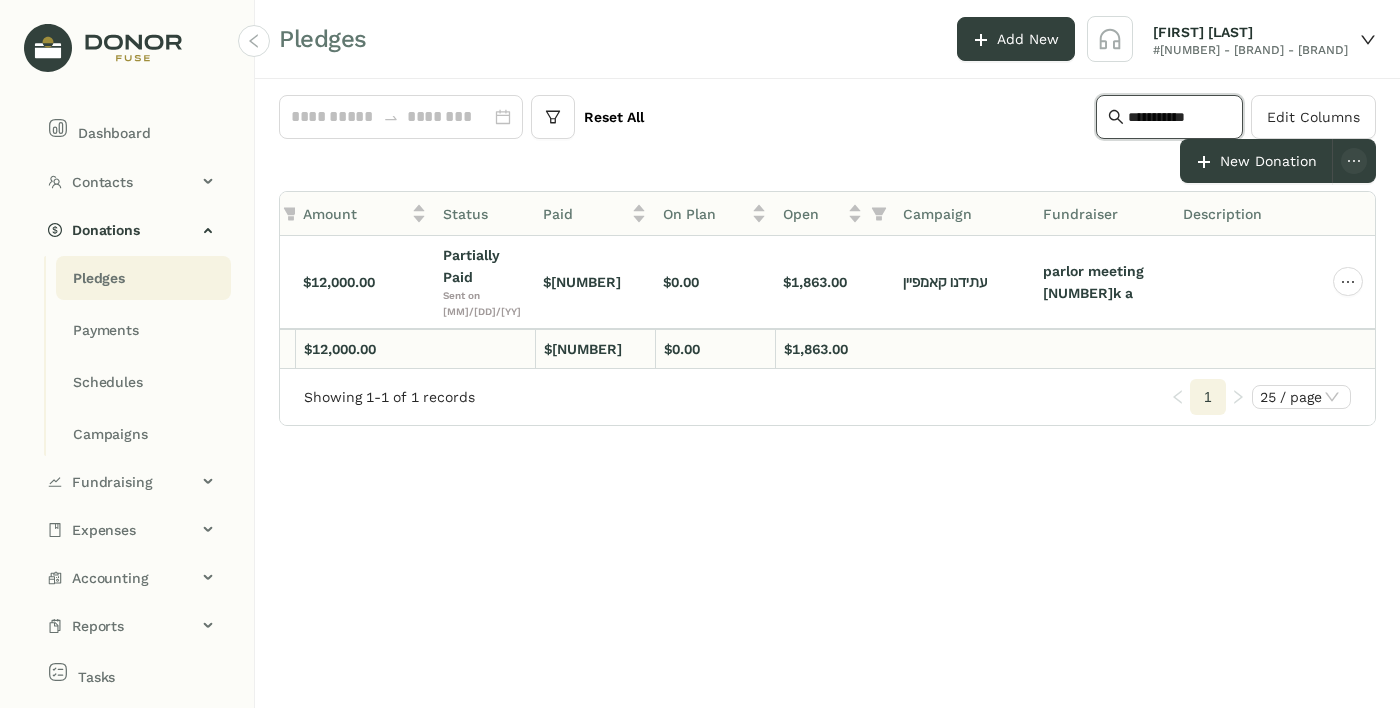 scroll, scrollTop: 0, scrollLeft: 0, axis: both 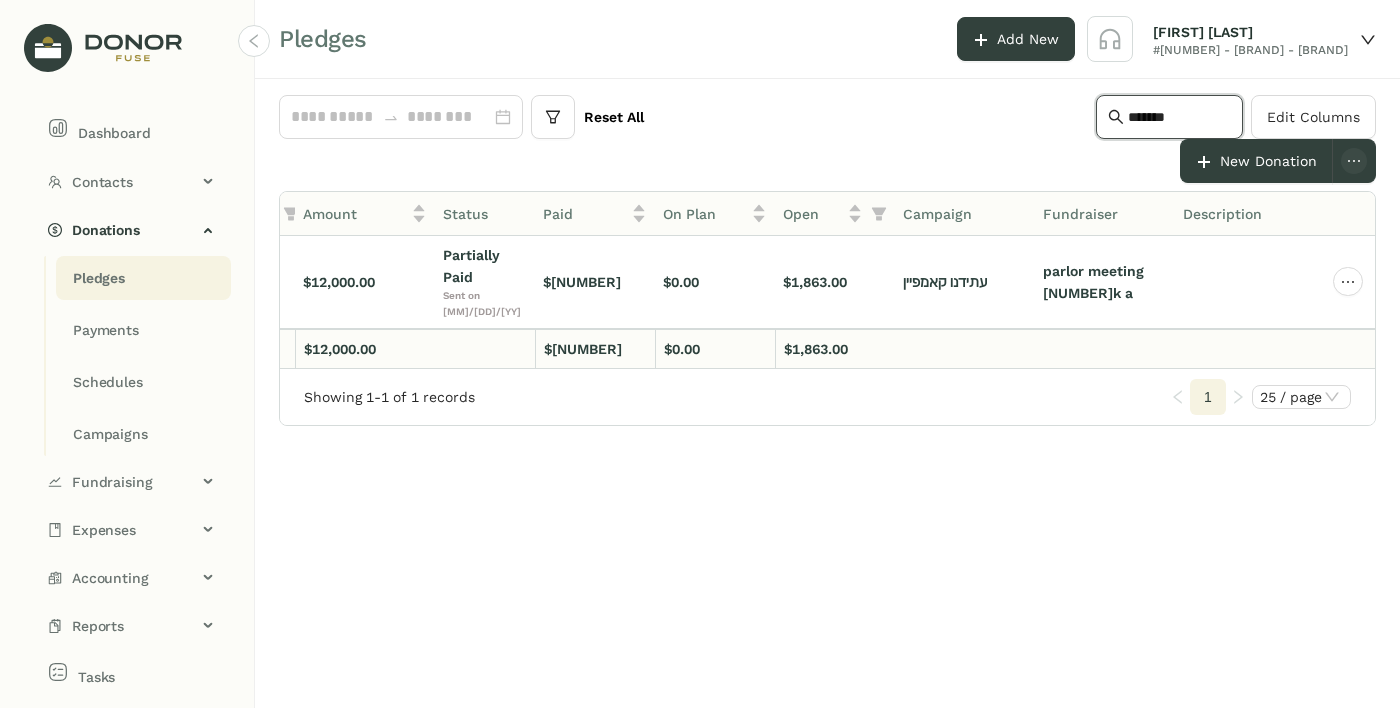 type on "******" 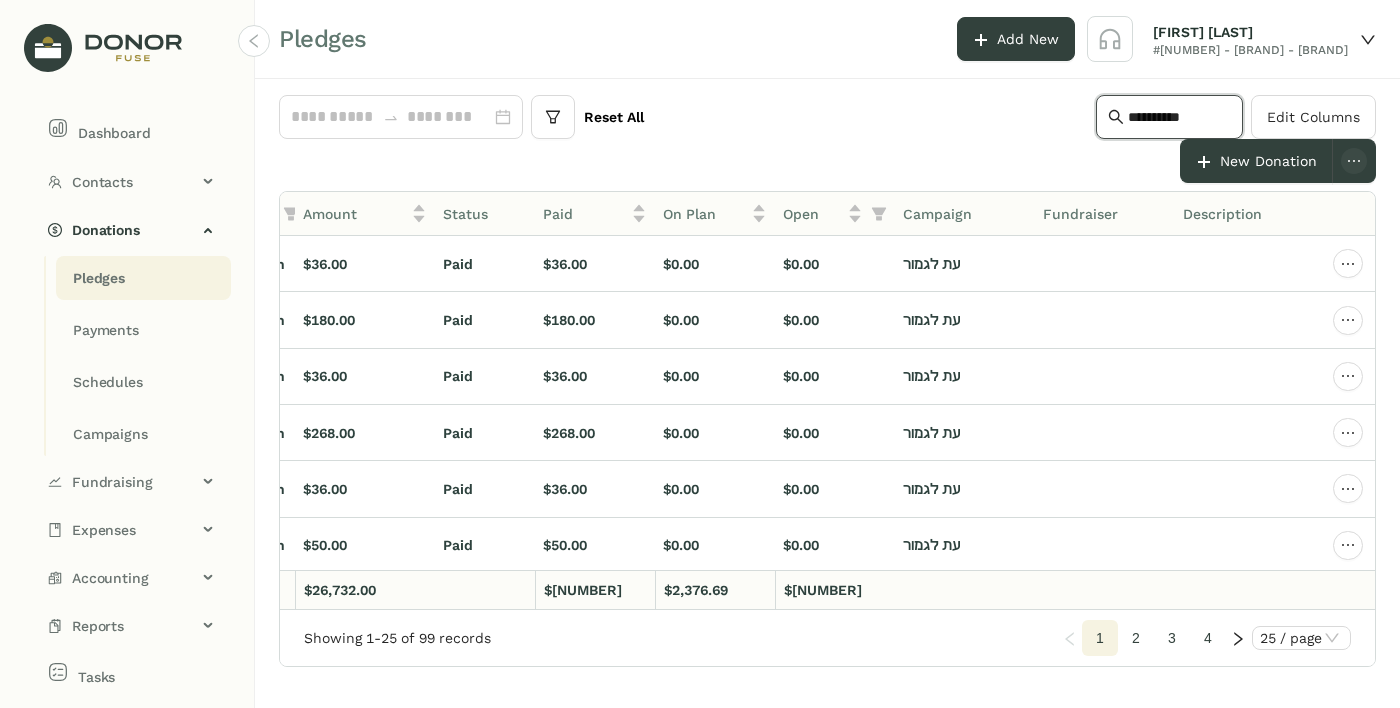 type on "**********" 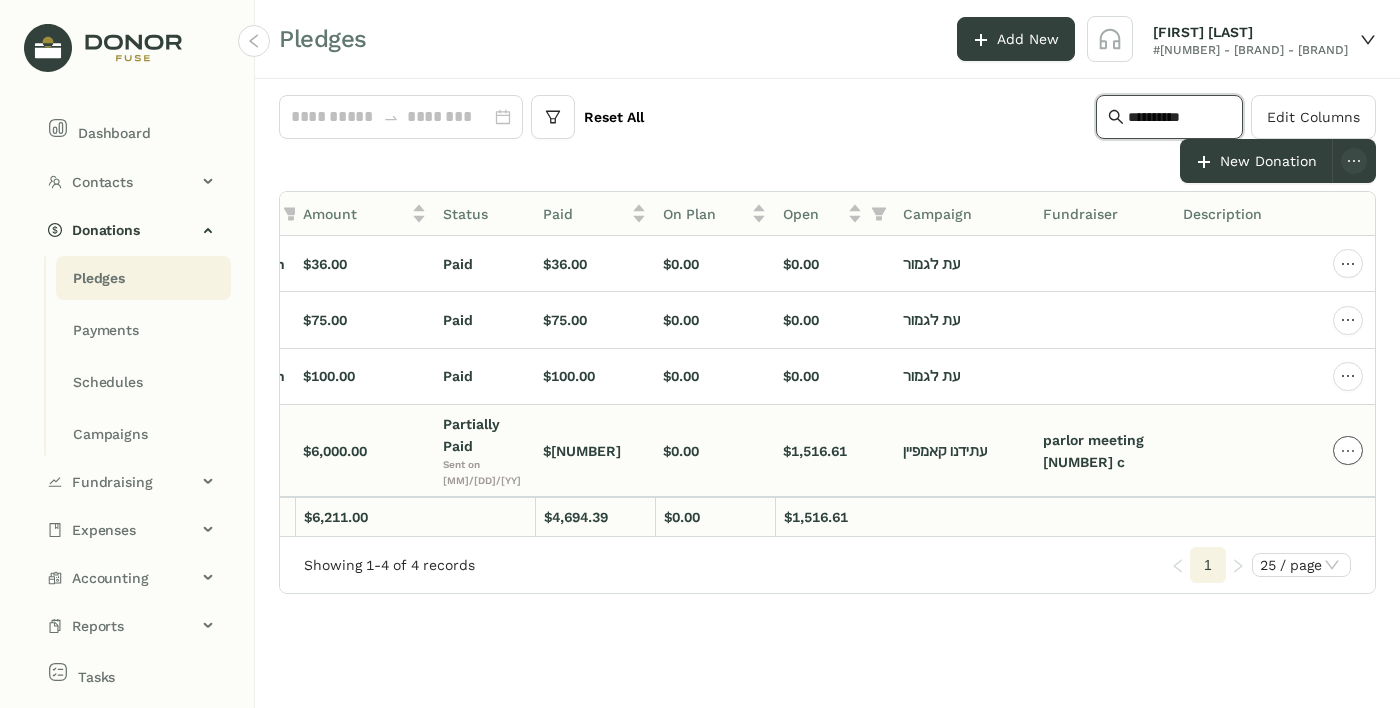 click at bounding box center [1348, 264] 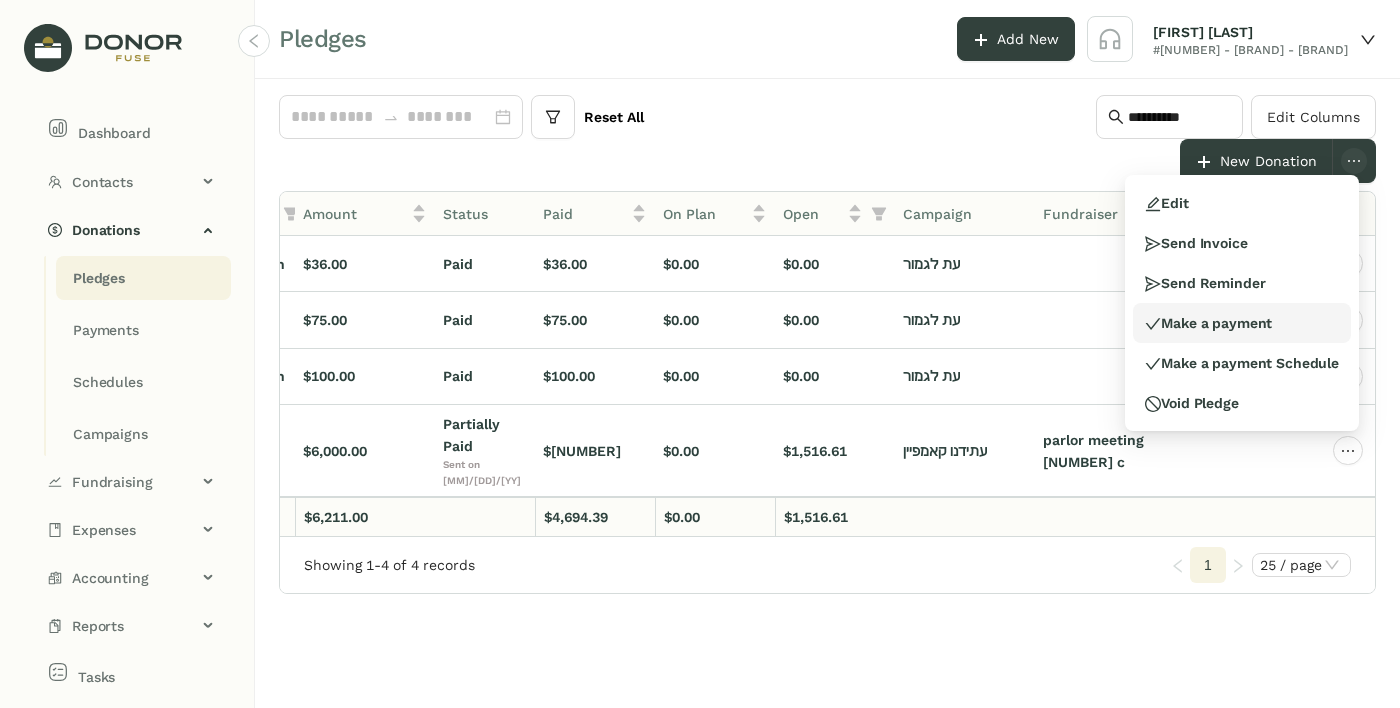 click on "Make a payment" at bounding box center (1242, 323) 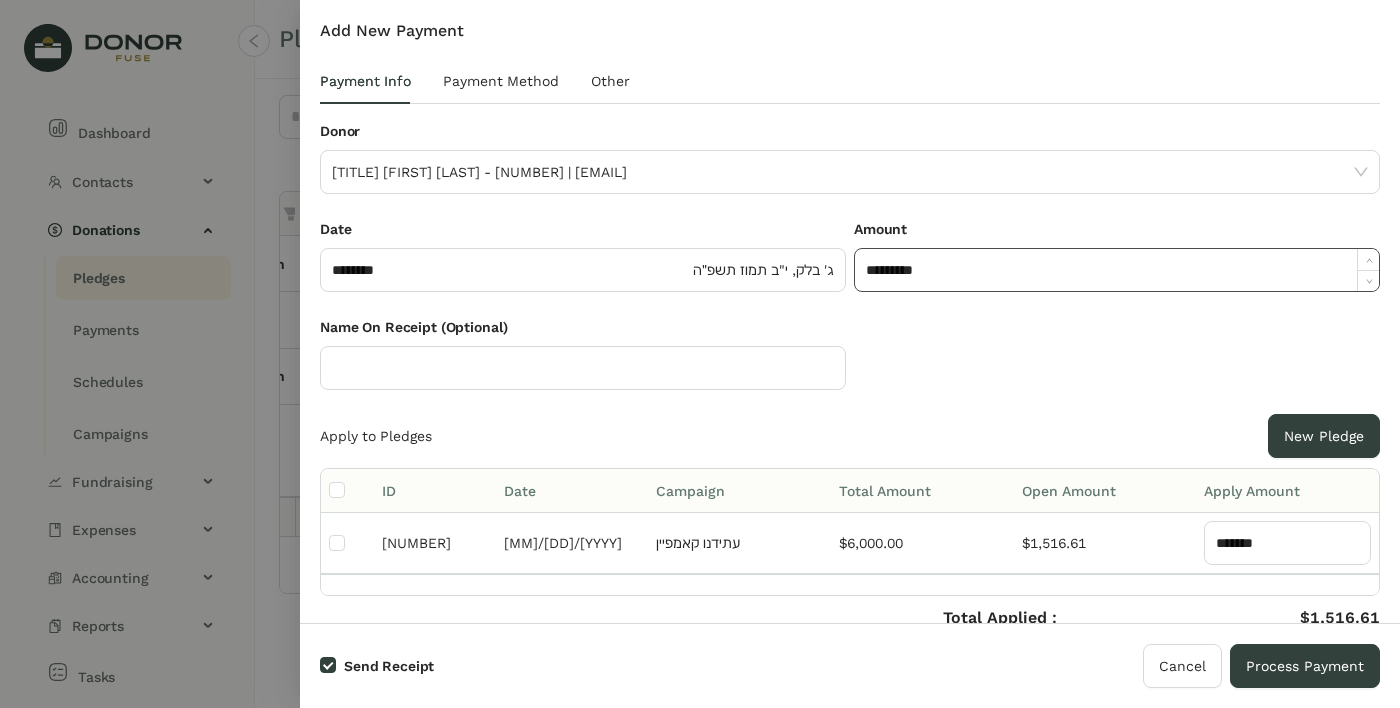 click on "*********" at bounding box center [1117, 270] 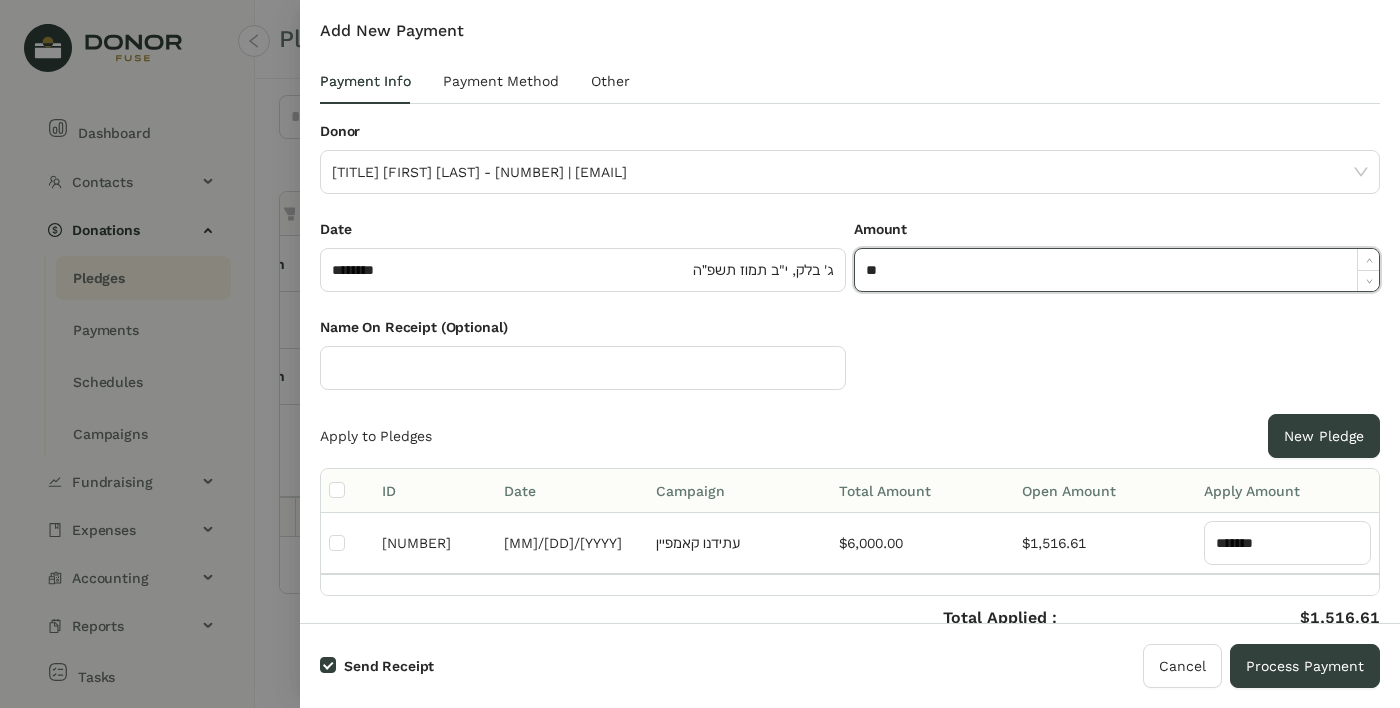 type on "*" 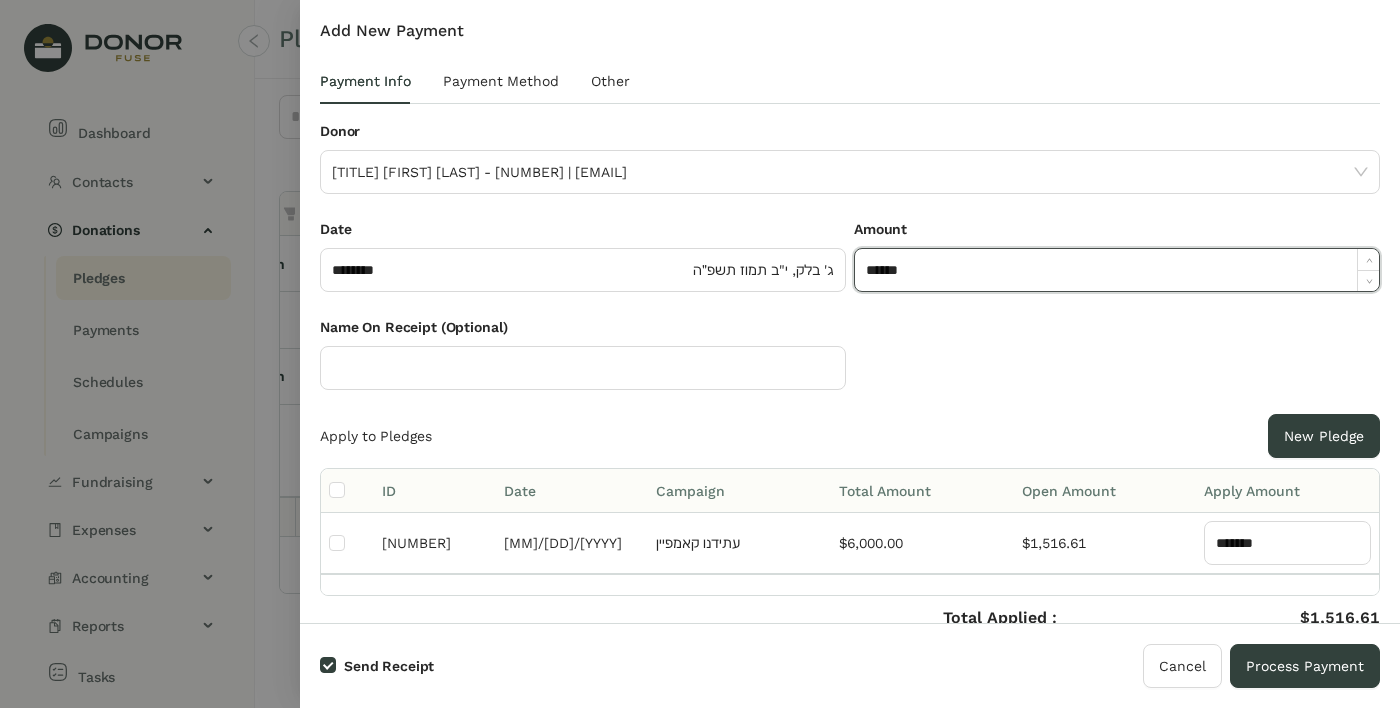 type on "******" 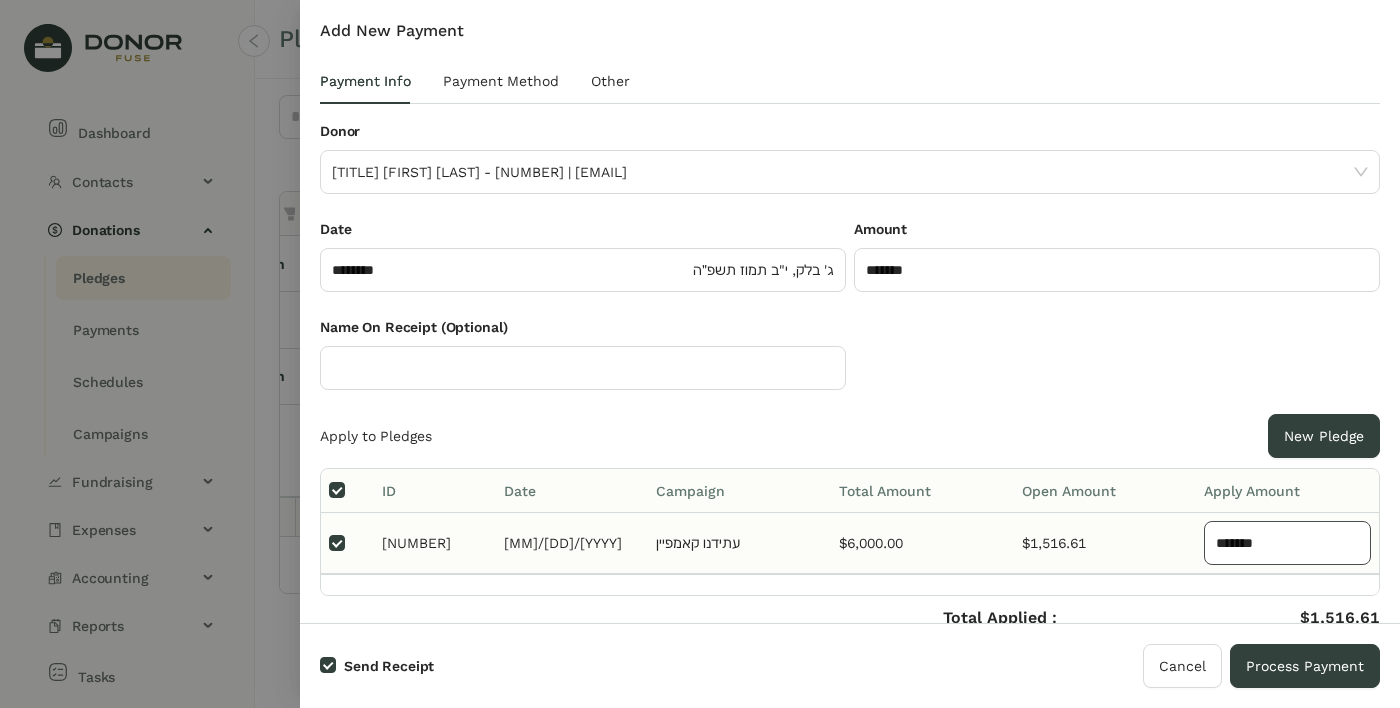 click on "*******" at bounding box center (1287, 543) 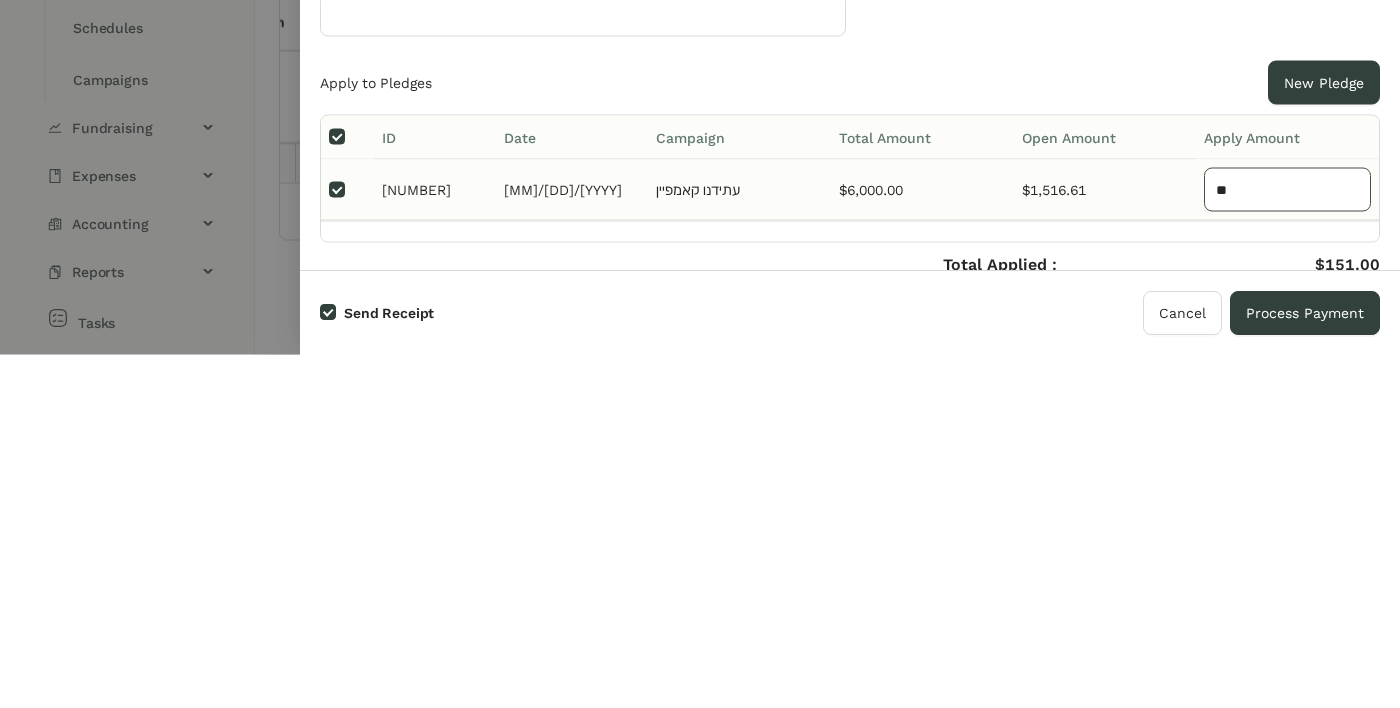 type on "*" 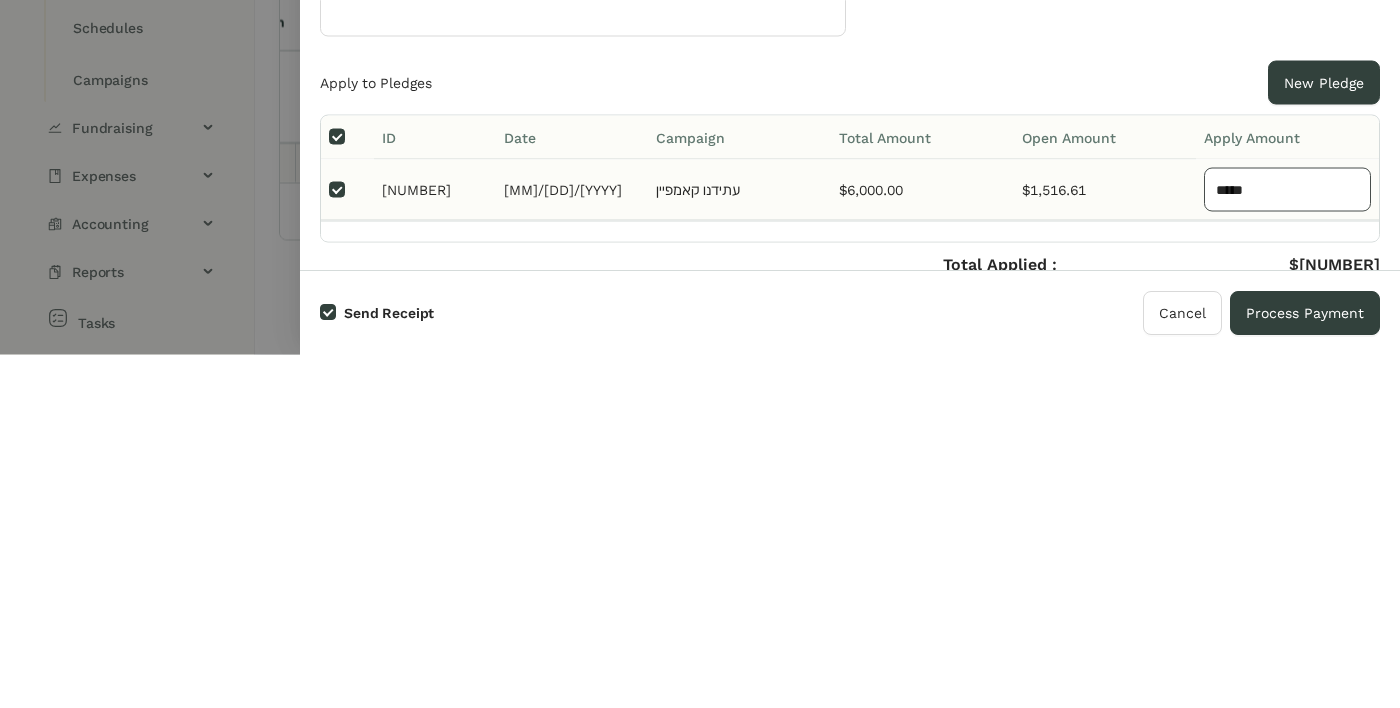 type on "******" 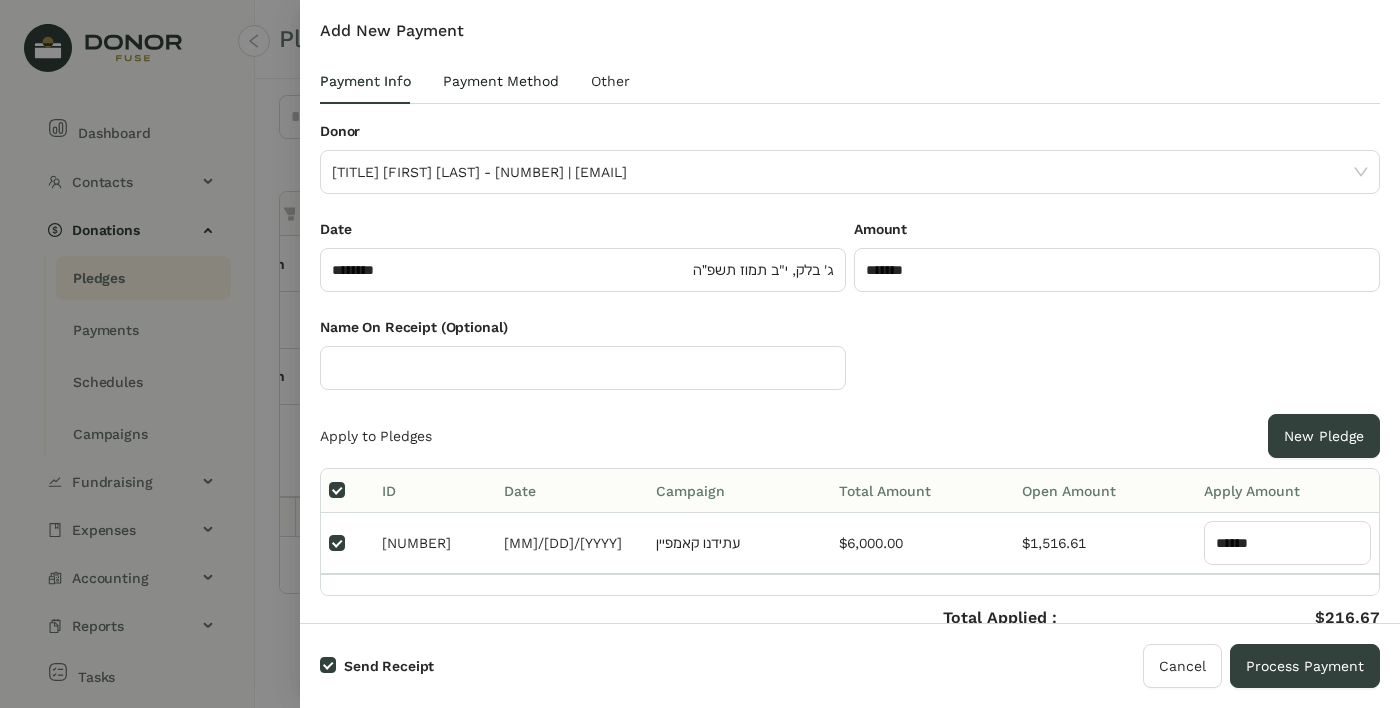 click on "Payment Method" at bounding box center (365, 81) 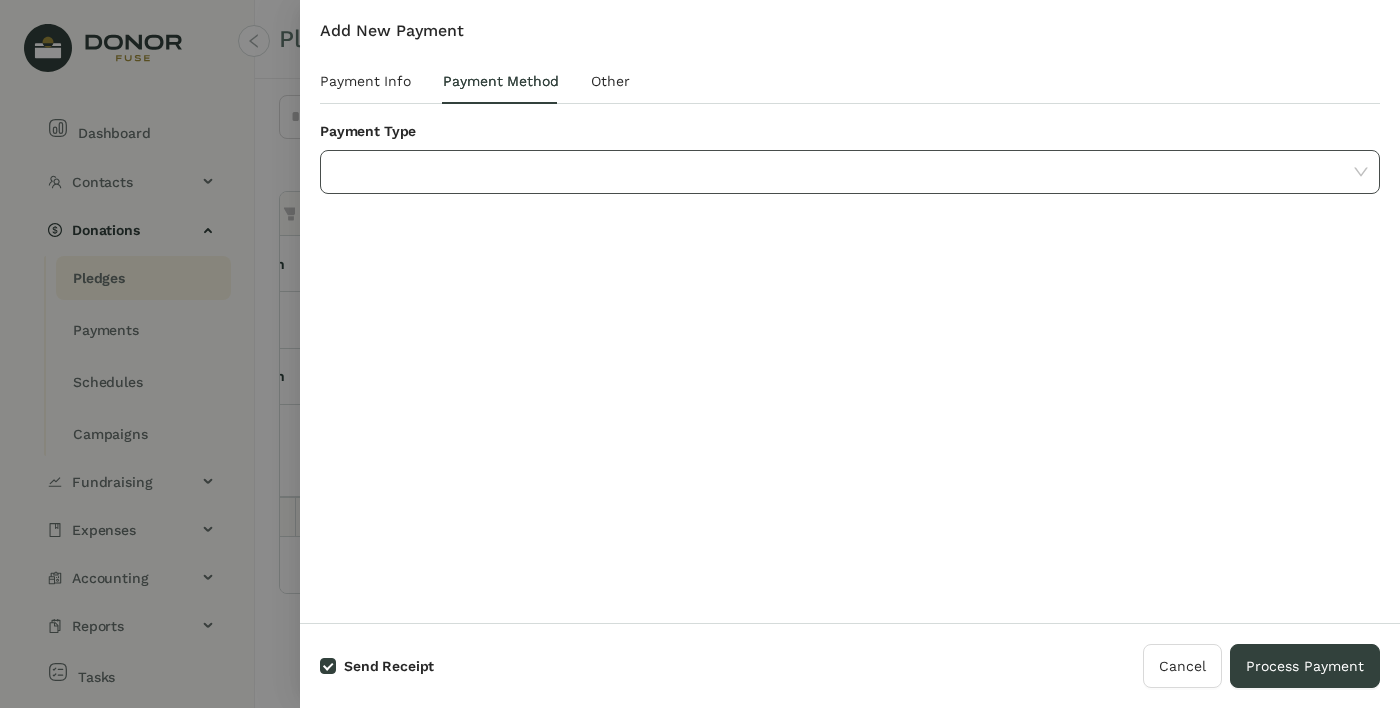click at bounding box center [843, 172] 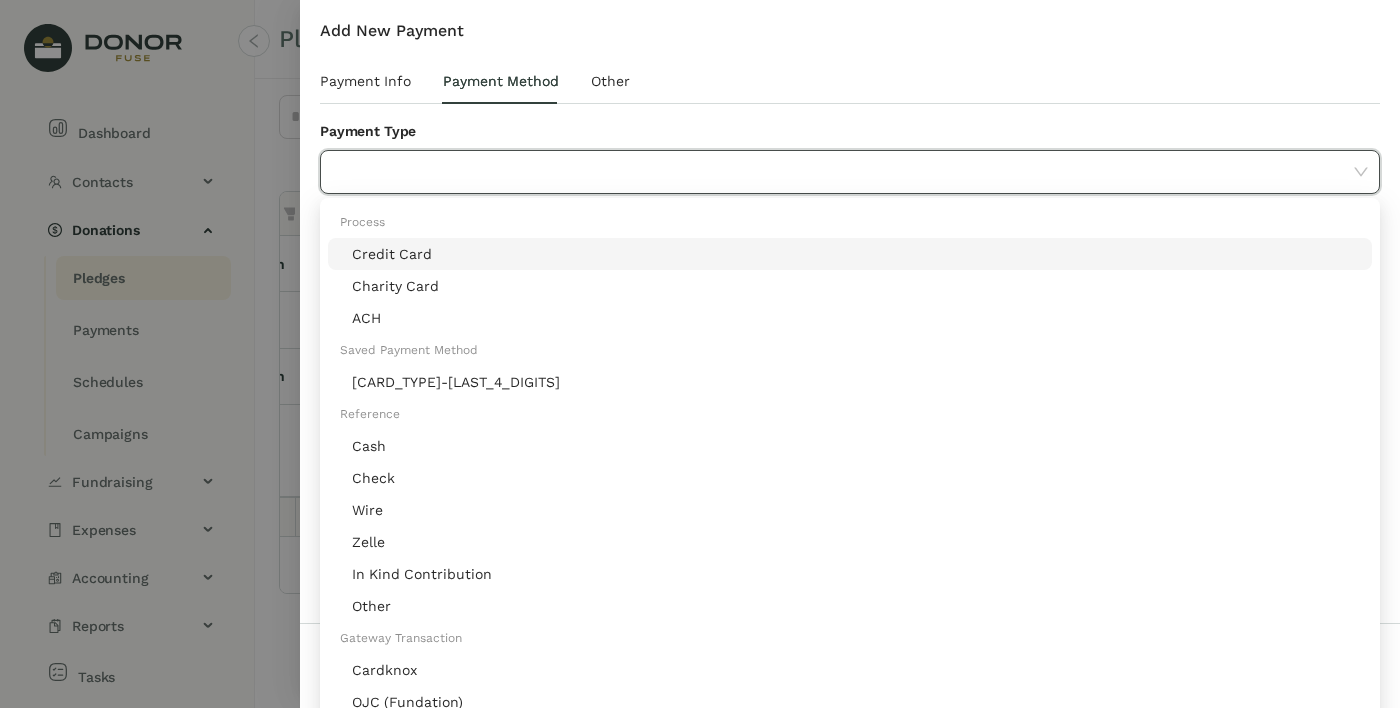 click on "Zelle" at bounding box center (856, 254) 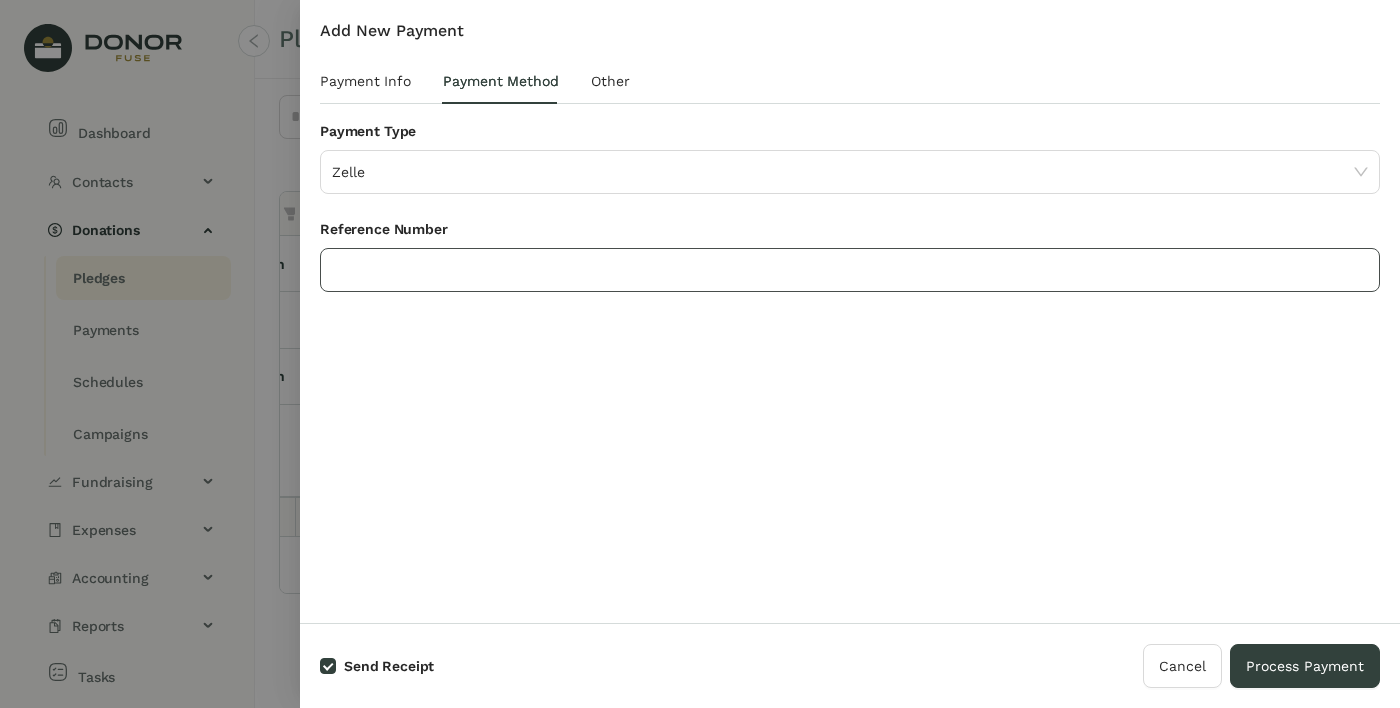 click at bounding box center (850, 270) 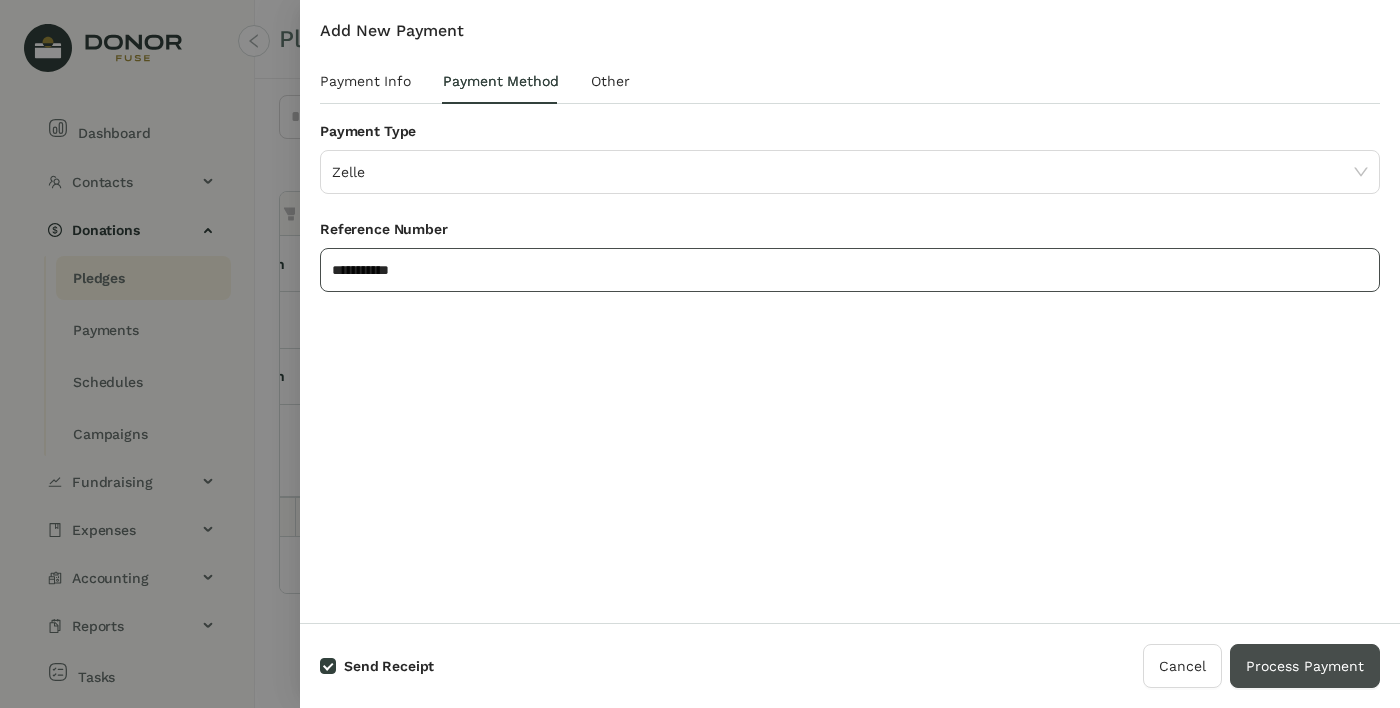 type on "**********" 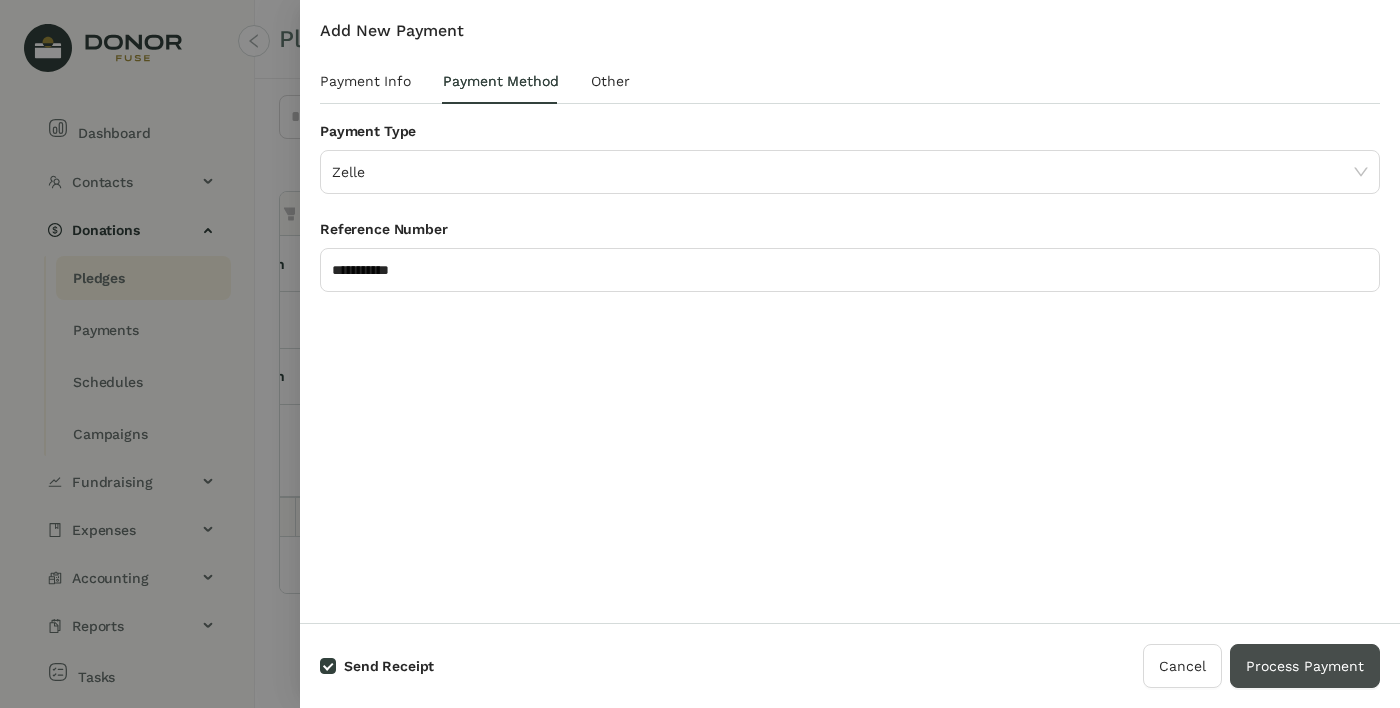 click on "Process Payment" at bounding box center (1305, 666) 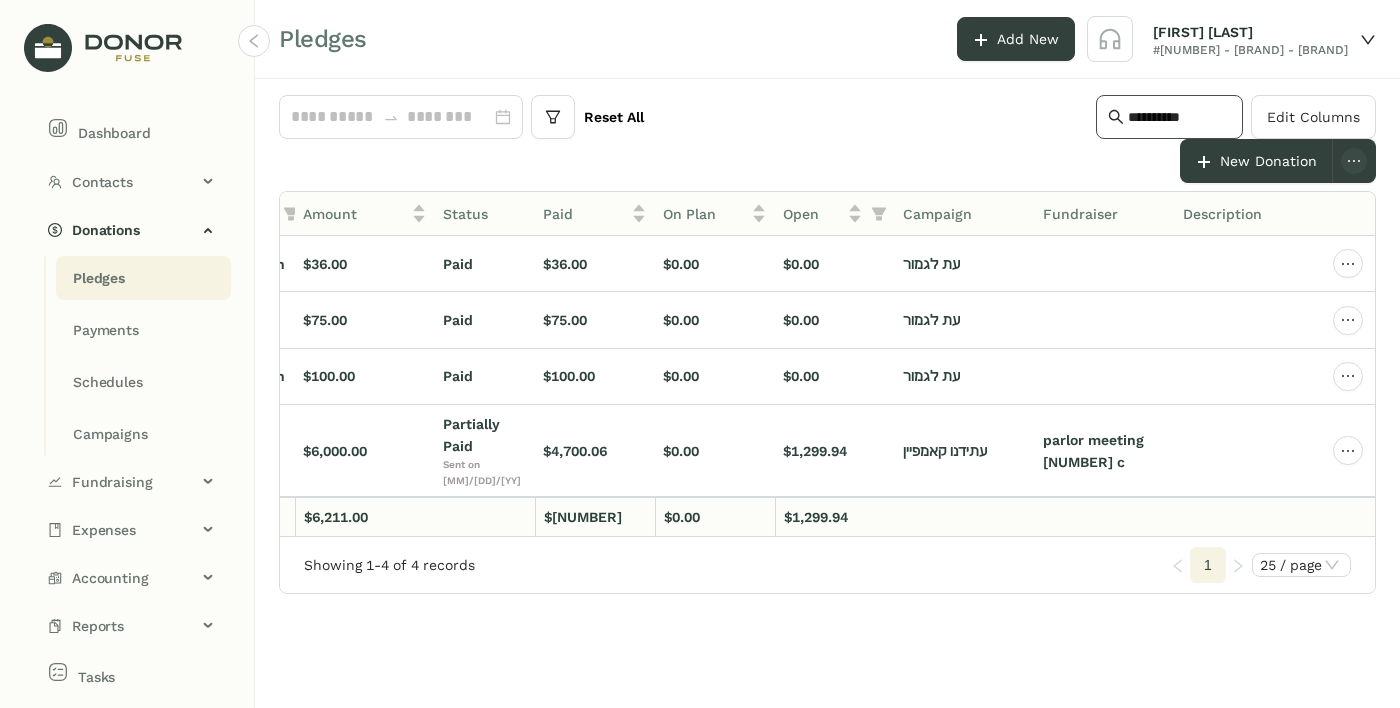 click on "**********" at bounding box center [1179, 117] 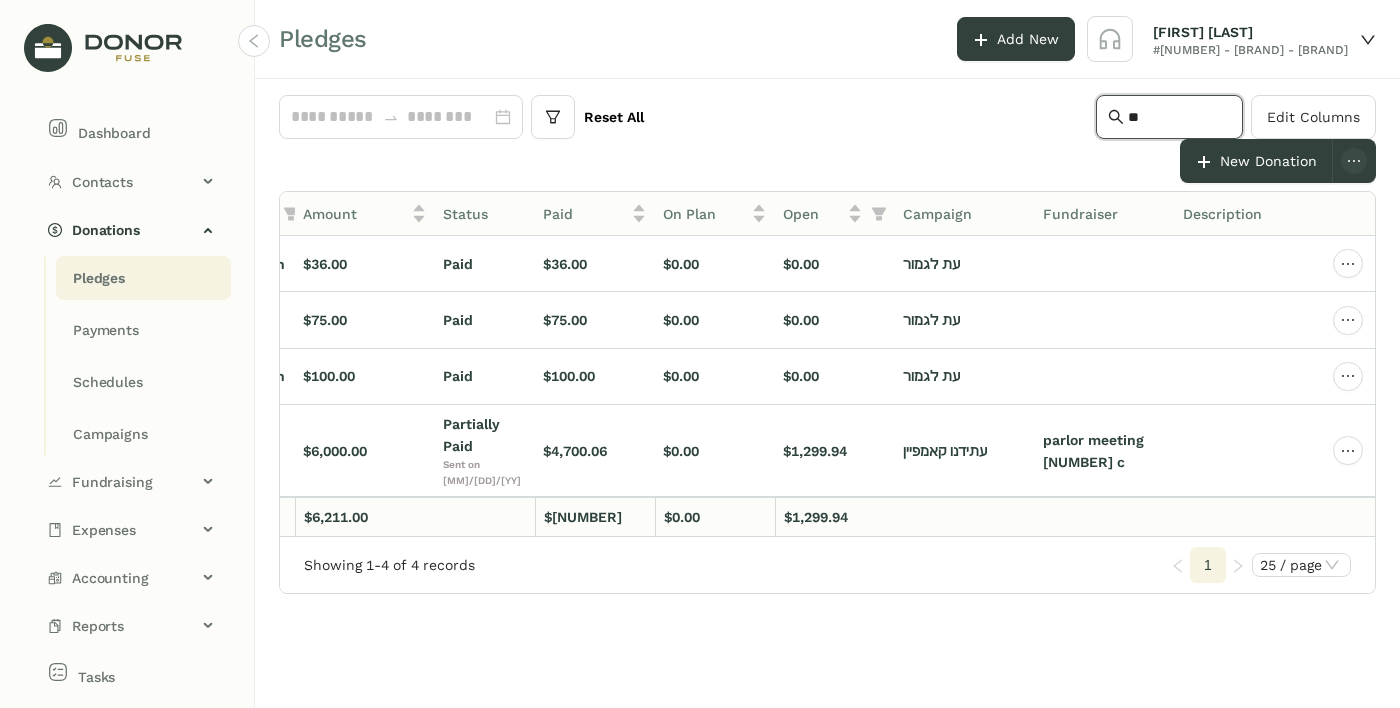 type on "*" 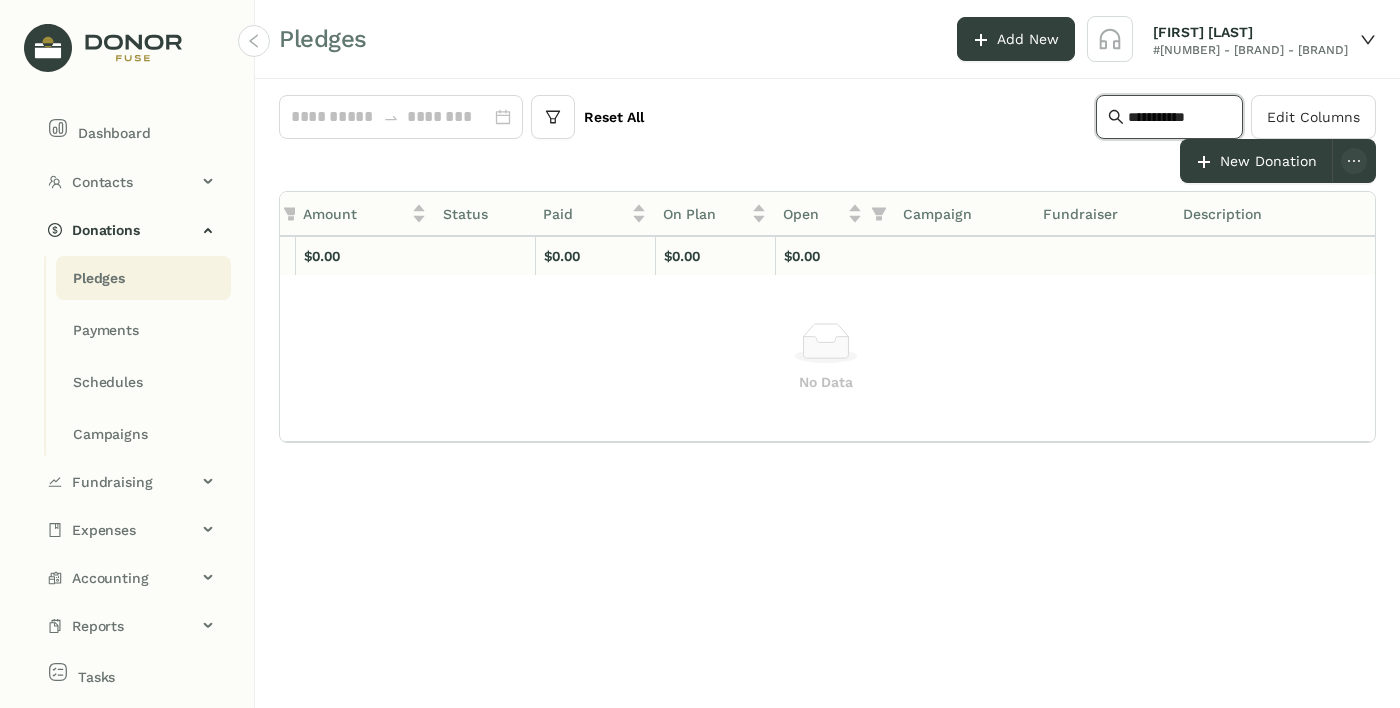 click on "**********" at bounding box center [1179, 117] 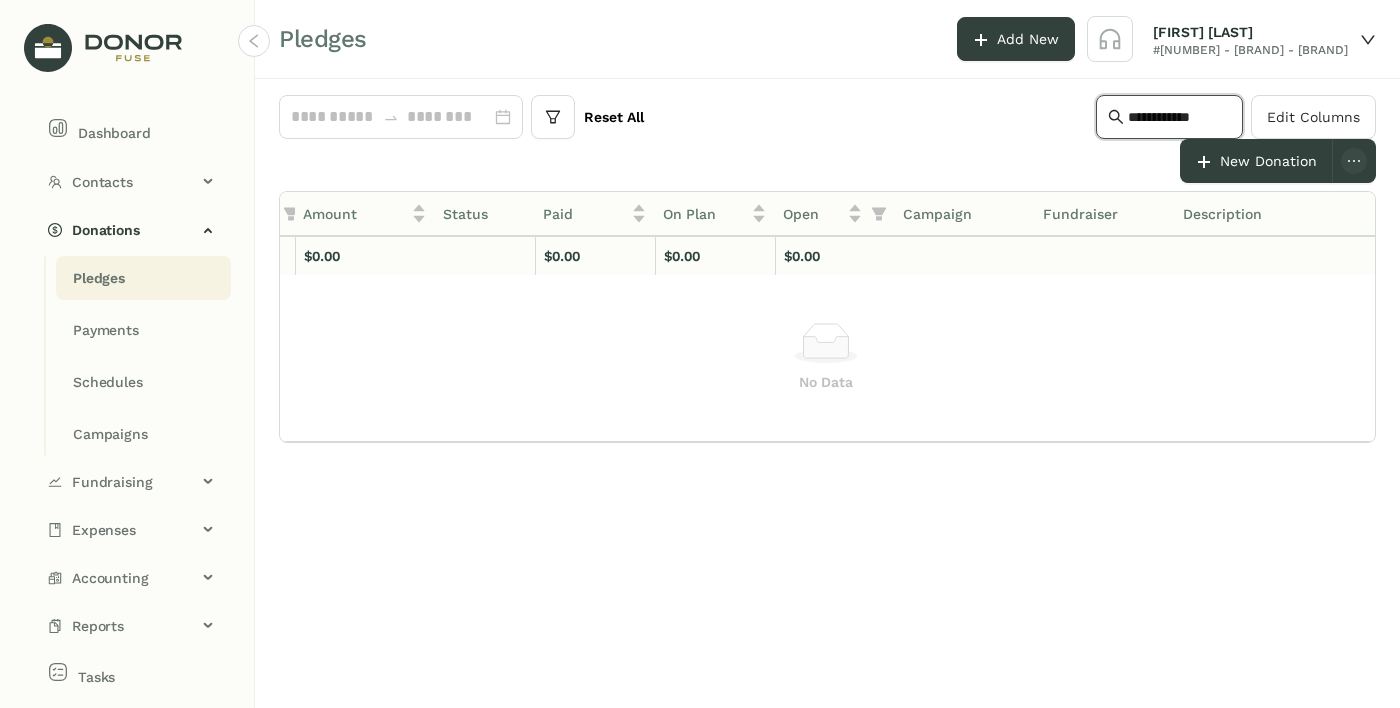 click on "**********" at bounding box center [1179, 117] 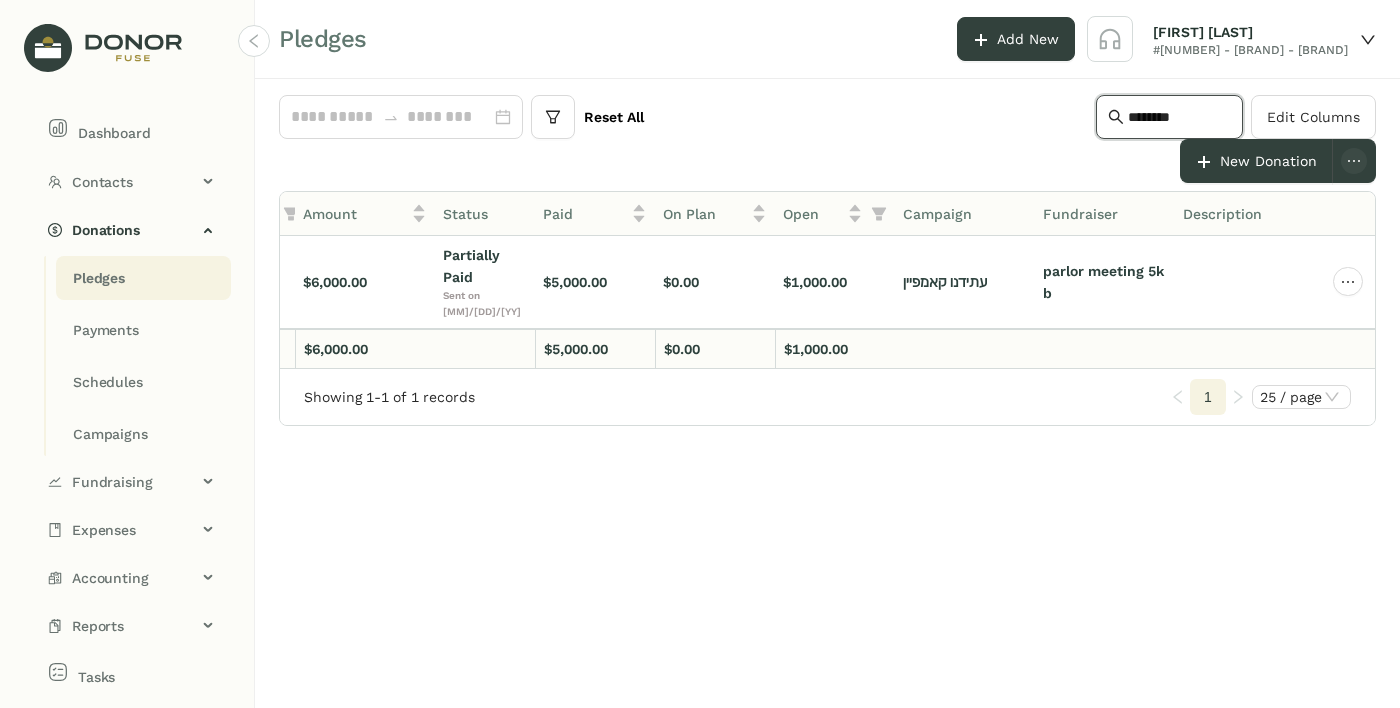 scroll, scrollTop: 0, scrollLeft: 453, axis: horizontal 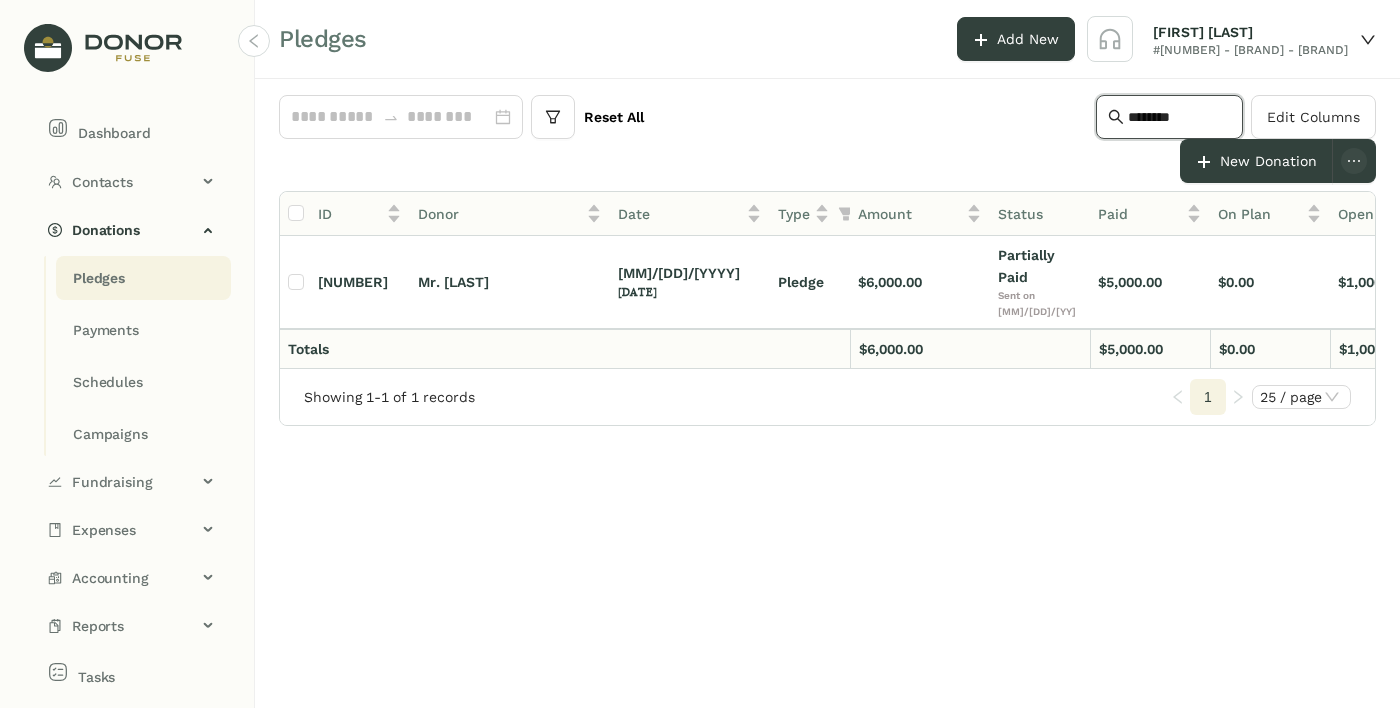 type on "********" 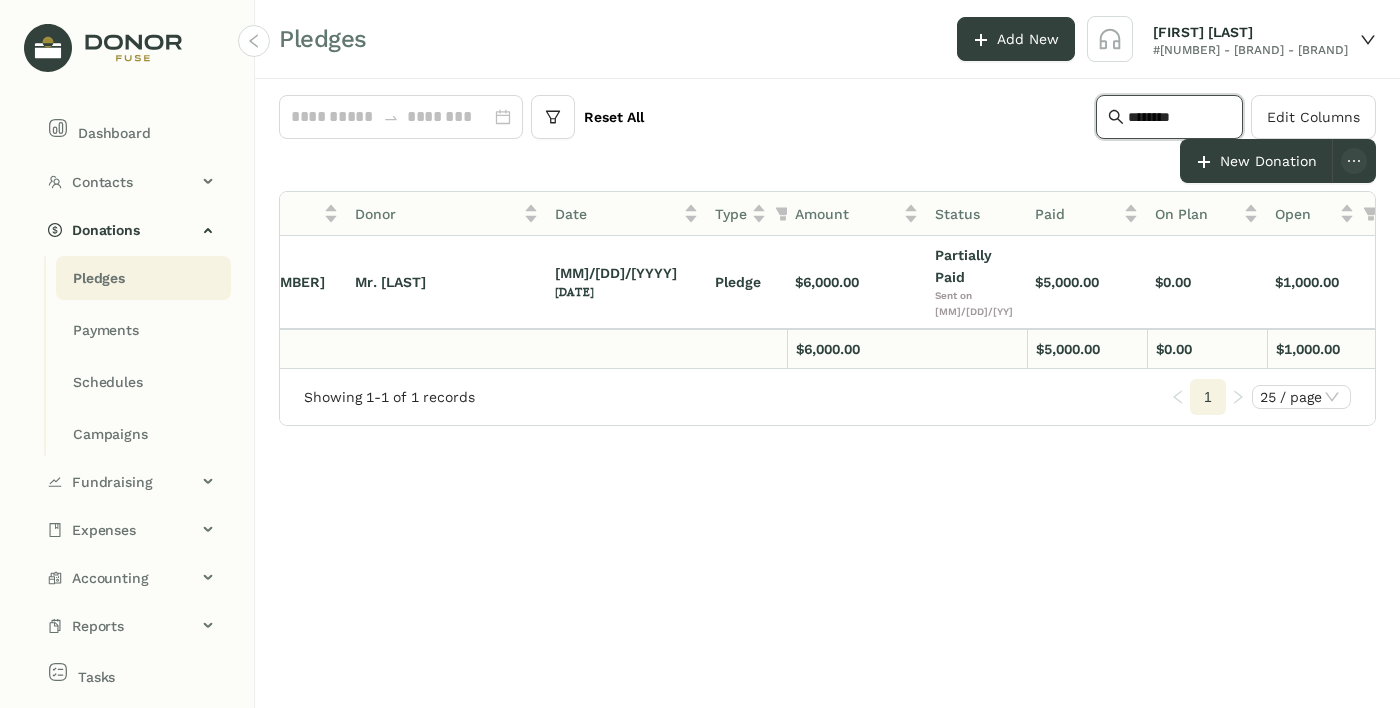 scroll, scrollTop: 0, scrollLeft: 130, axis: horizontal 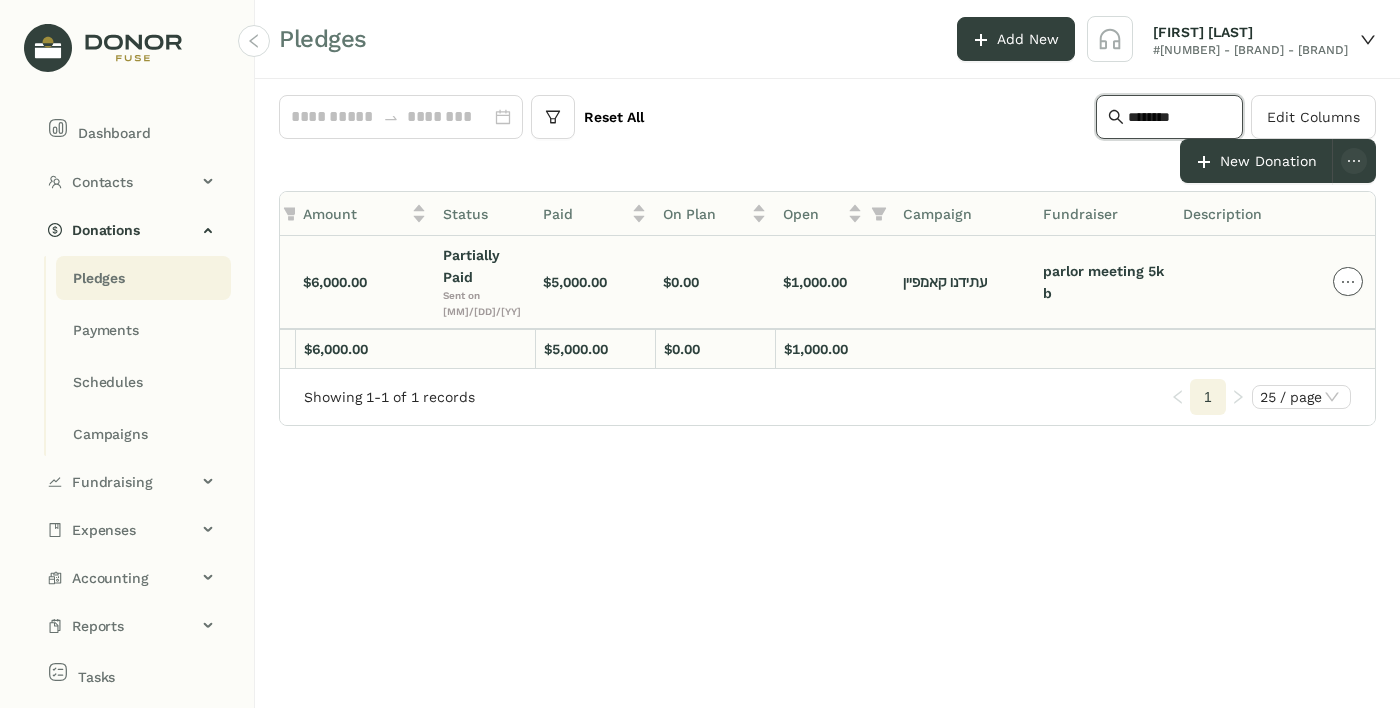click at bounding box center [1348, 282] 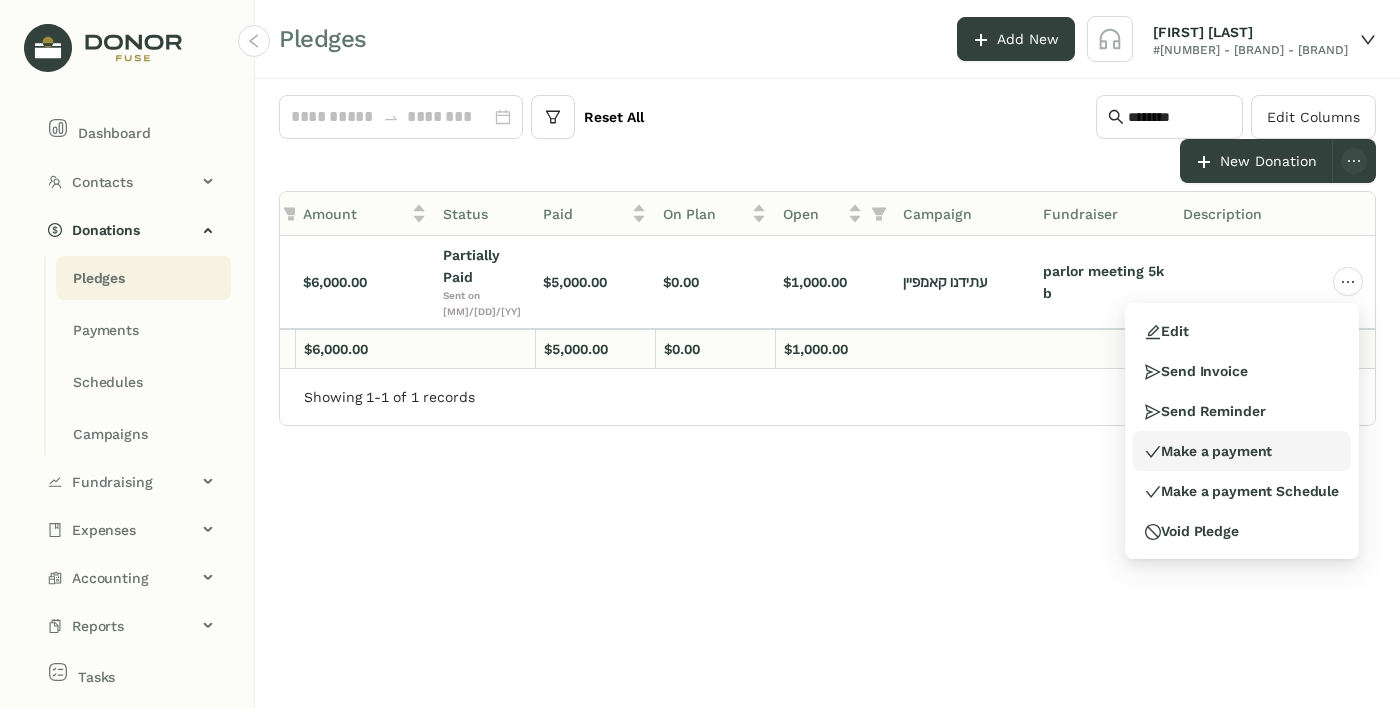 click on "Make a payment" at bounding box center [1196, 371] 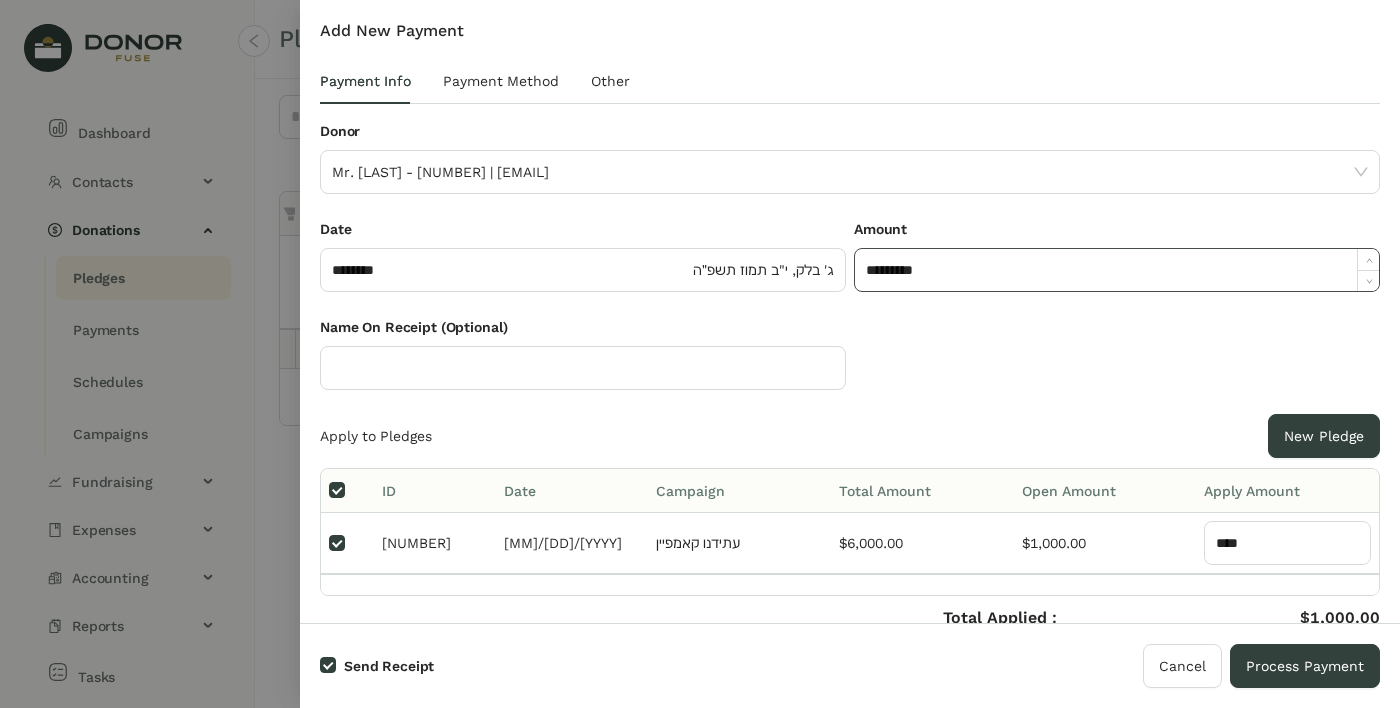 click on "*********" at bounding box center [1117, 270] 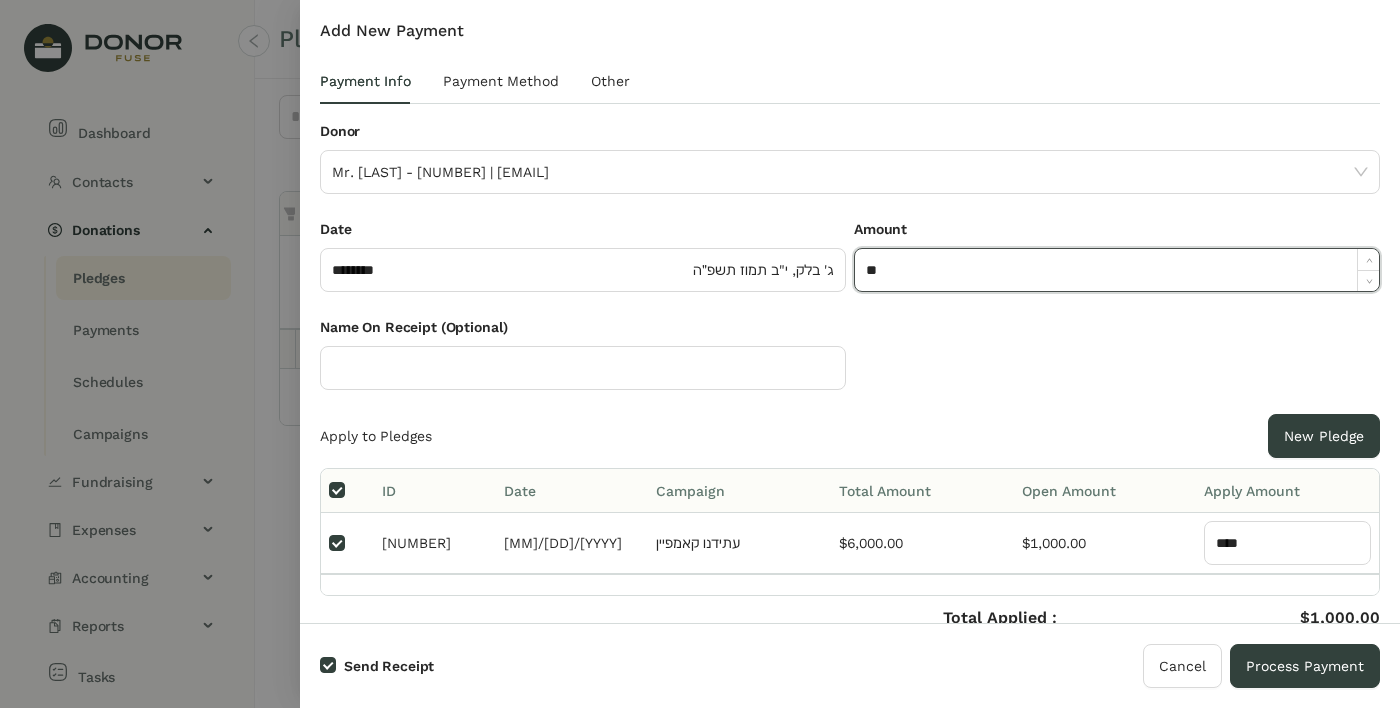 type on "*" 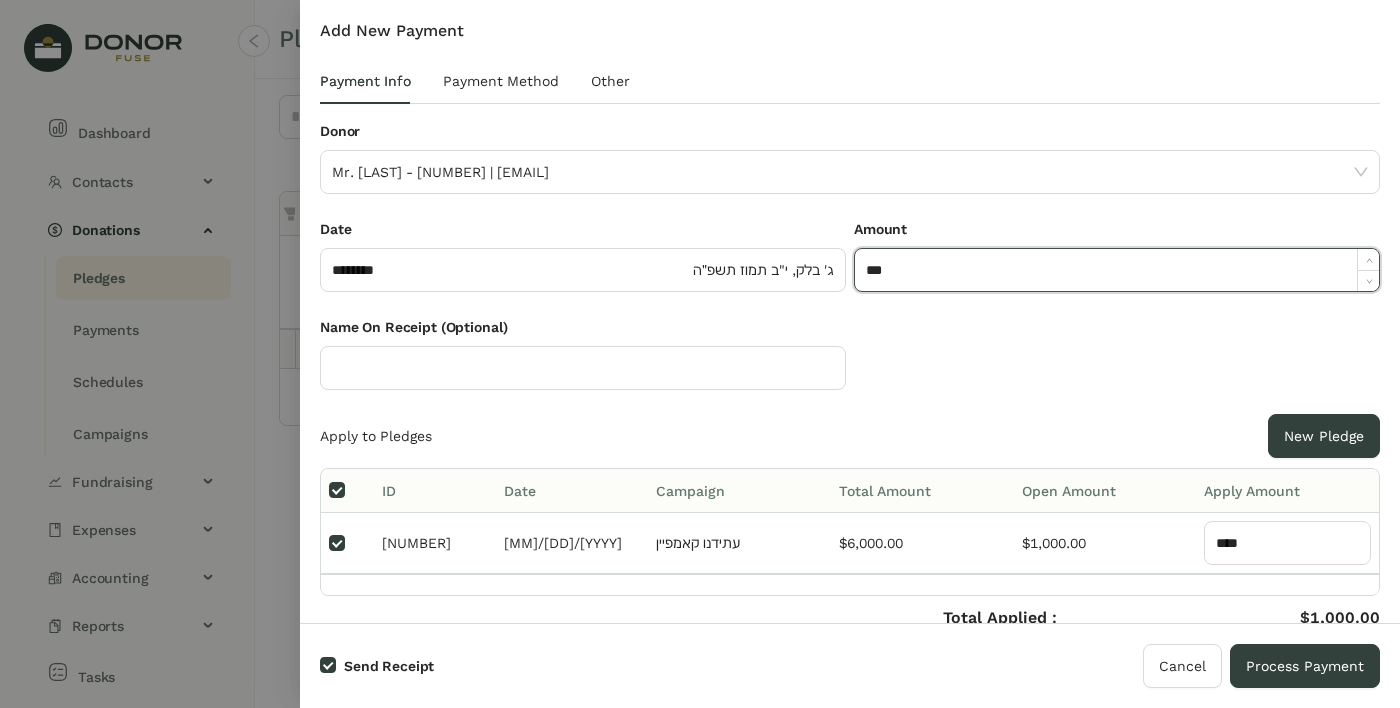 type on "***" 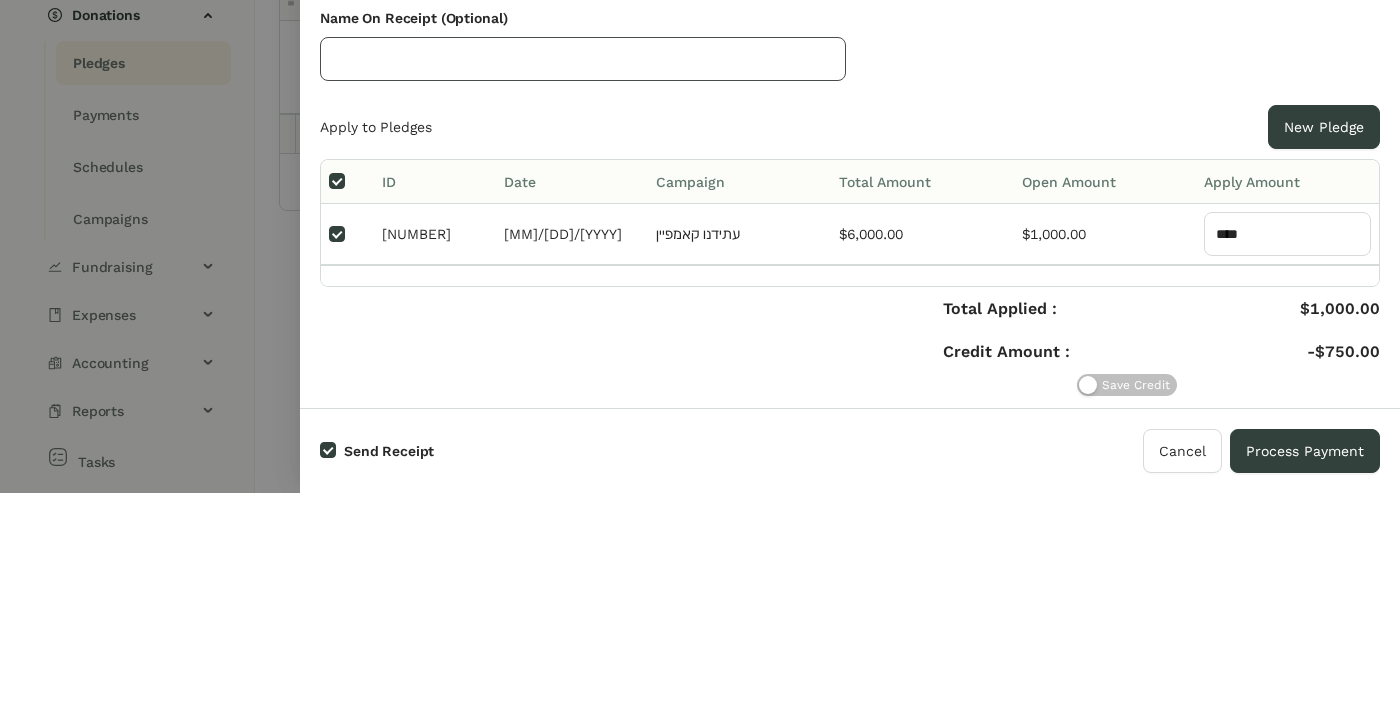 scroll, scrollTop: 101, scrollLeft: 0, axis: vertical 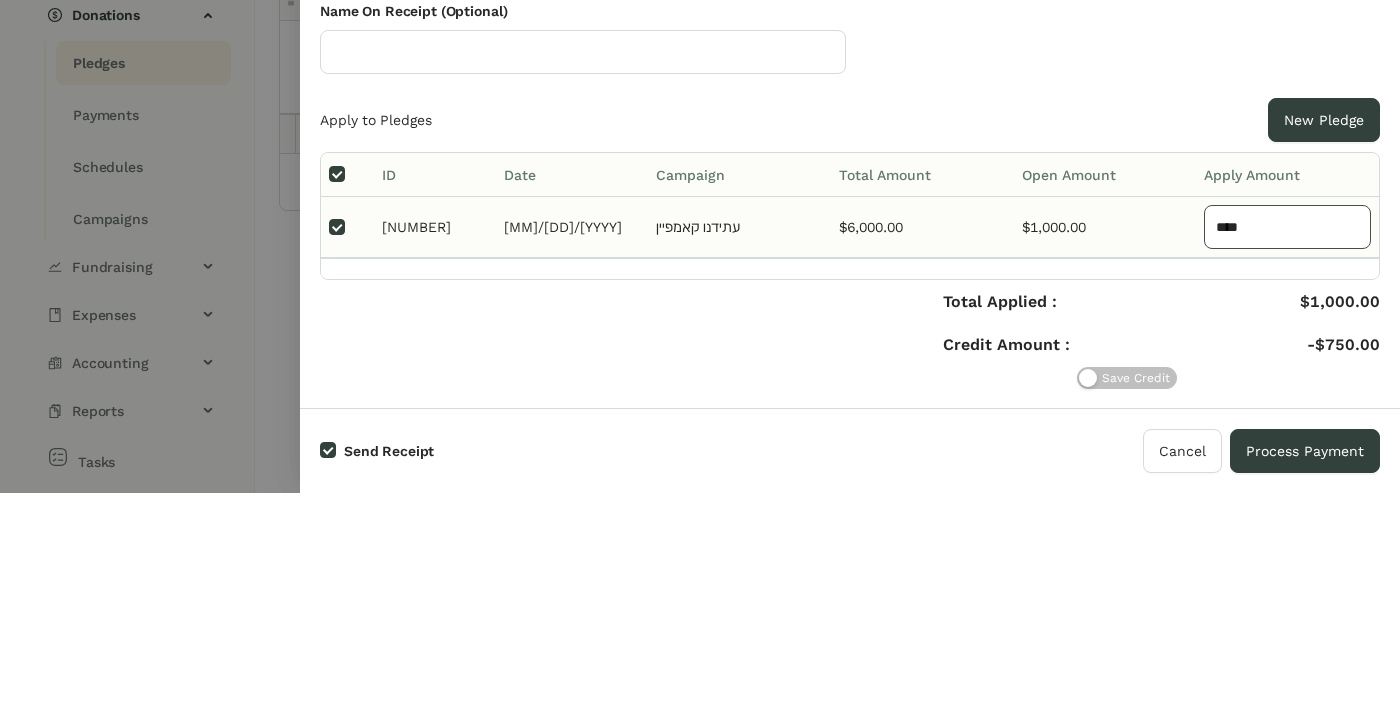 click on "****" at bounding box center (1287, 442) 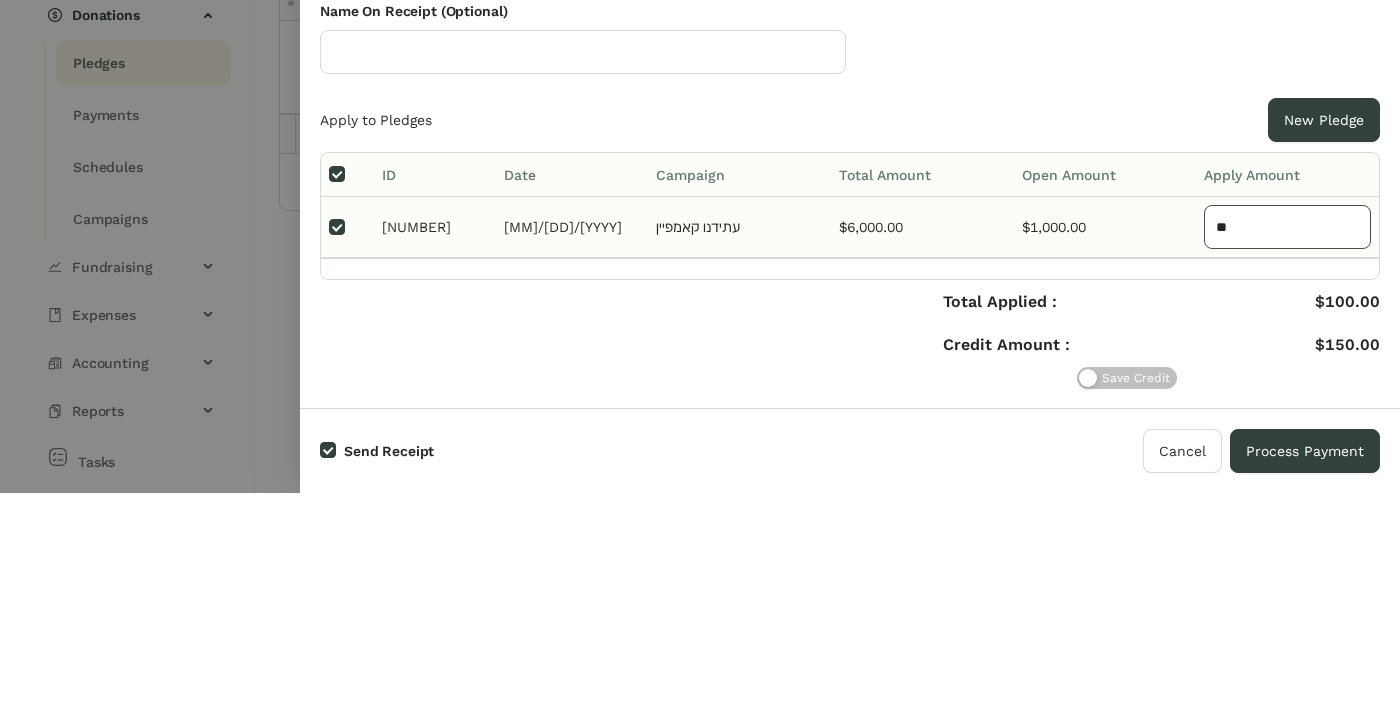 type on "*" 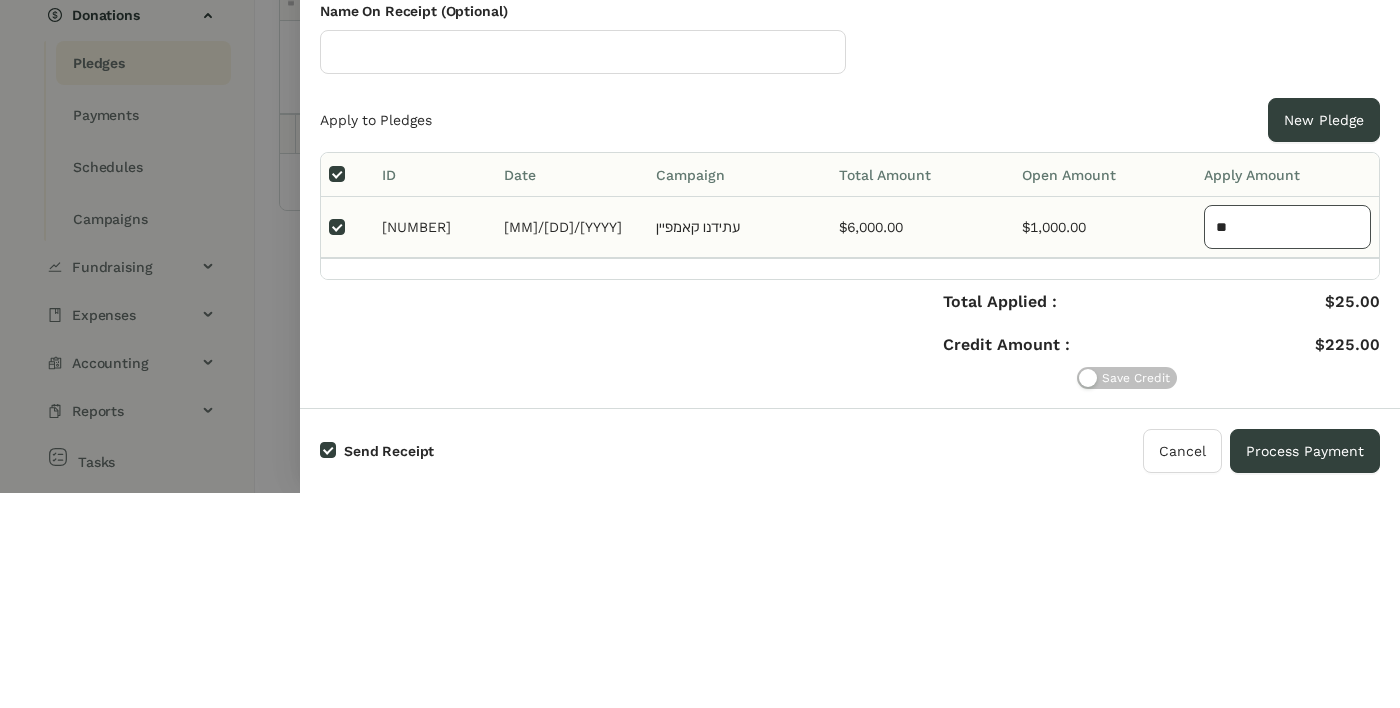 type on "***" 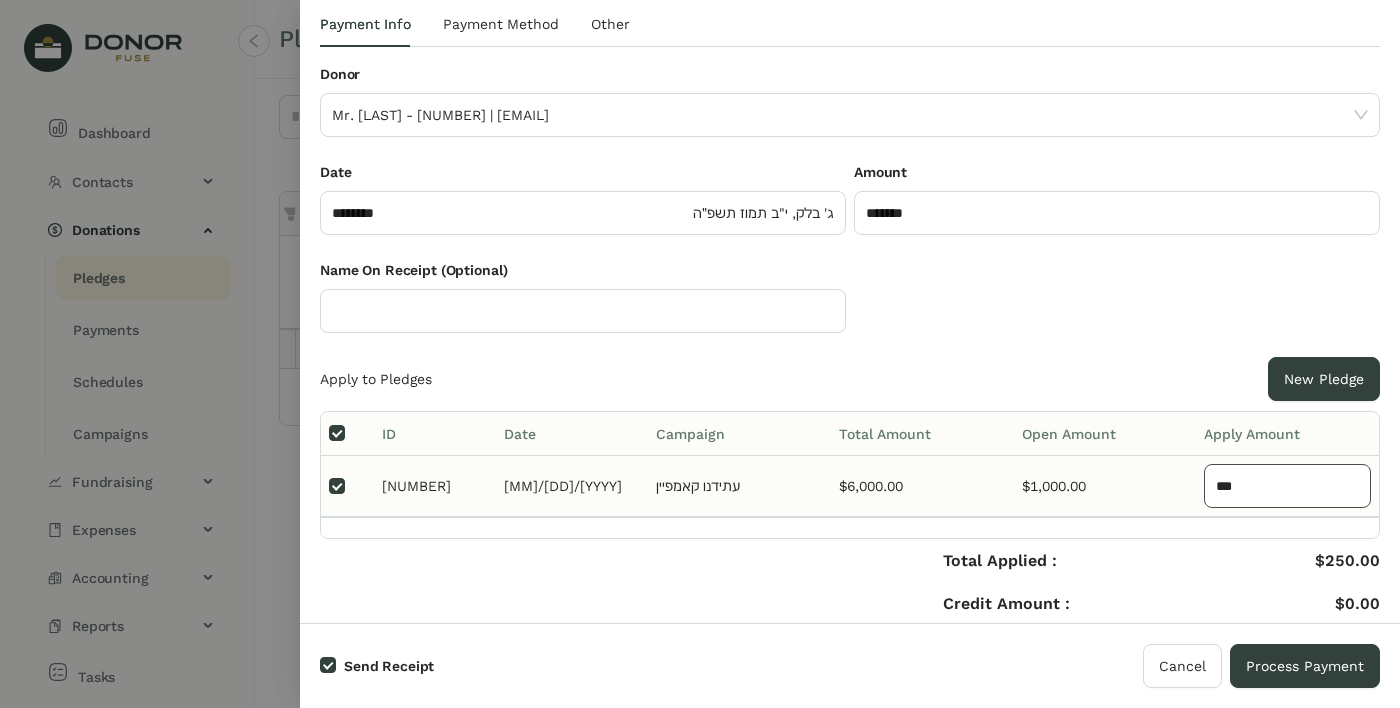 scroll, scrollTop: 0, scrollLeft: 0, axis: both 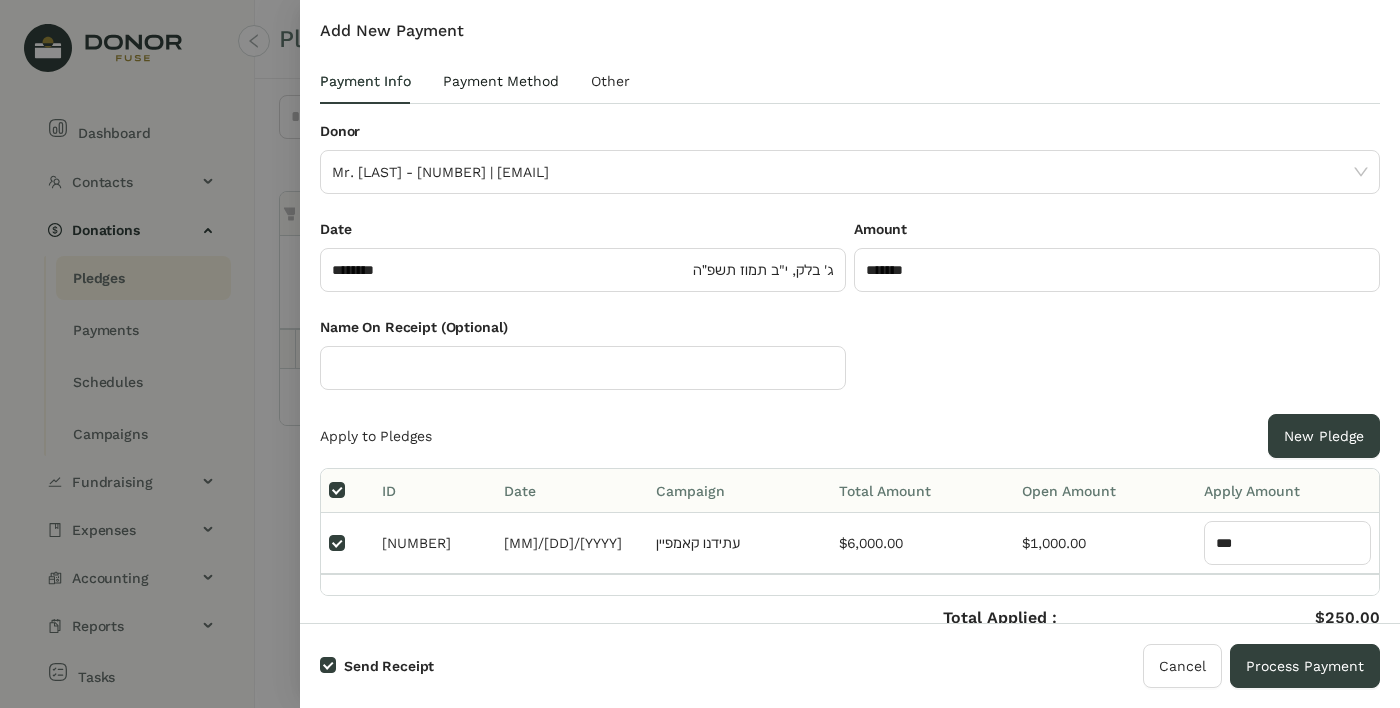click on "Payment Method" at bounding box center [365, 81] 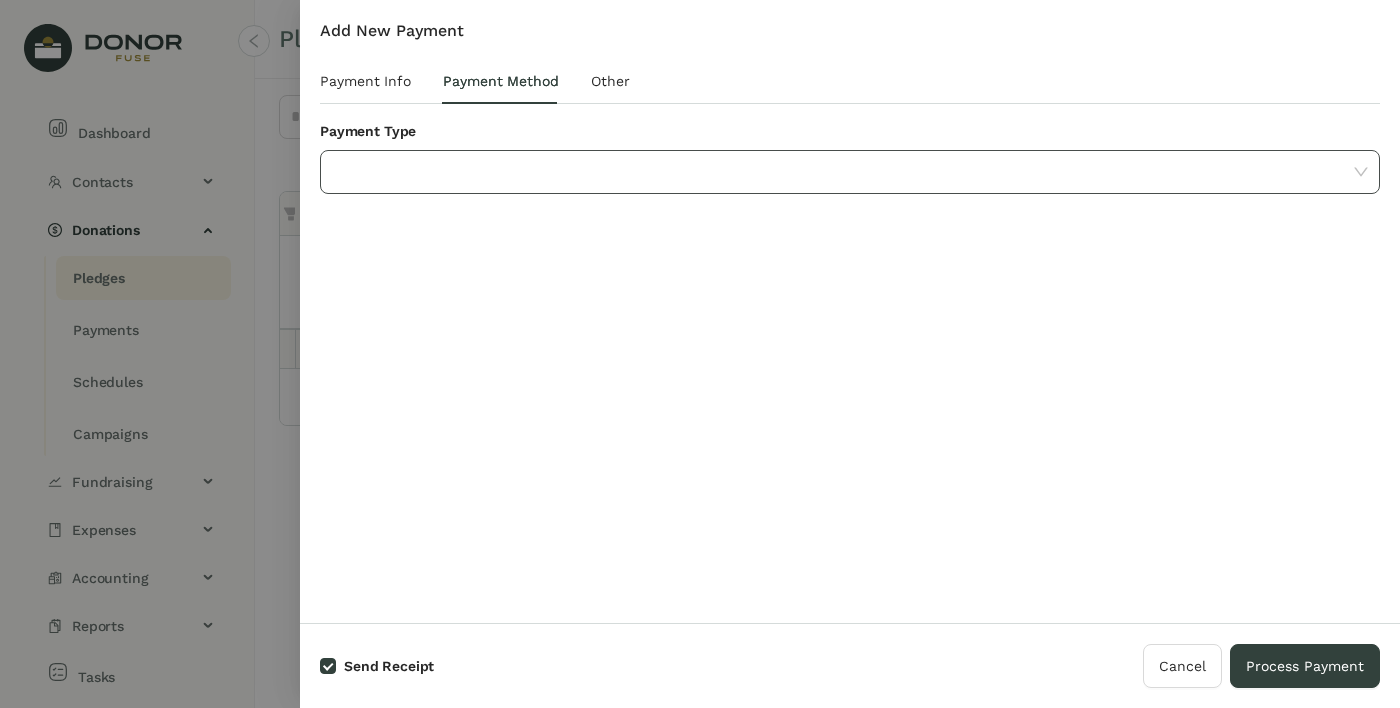 click at bounding box center (843, 172) 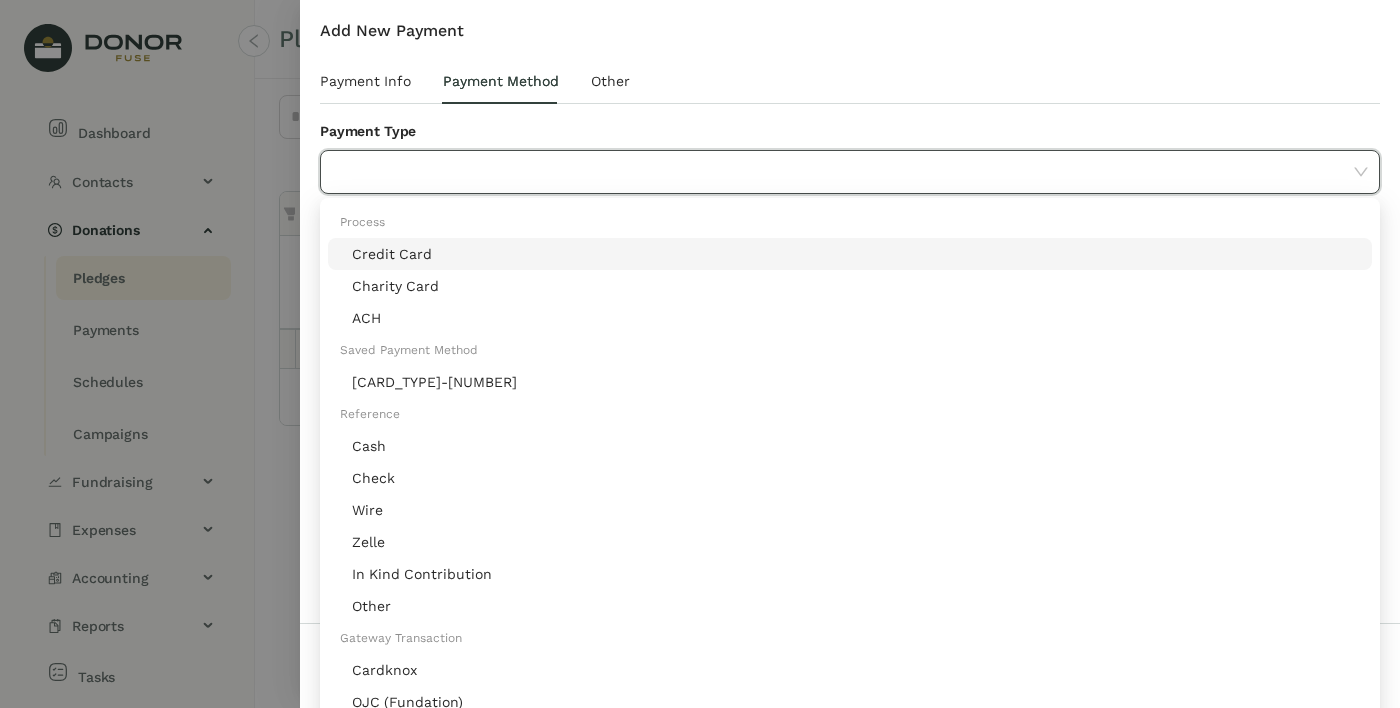 click on "Other" at bounding box center [850, 606] 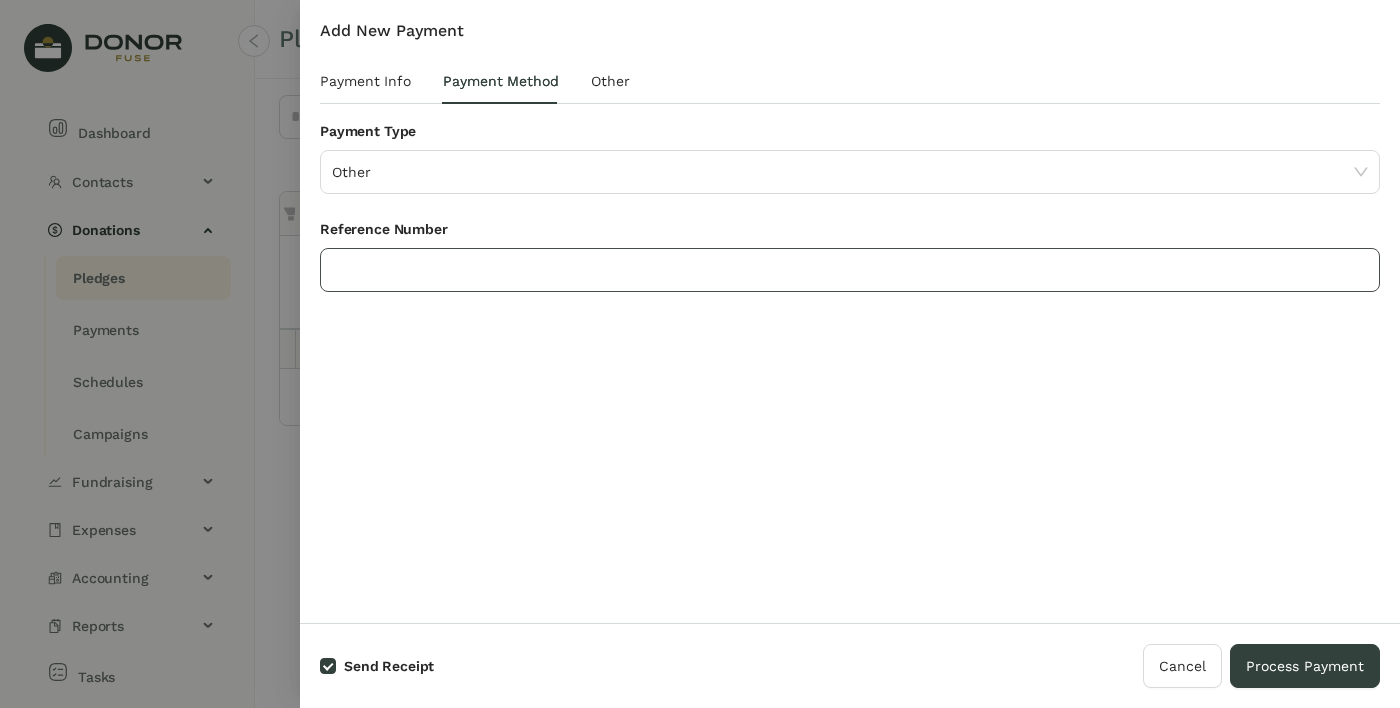 click at bounding box center (850, 270) 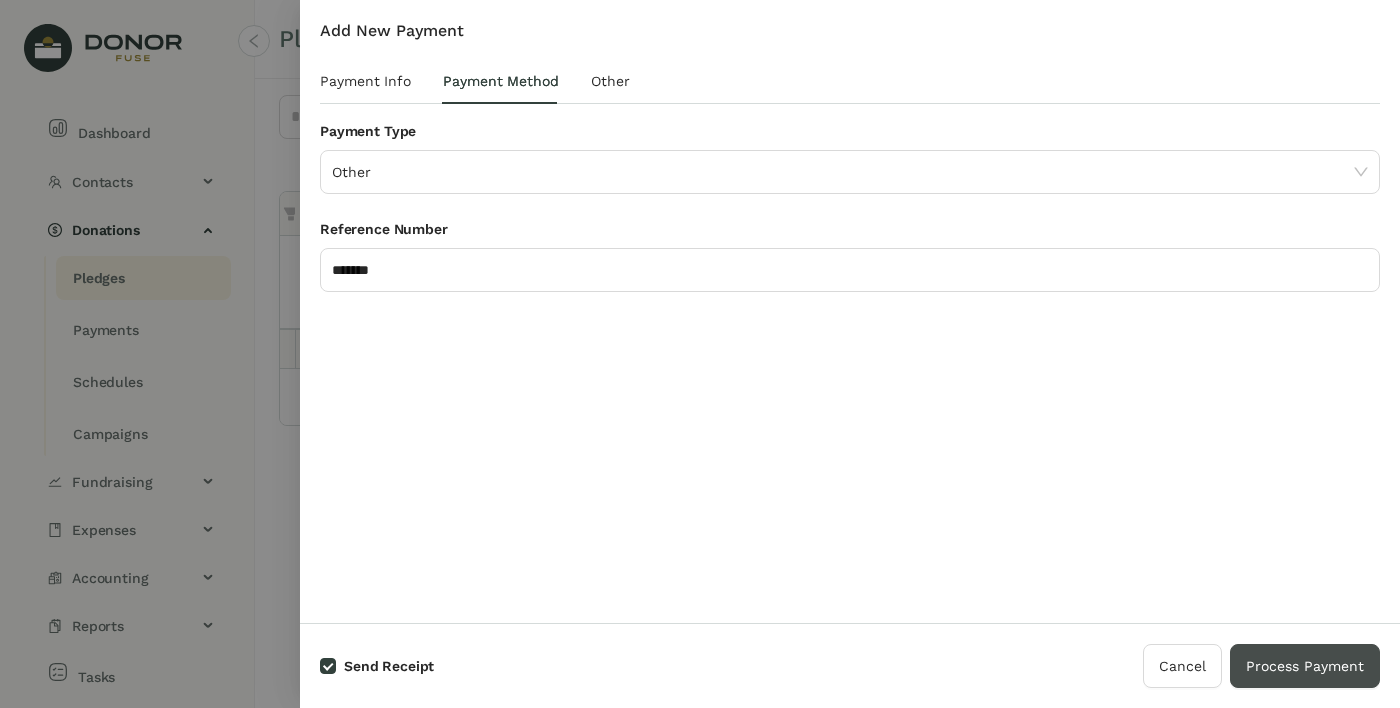 click on "Process Payment" at bounding box center [1305, 666] 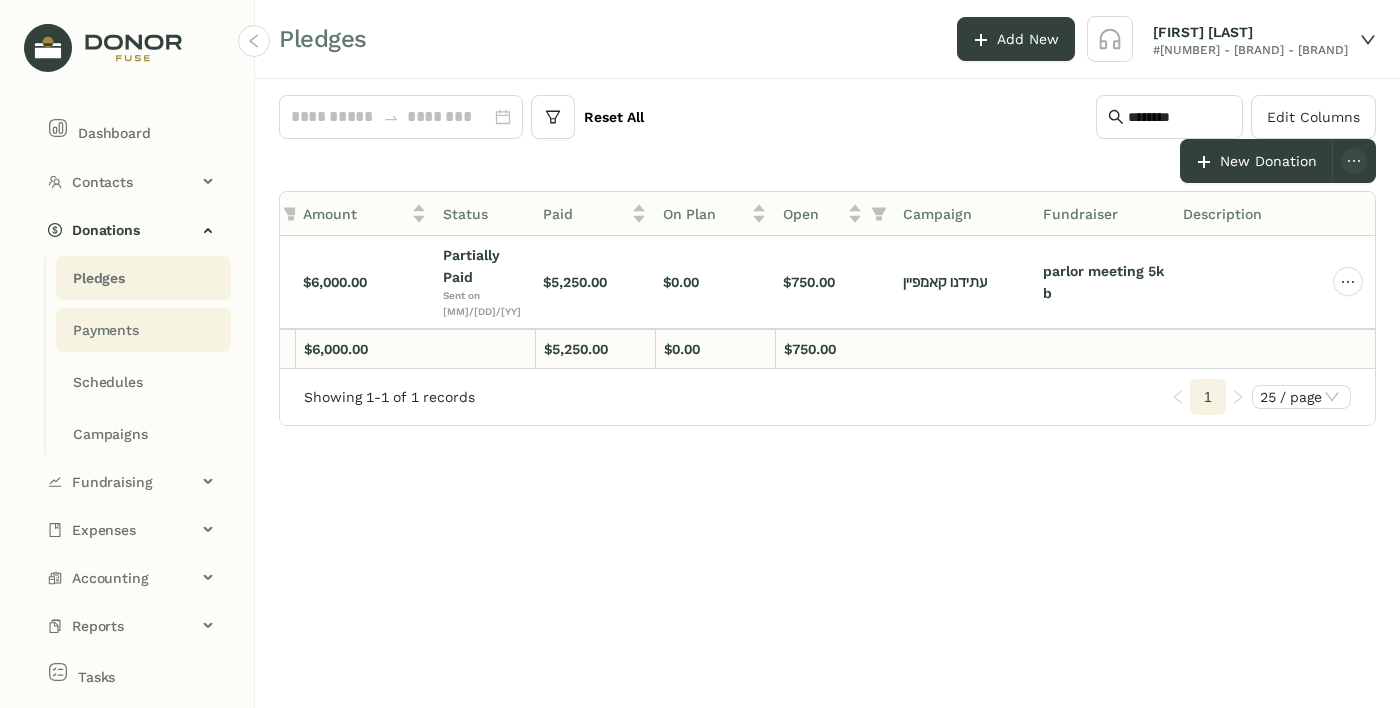 click on "Payments" at bounding box center [99, 278] 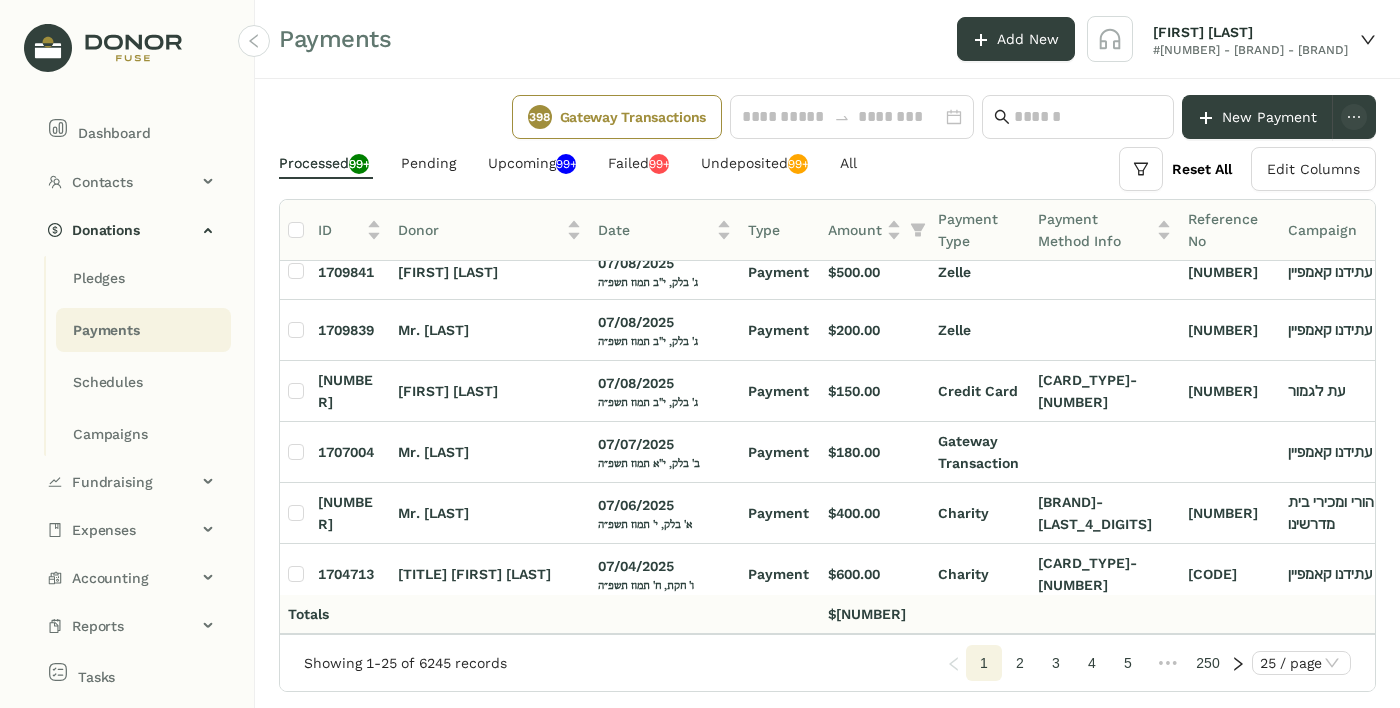 scroll, scrollTop: 209, scrollLeft: 0, axis: vertical 